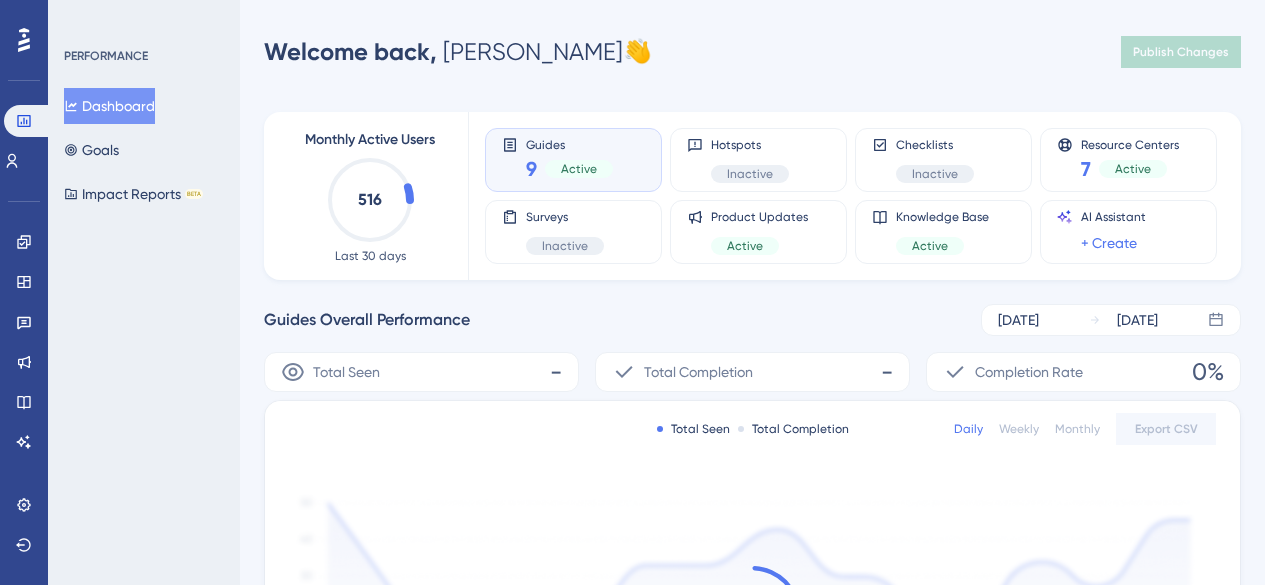 scroll, scrollTop: 0, scrollLeft: 0, axis: both 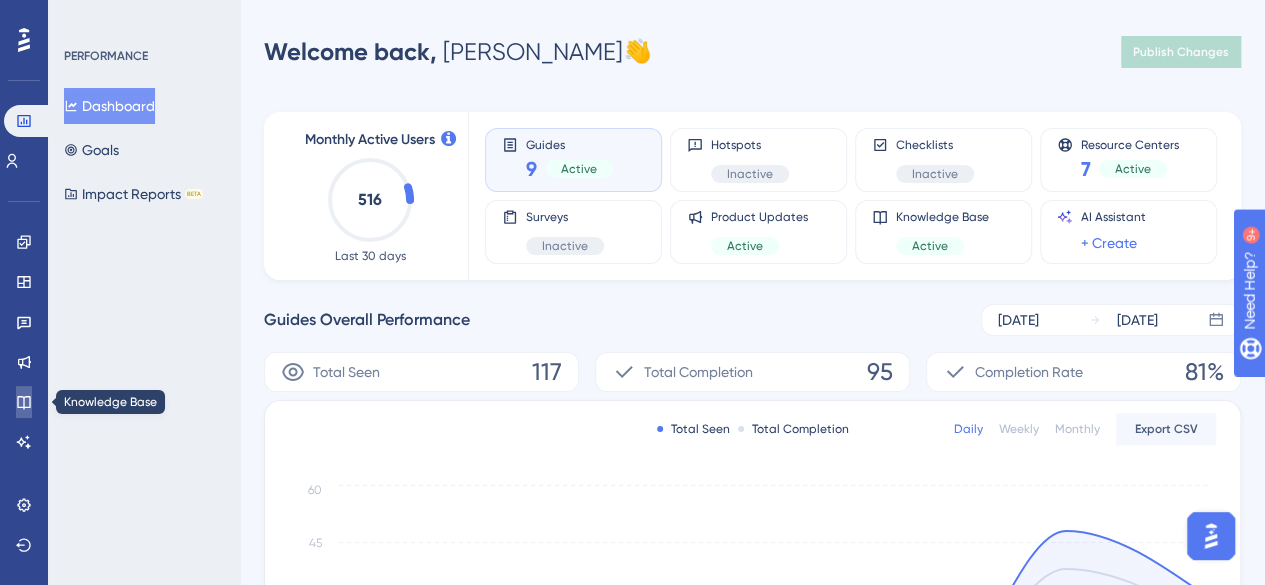 click at bounding box center [24, 402] 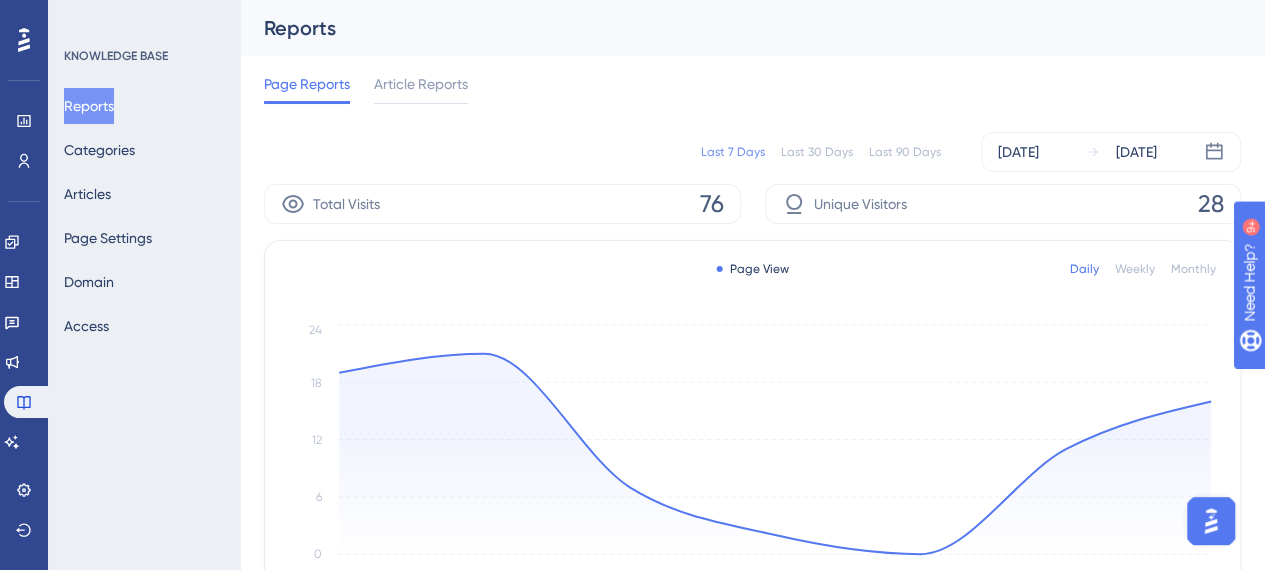 click on "Reports Categories Articles Page Settings Domain Access" at bounding box center [145, 216] 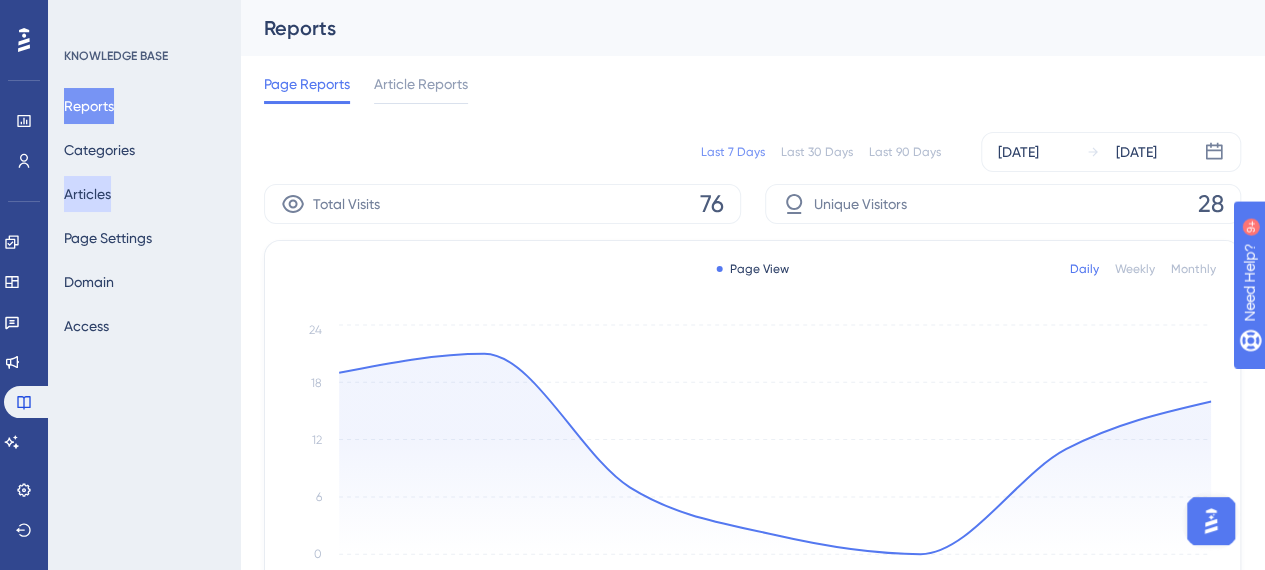 click on "Articles" at bounding box center (87, 194) 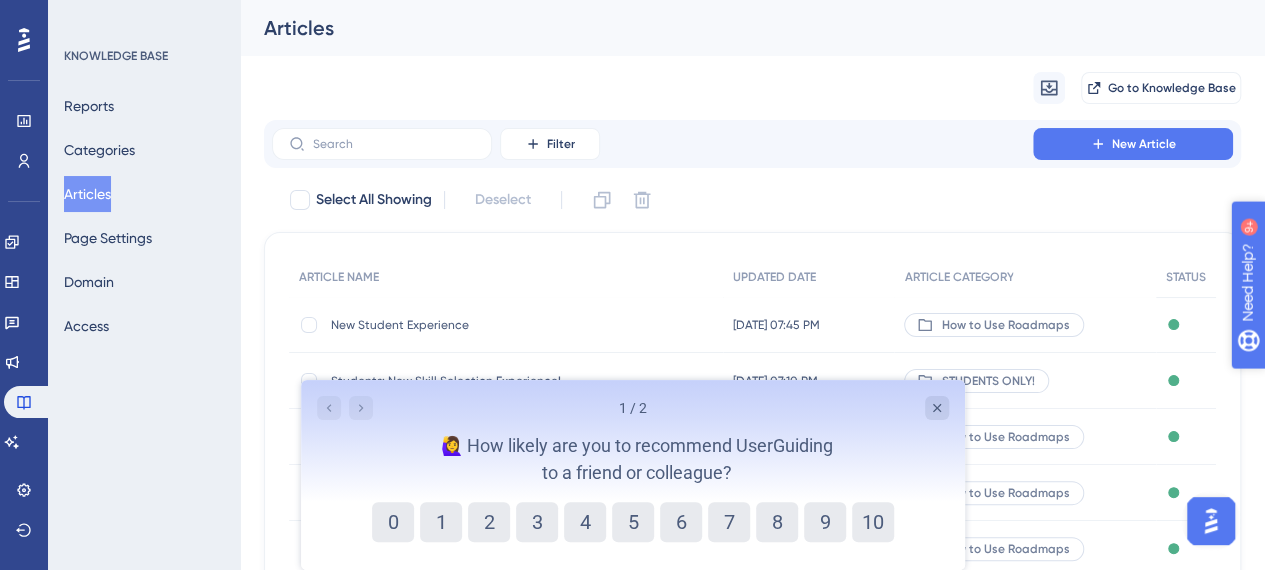scroll, scrollTop: 0, scrollLeft: 0, axis: both 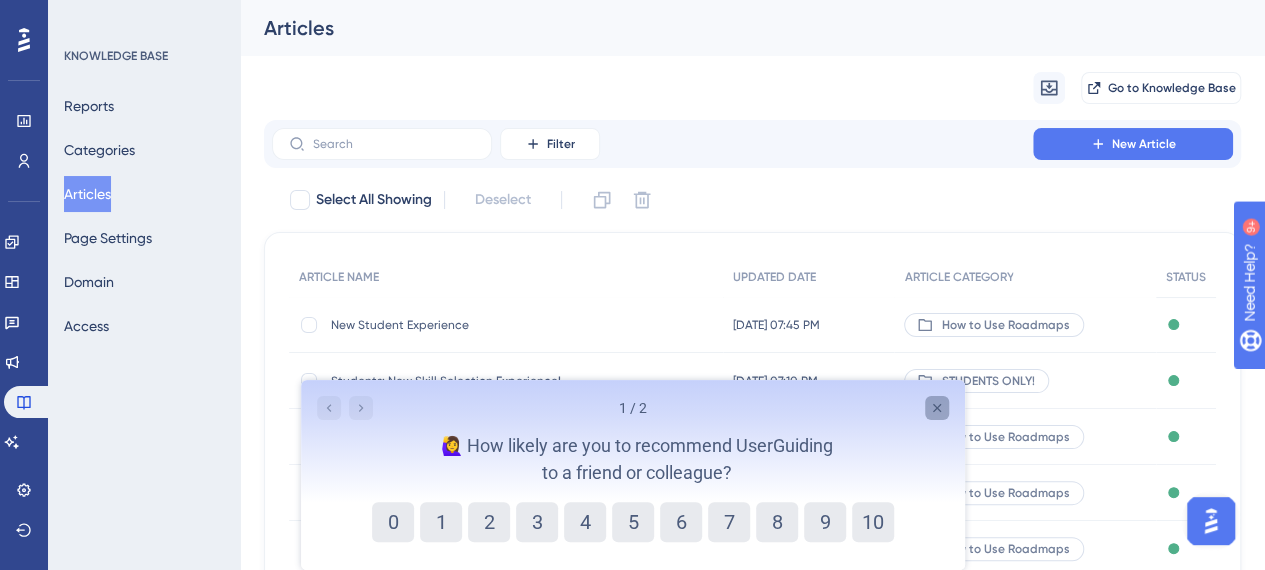 click at bounding box center [936, 408] 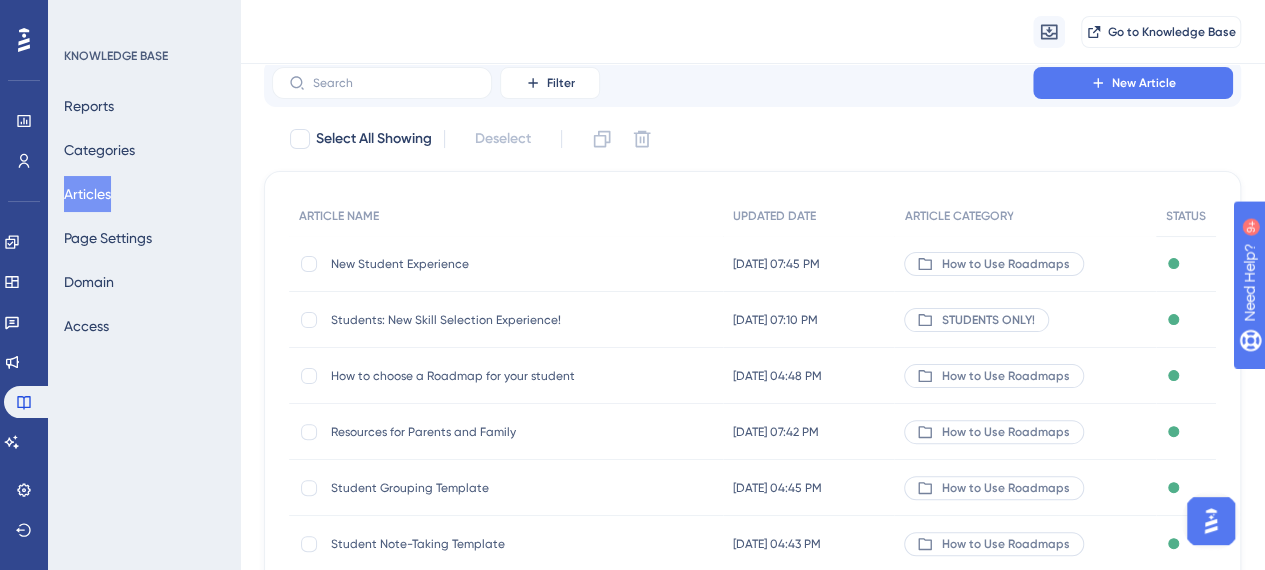 scroll, scrollTop: 100, scrollLeft: 0, axis: vertical 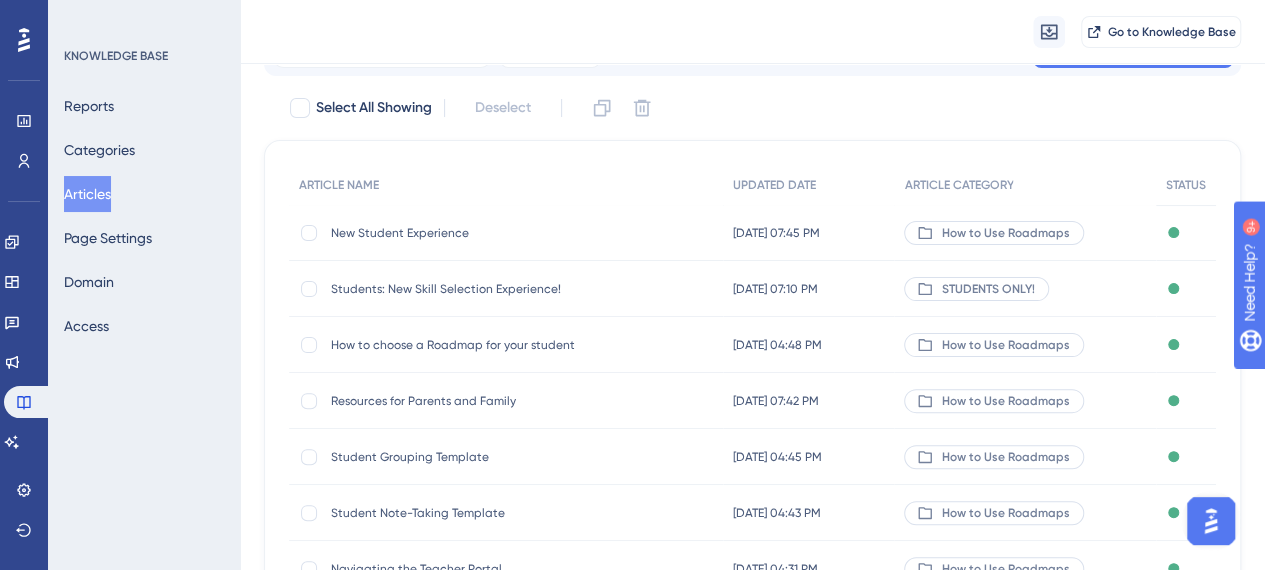 click on "New Student Experience" at bounding box center (491, 233) 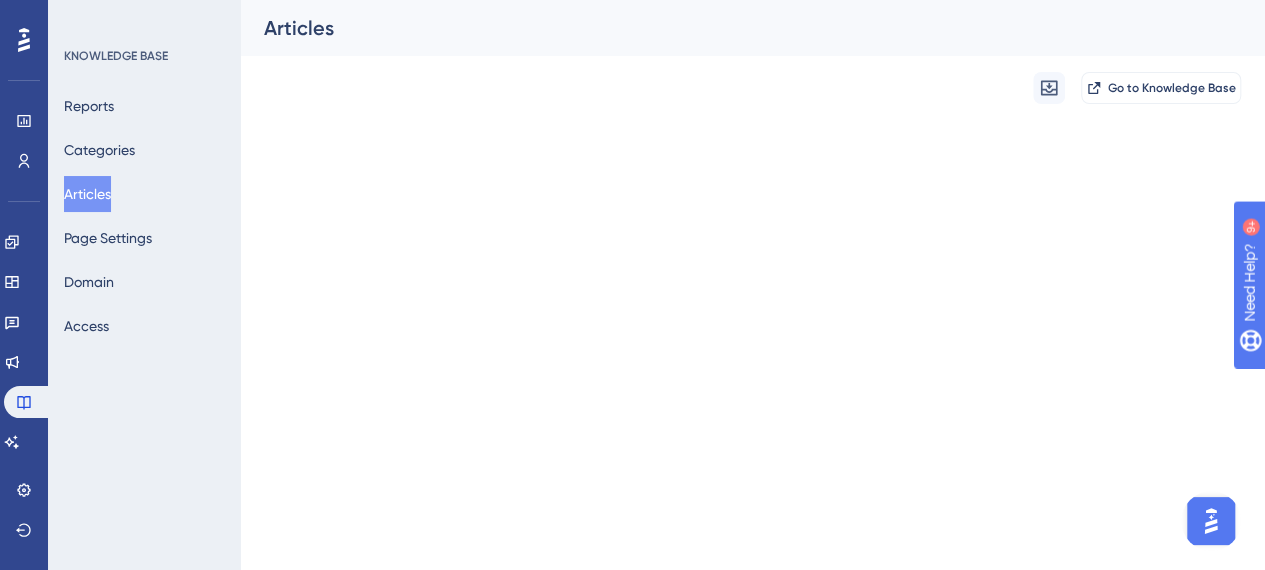 scroll, scrollTop: 0, scrollLeft: 0, axis: both 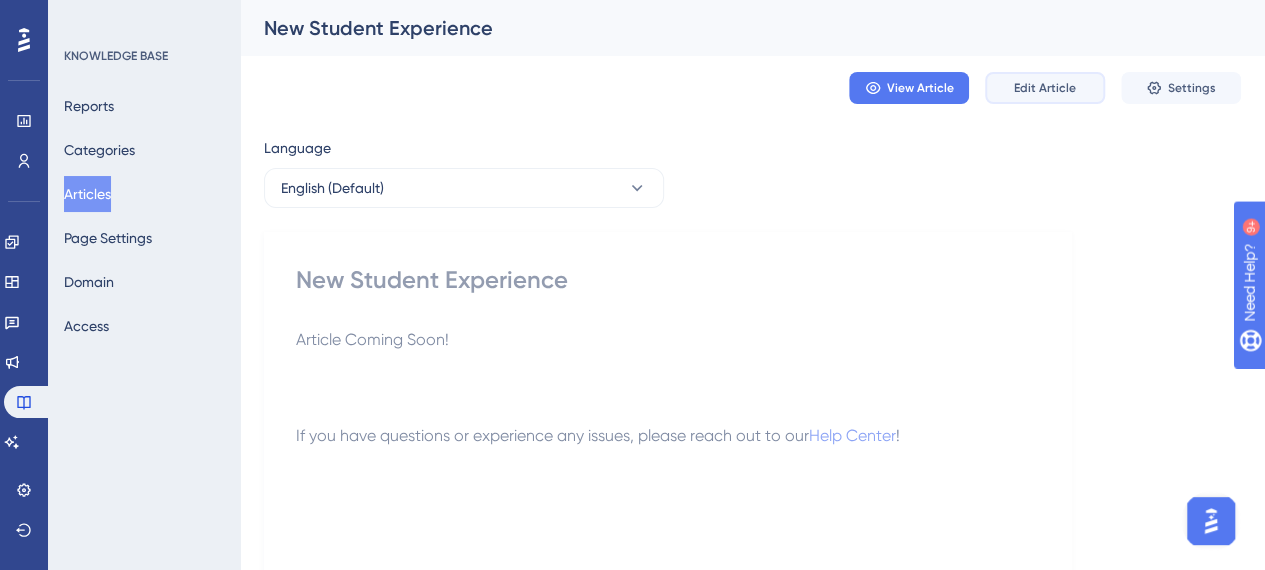 click on "Edit Article" at bounding box center (1045, 88) 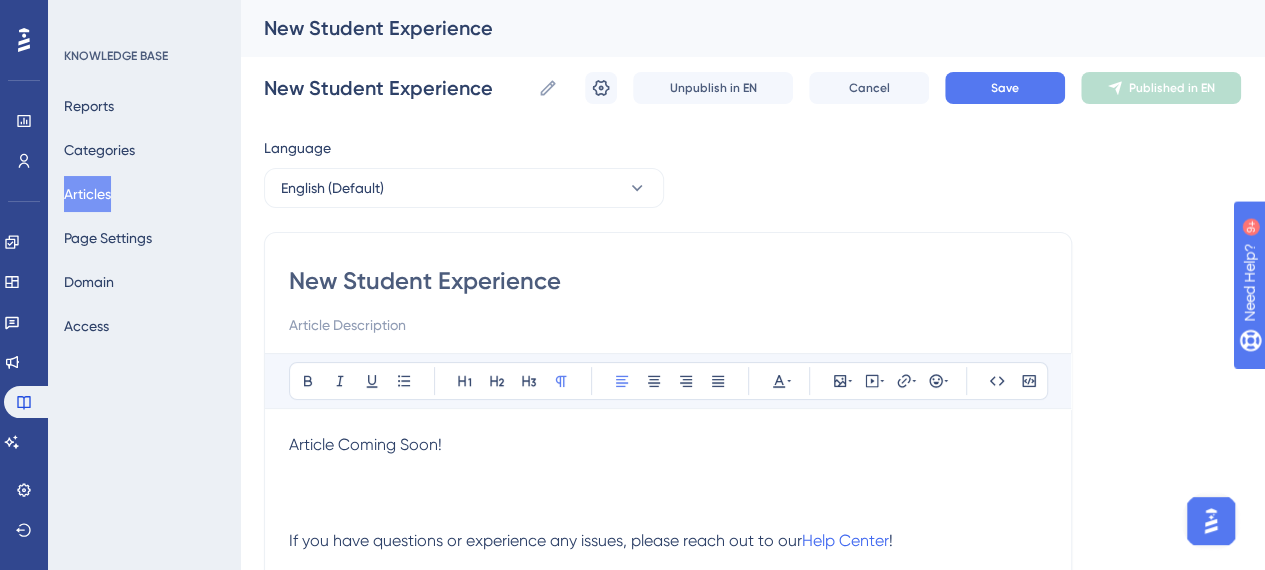 click on "New Student Experience" at bounding box center (668, 281) 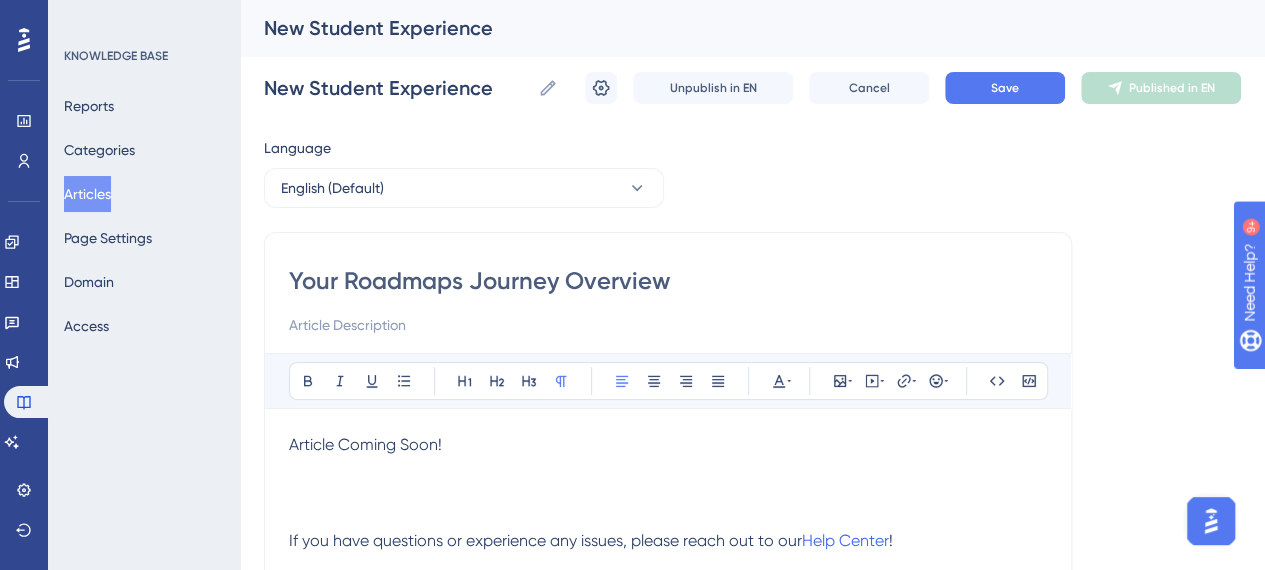 type on "Your Roadmaps Journey Overview" 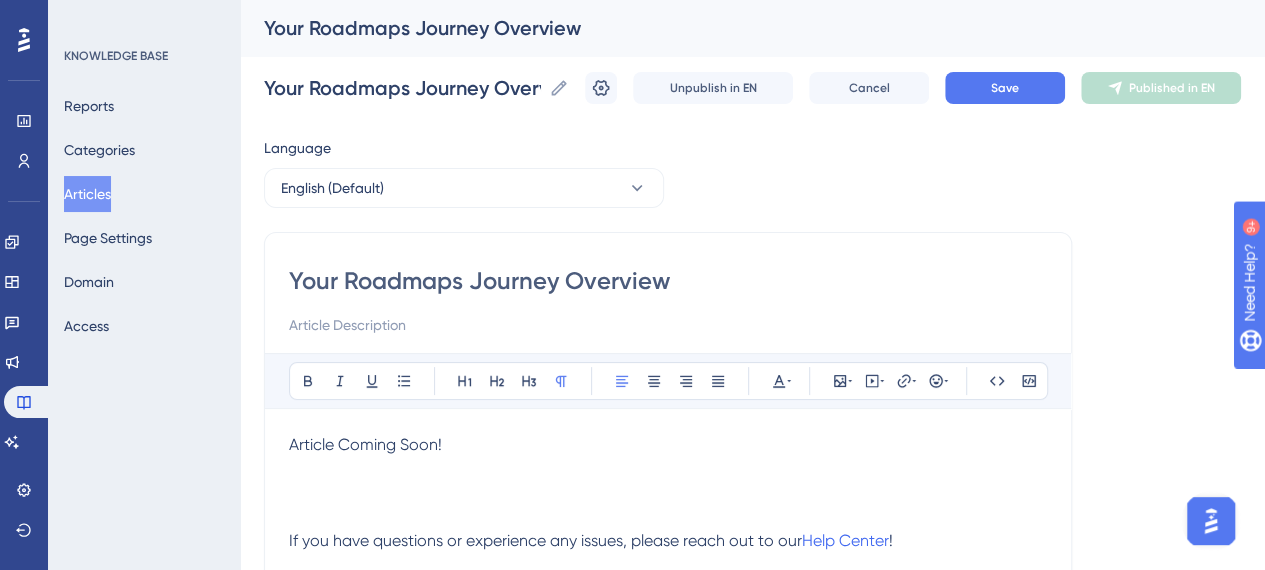 scroll, scrollTop: 100, scrollLeft: 0, axis: vertical 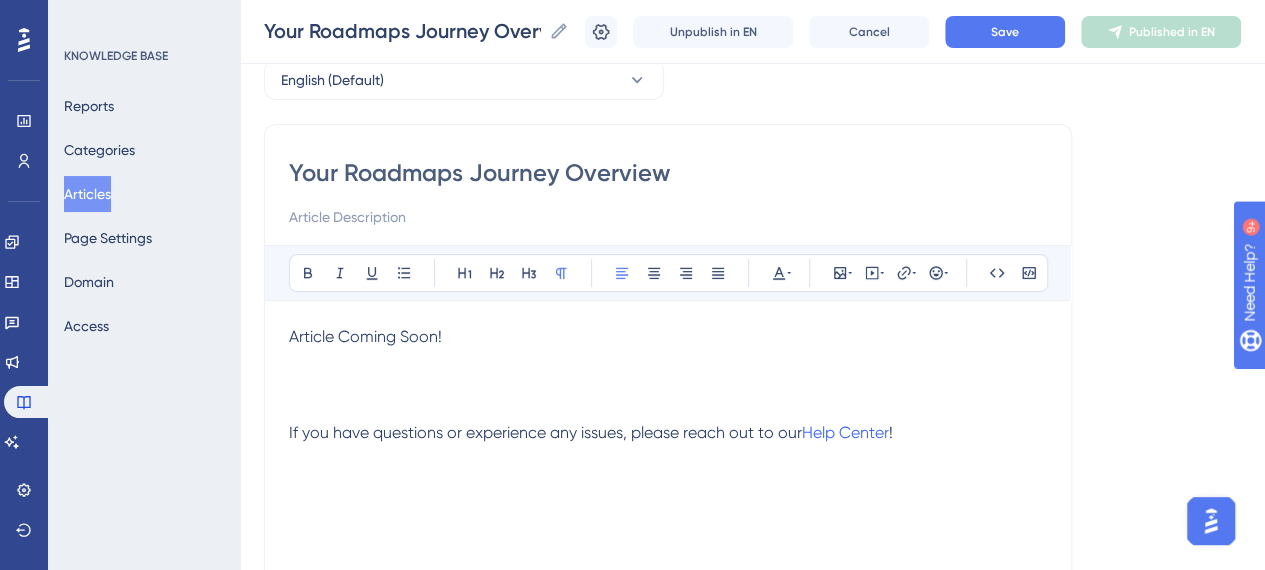 type on "Your Roadmaps Journey Overview" 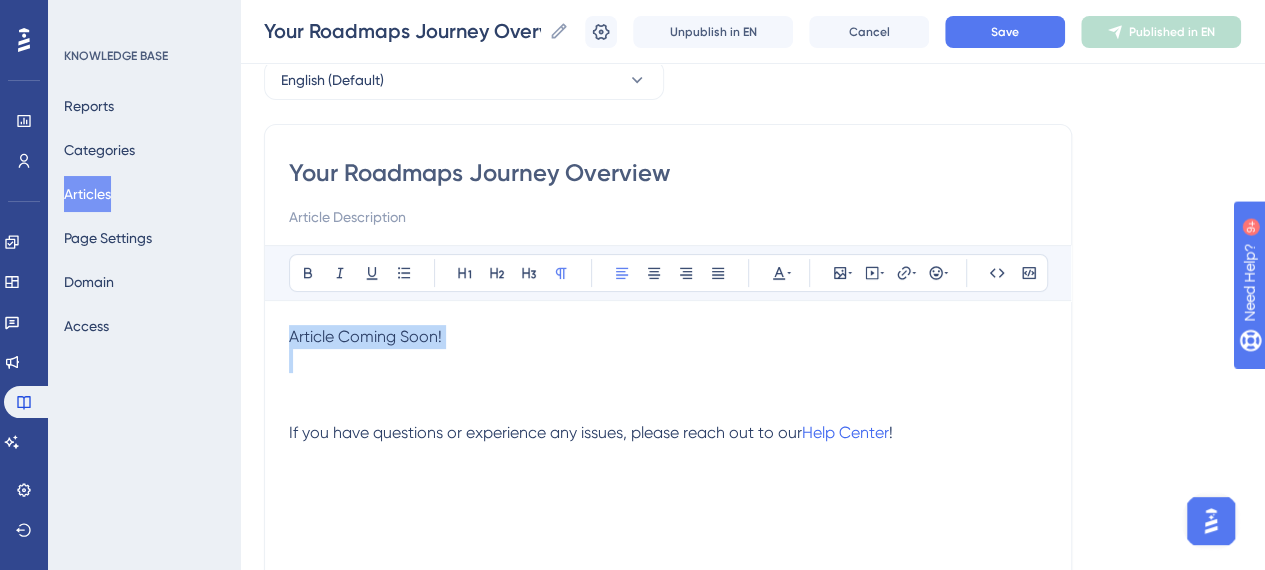 click on "Article Coming Soon!" at bounding box center [365, 336] 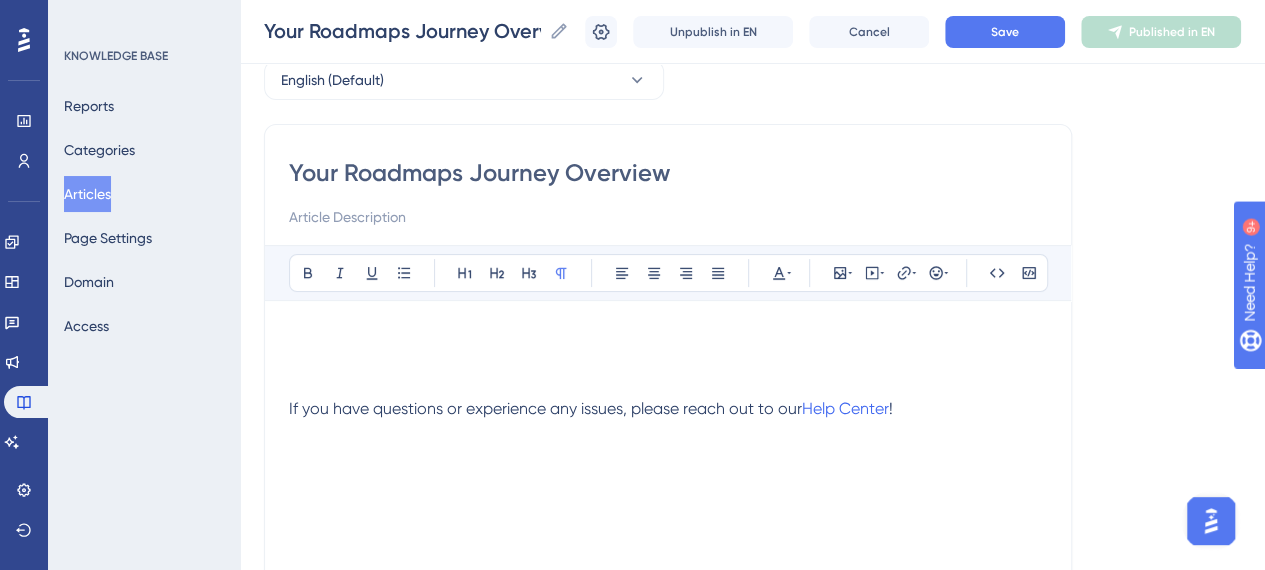 click at bounding box center [668, 337] 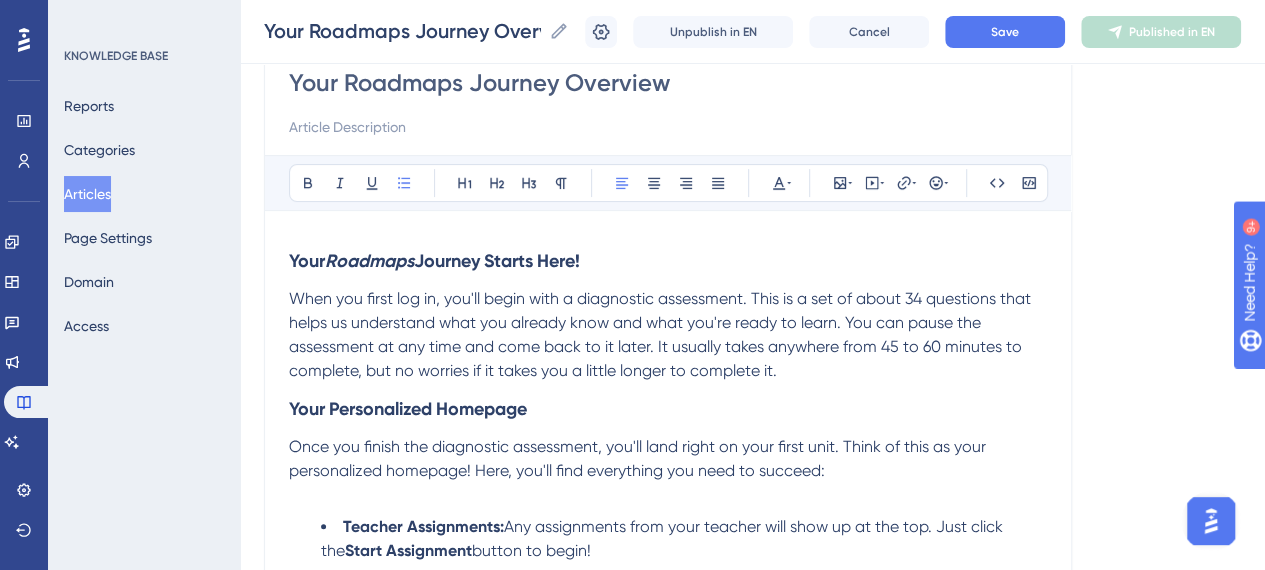scroll, scrollTop: 318, scrollLeft: 0, axis: vertical 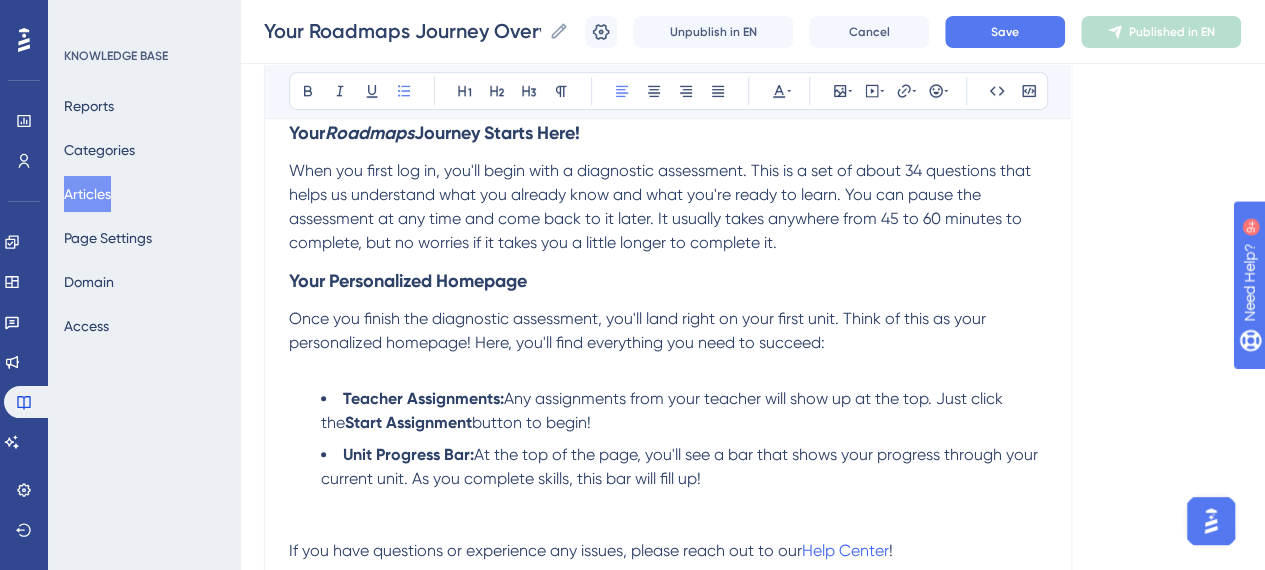 click at bounding box center [668, 367] 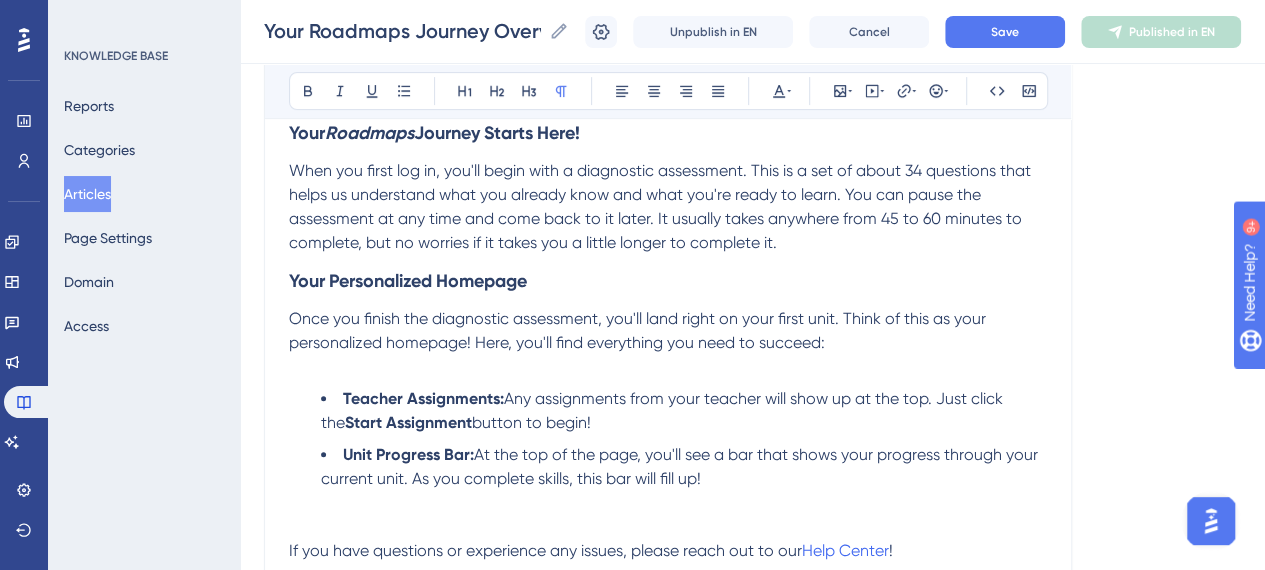 drag, startPoint x: 376, startPoint y: 370, endPoint x: 306, endPoint y: 370, distance: 70 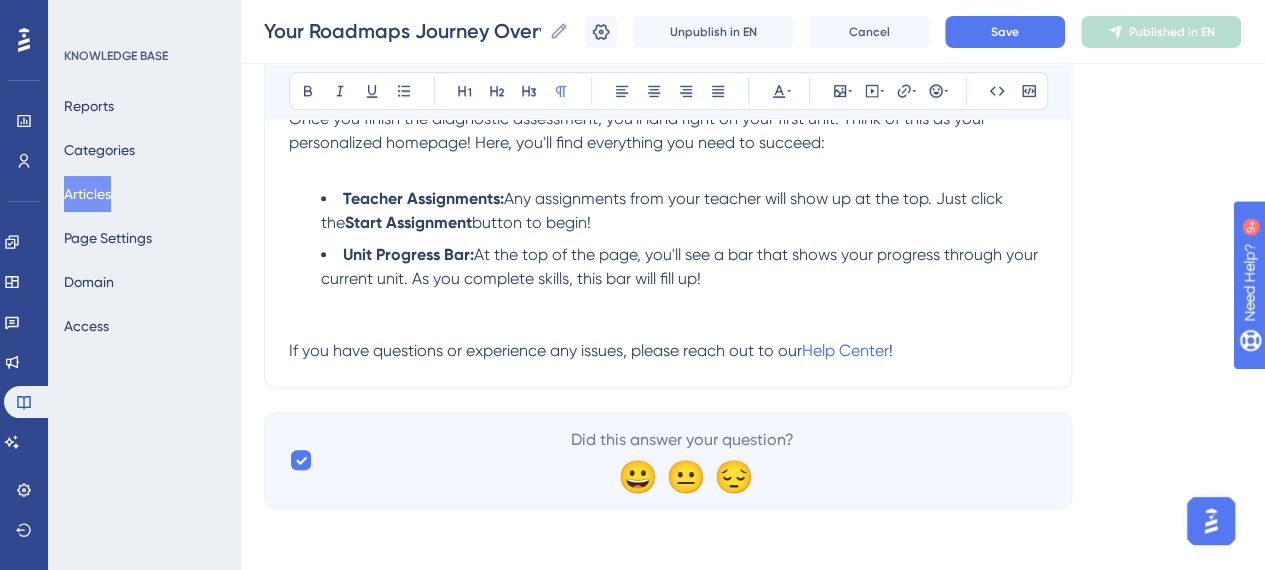 scroll, scrollTop: 418, scrollLeft: 0, axis: vertical 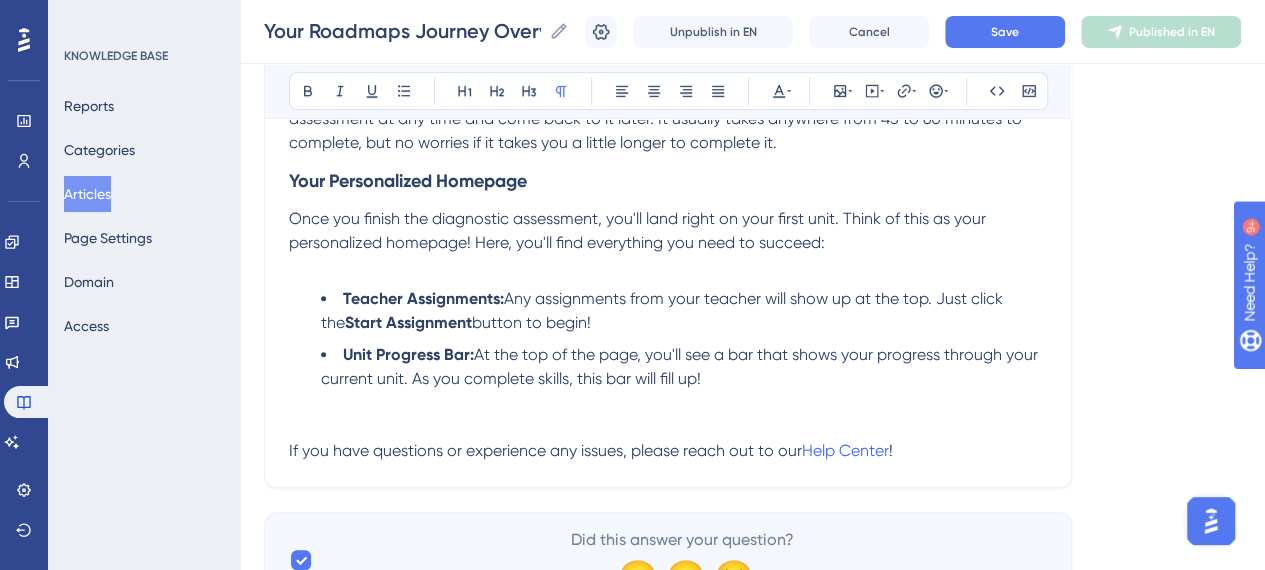 click at bounding box center [668, 267] 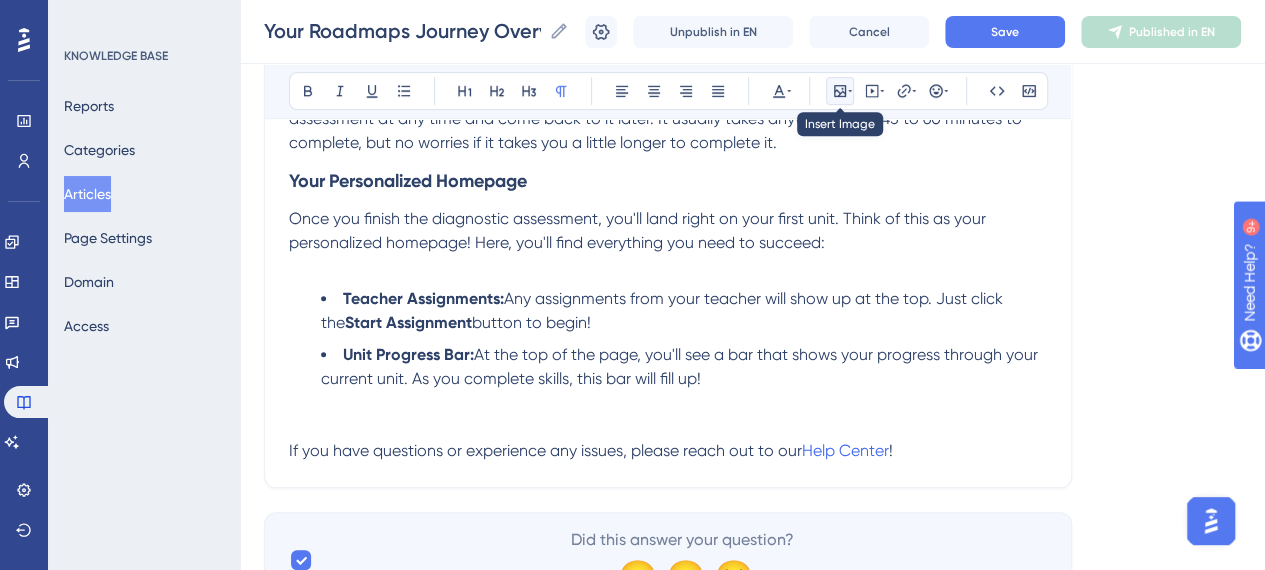 click 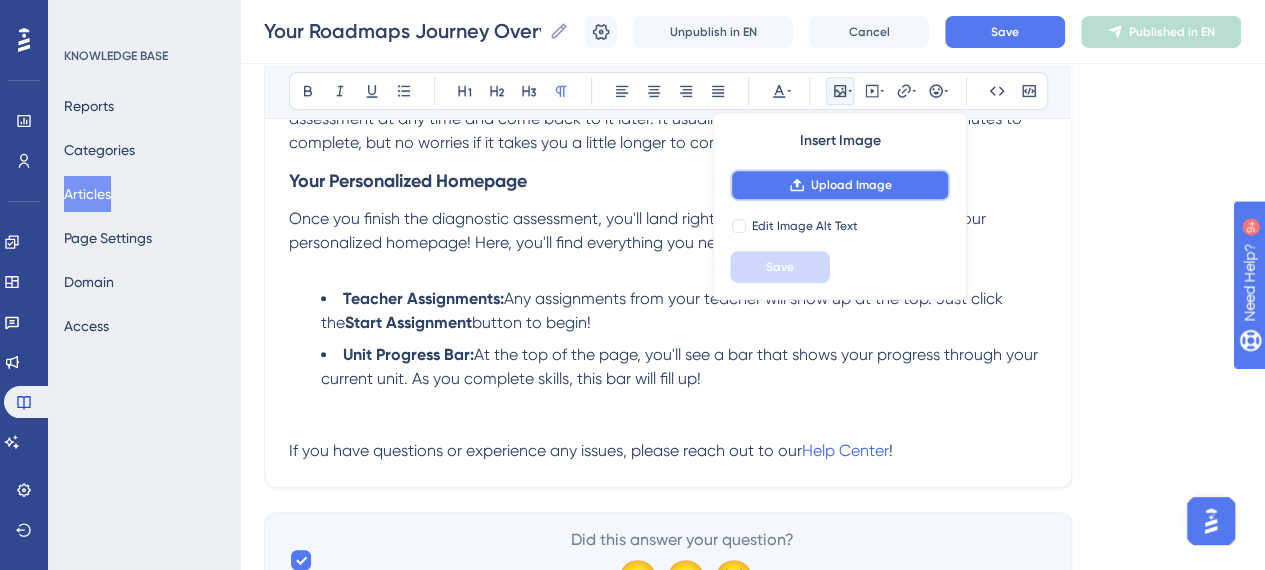 click on "Upload Image" at bounding box center [851, 185] 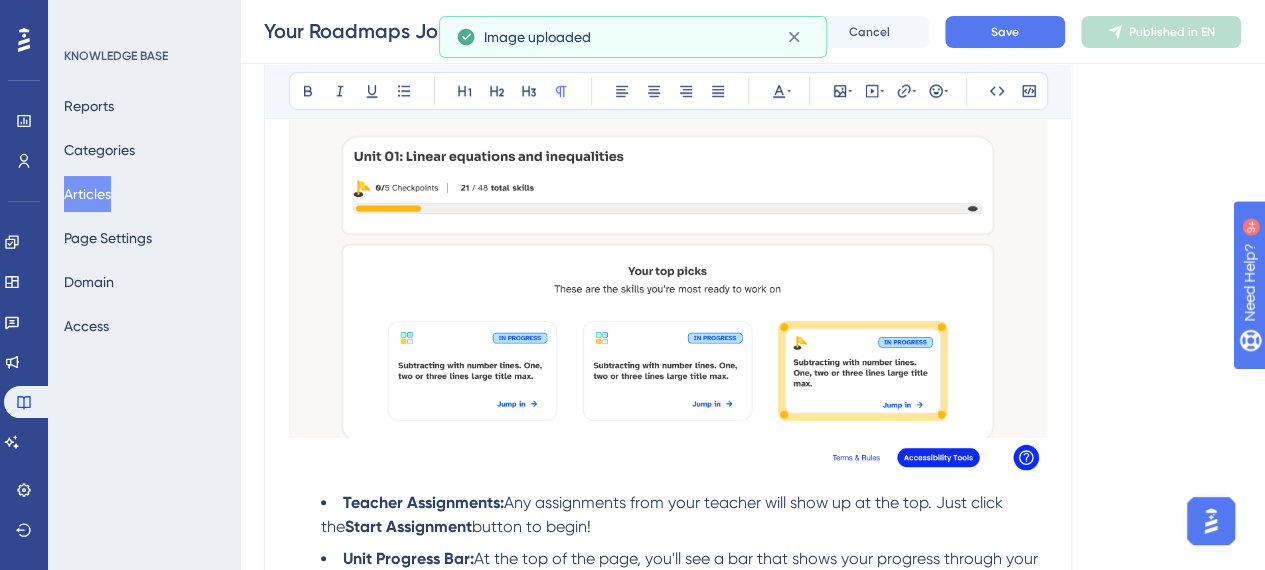 scroll, scrollTop: 818, scrollLeft: 0, axis: vertical 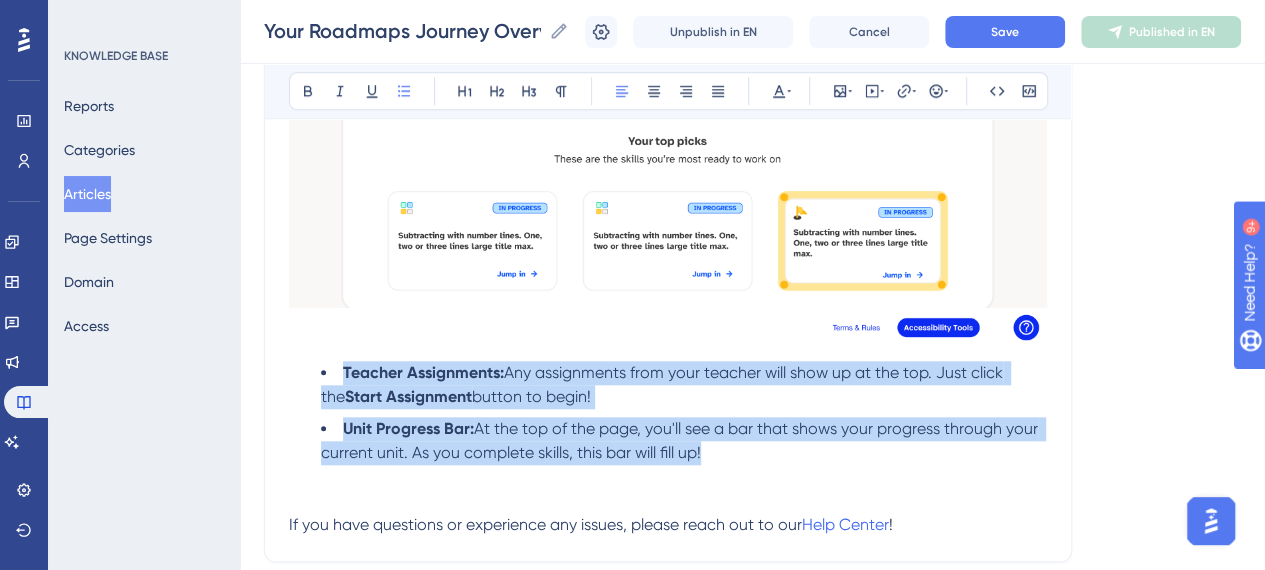 drag, startPoint x: 696, startPoint y: 454, endPoint x: 285, endPoint y: 369, distance: 419.6975 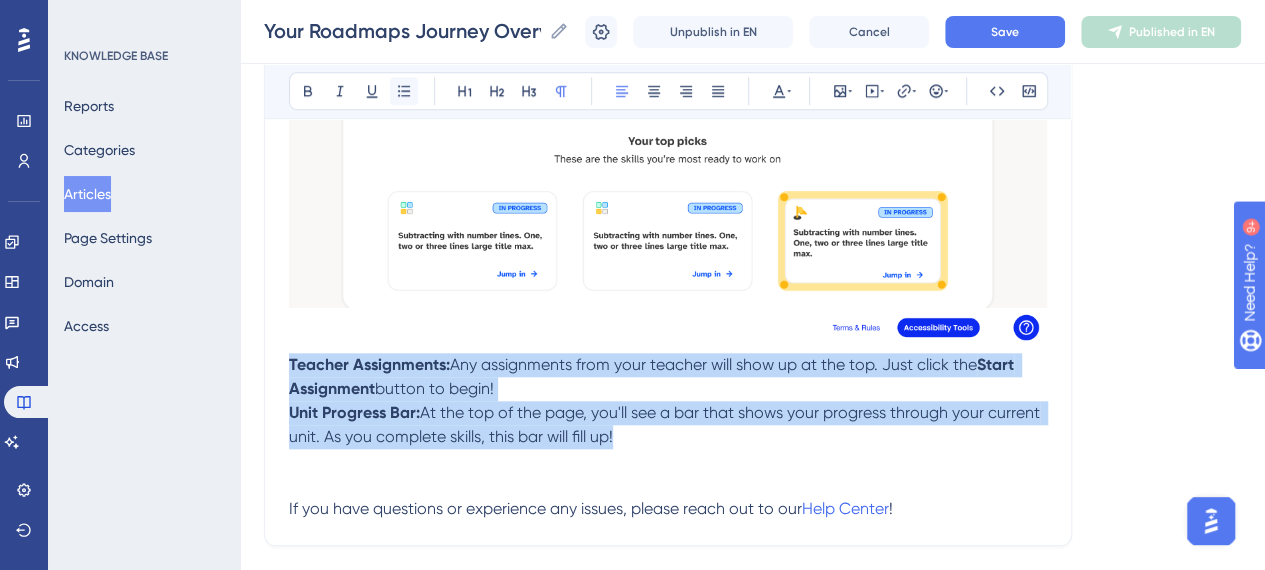 click 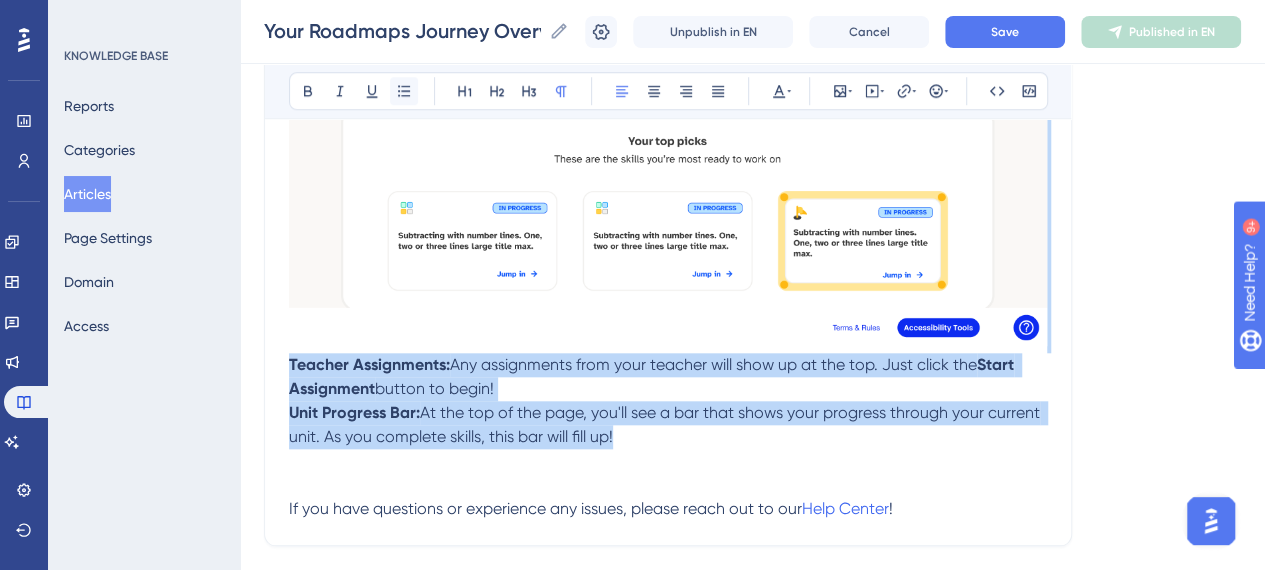 click 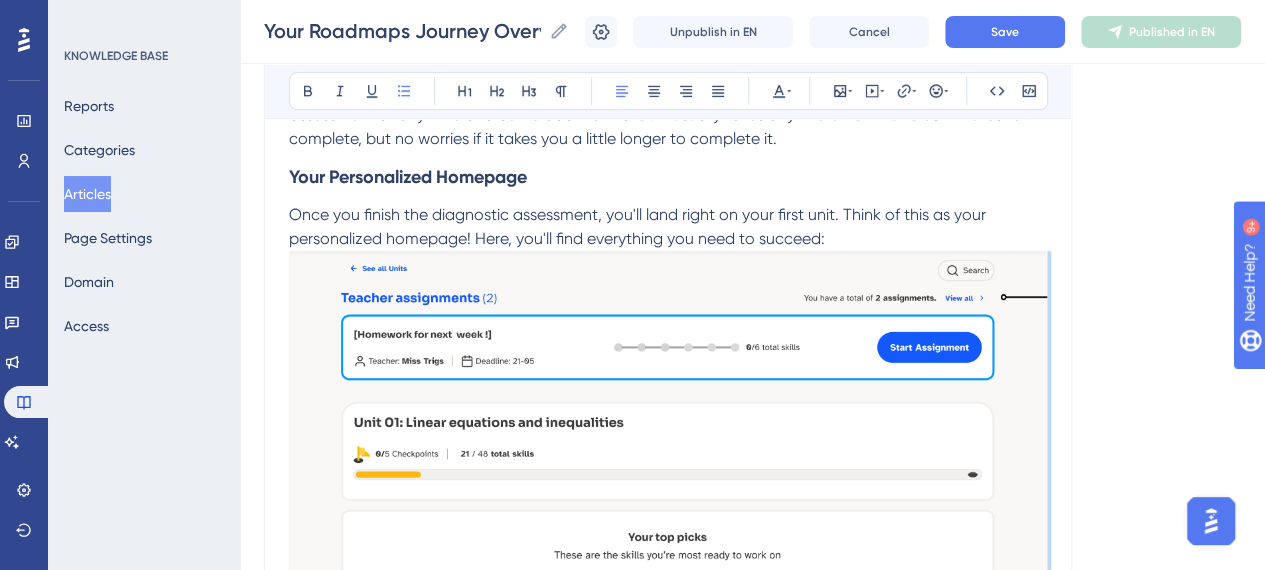 scroll, scrollTop: 418, scrollLeft: 0, axis: vertical 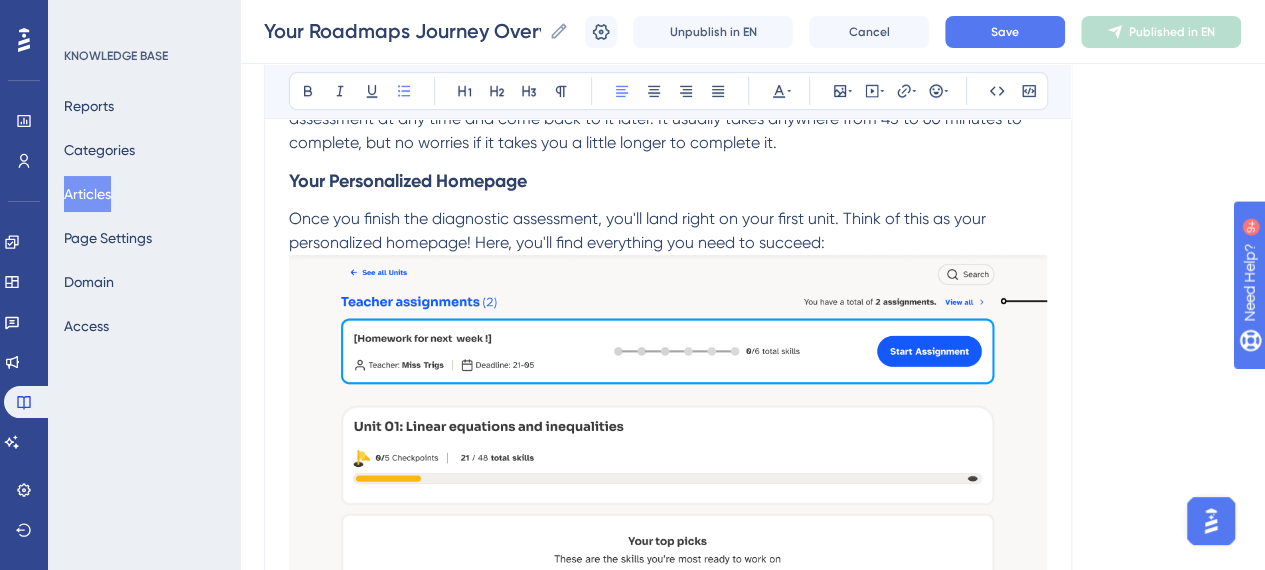 click on "Once you finish the diagnostic assessment, you'll land right on your first unit. Think of this as your personalized homepage! Here, you'll find everything you need to succeed:" at bounding box center (668, 231) 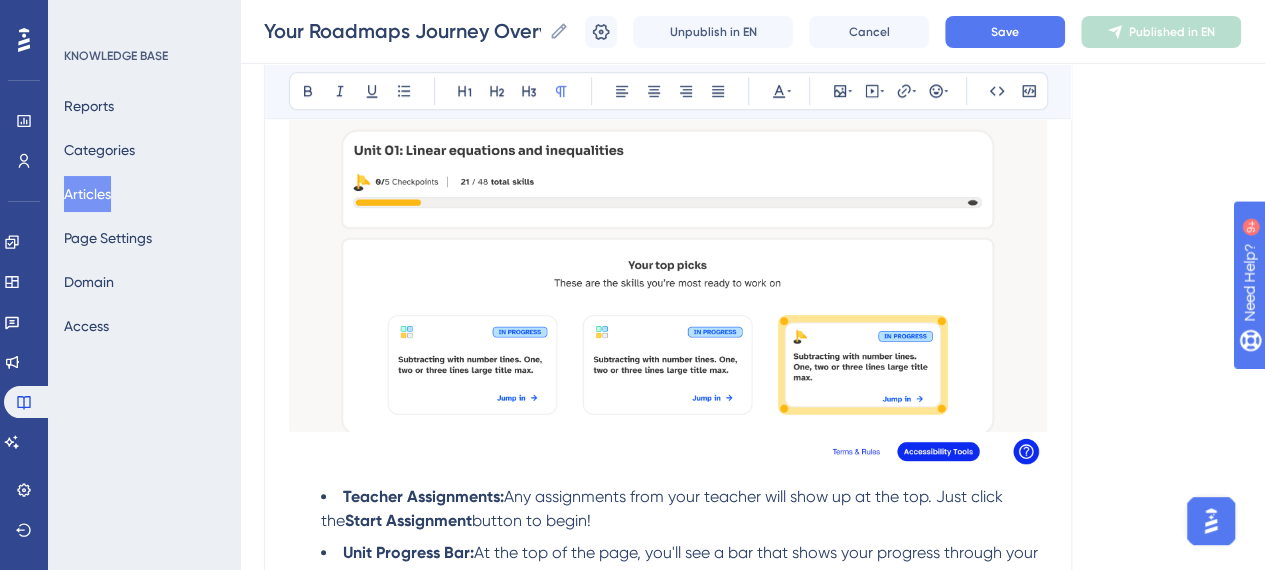 scroll, scrollTop: 918, scrollLeft: 0, axis: vertical 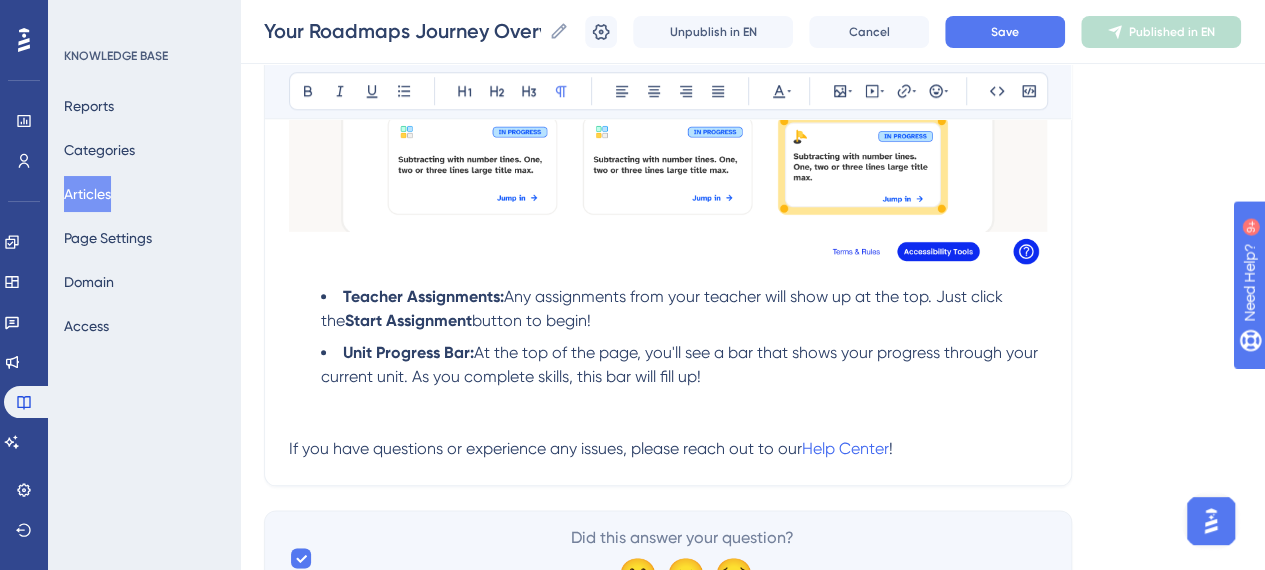 click at bounding box center [668, 401] 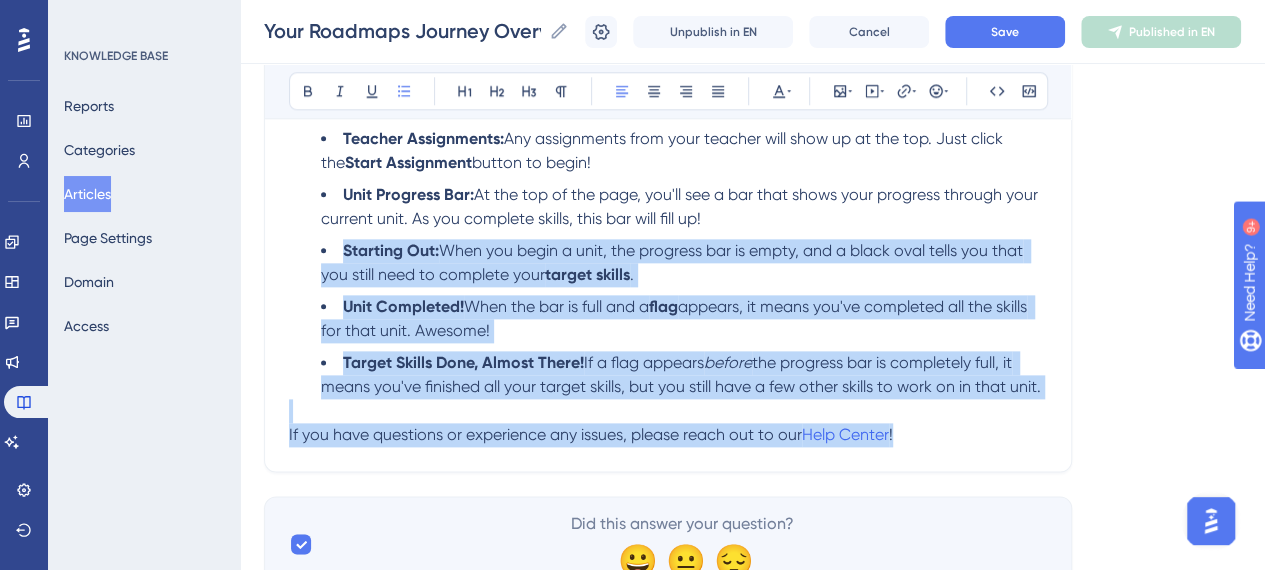 scroll, scrollTop: 1102, scrollLeft: 0, axis: vertical 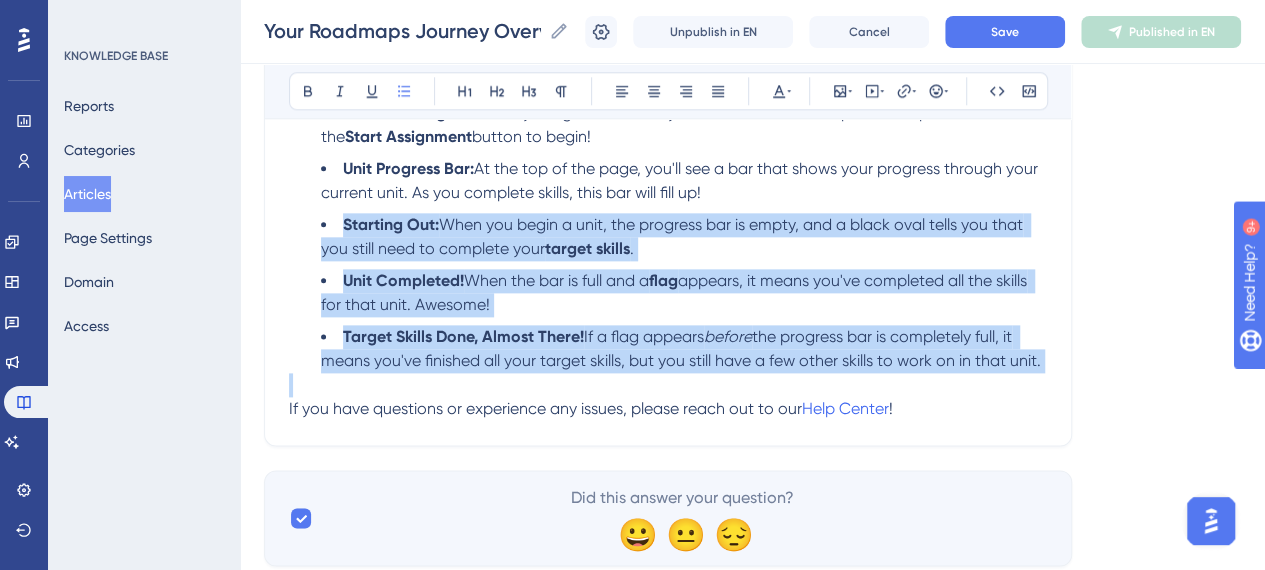 drag, startPoint x: 338, startPoint y: 407, endPoint x: 1086, endPoint y: 376, distance: 748.6421 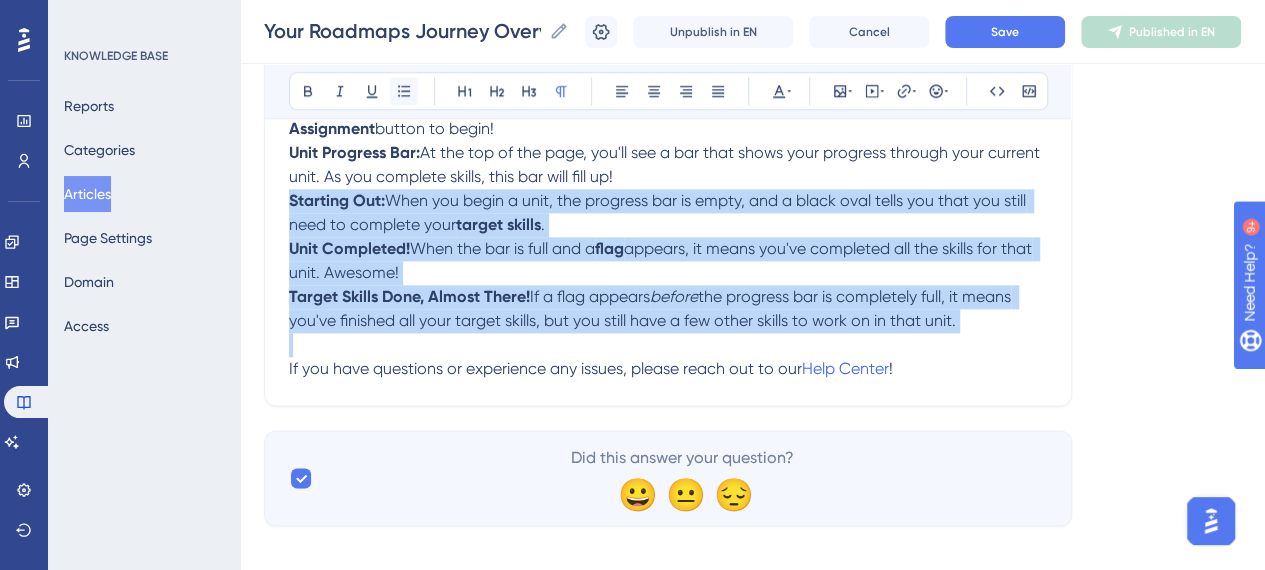 click 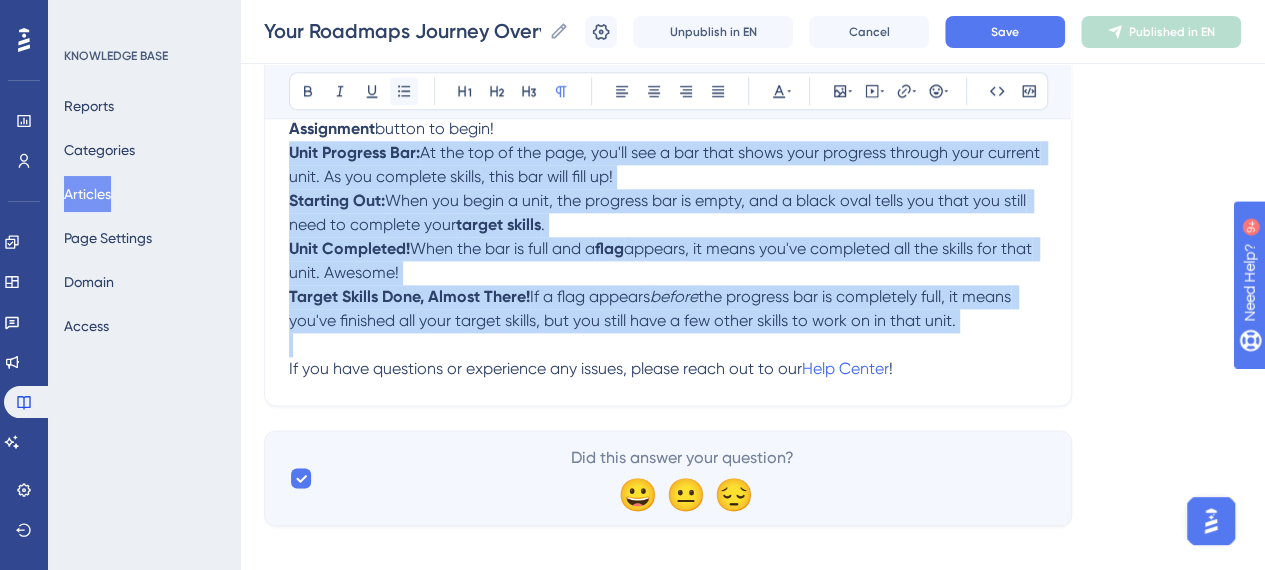 click 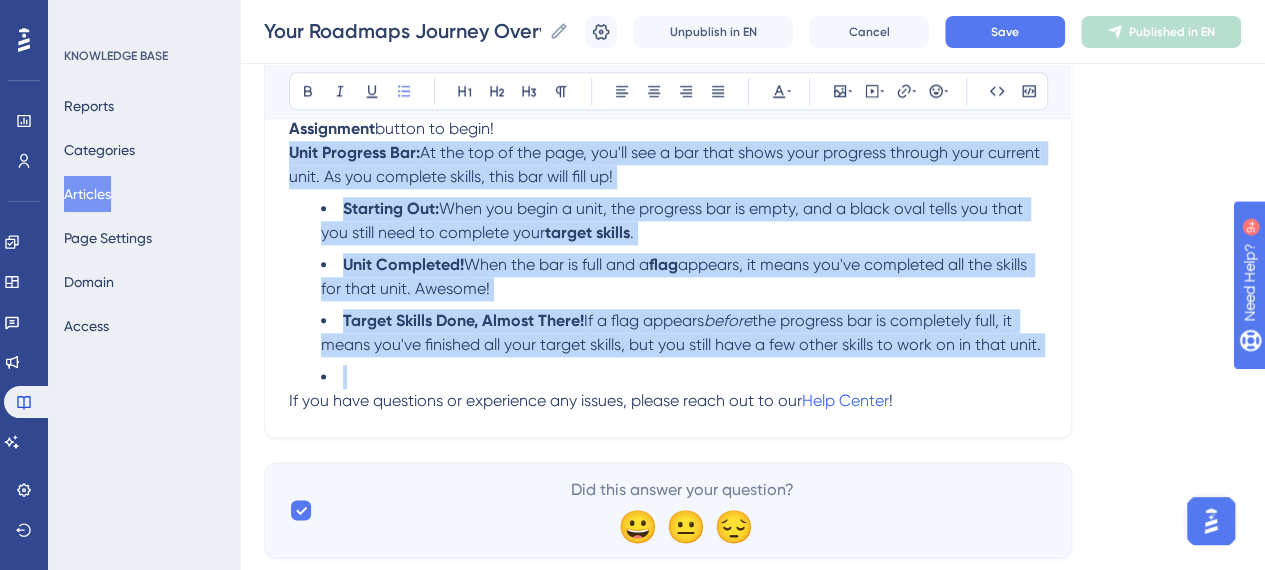 click on "Starting Out:  When you begin a unit, the progress bar is empty, and a black oval tells you that you still need to complete your  target skills . Unit Completed!  When the bar is full and a  flag  appears, it means you've completed all the skills for that unit. Awesome! Target Skills Done, Almost There!  If a flag appears  before  the progress bar is completely full, it means you've finished all your target skills, but you still have a few other skills to work on in that unit." at bounding box center [668, 293] 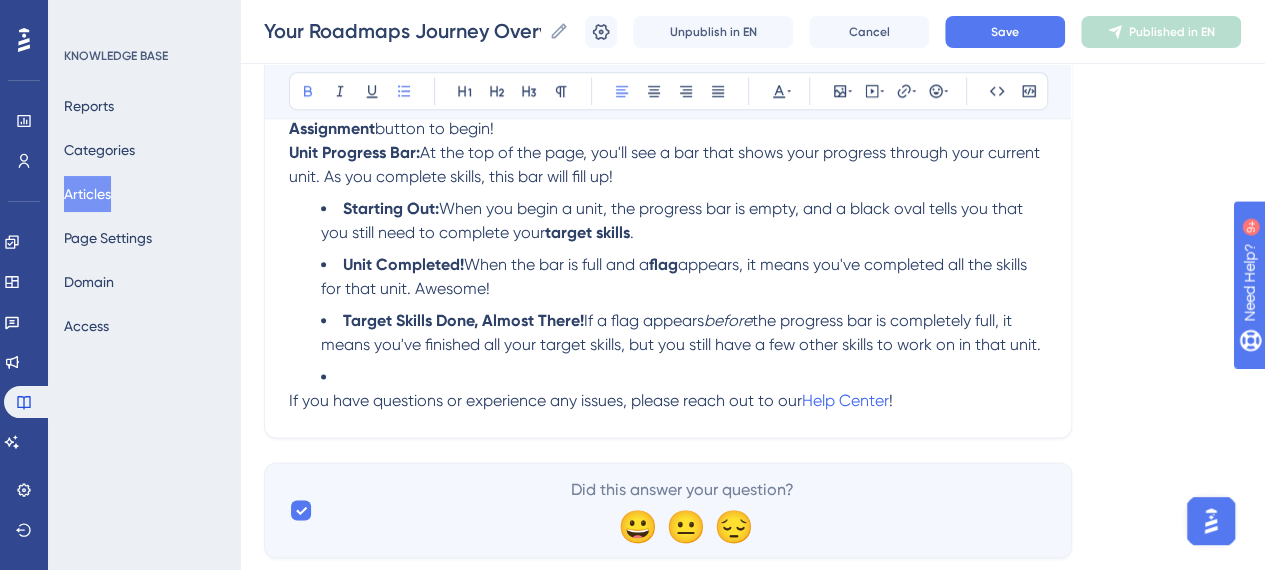 click on "Starting Out:" at bounding box center (391, 208) 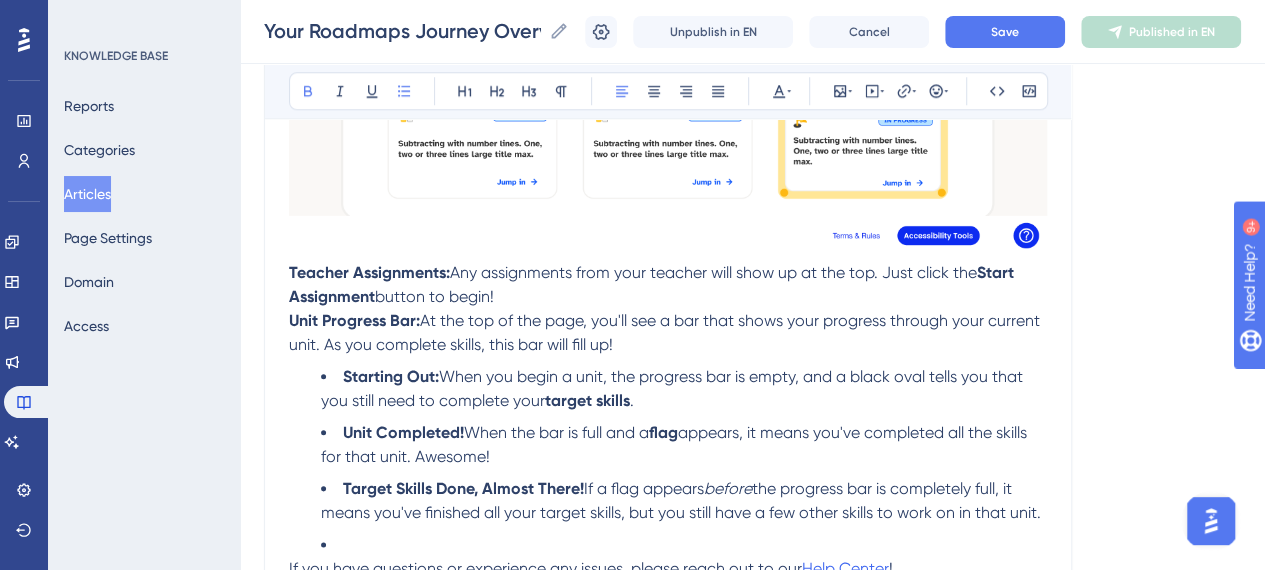 scroll, scrollTop: 902, scrollLeft: 0, axis: vertical 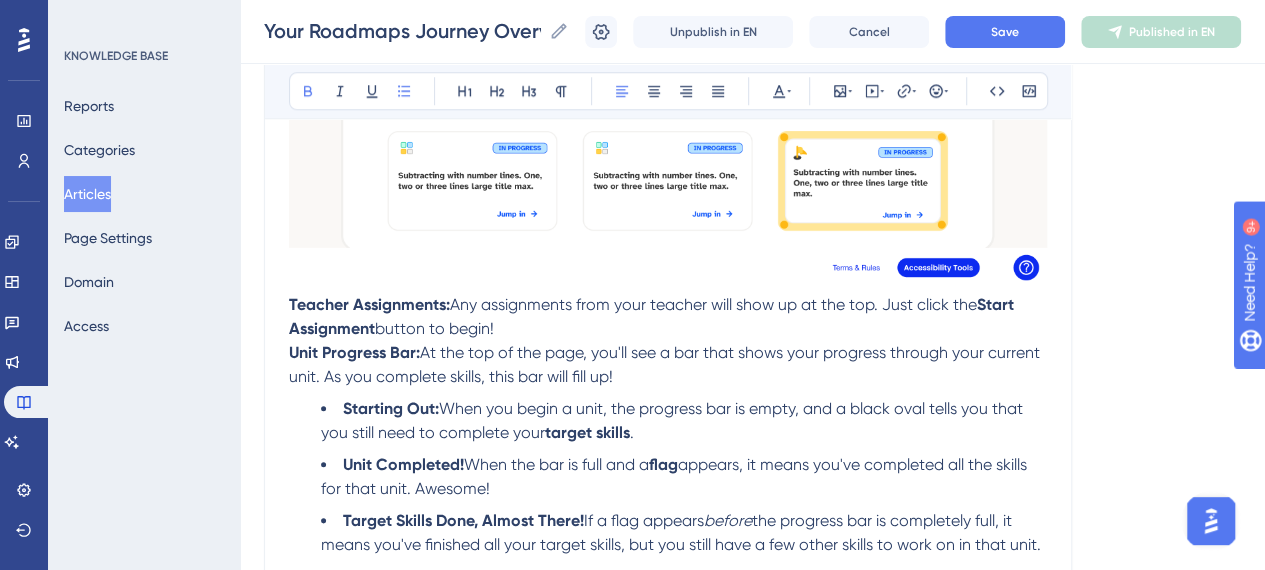 type 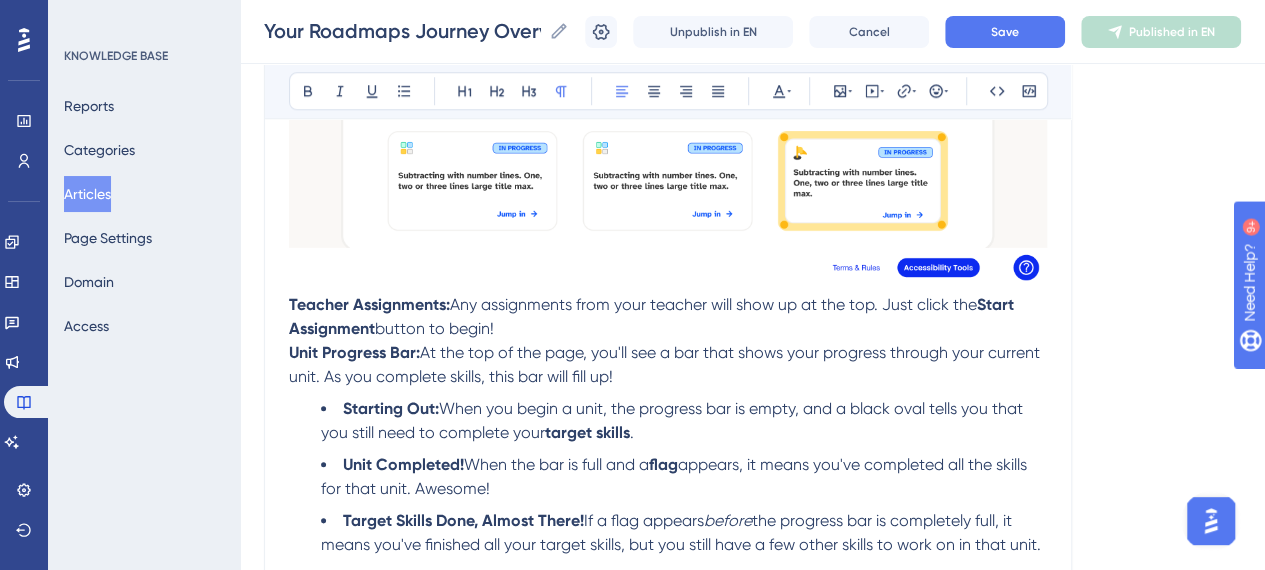 drag, startPoint x: 640, startPoint y: 373, endPoint x: 286, endPoint y: 306, distance: 360.2846 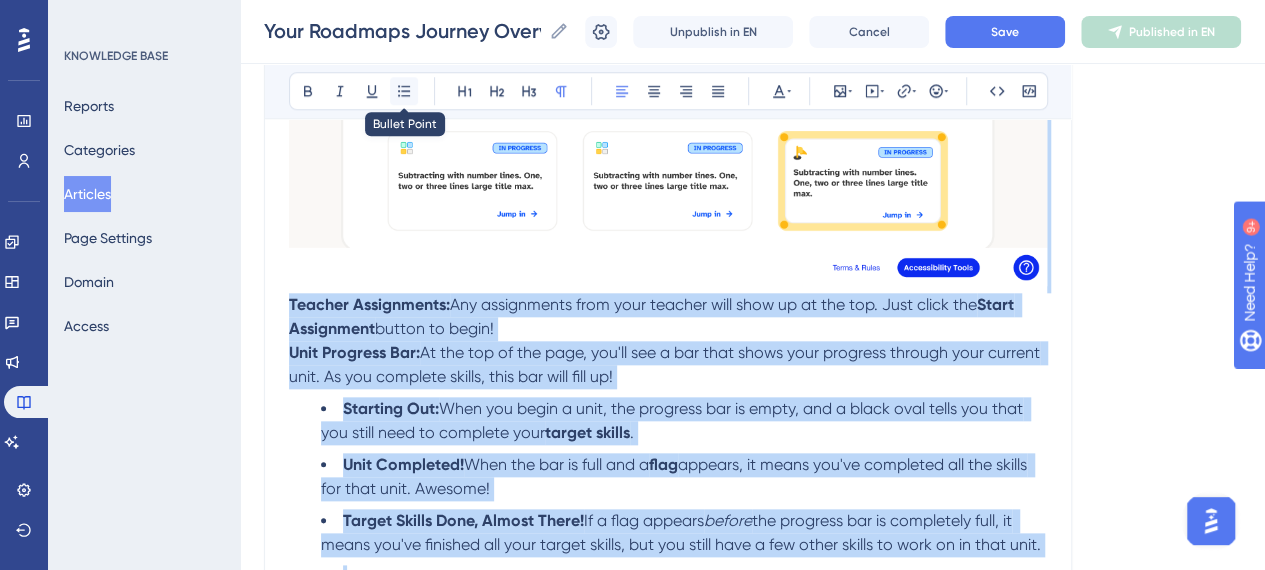 click 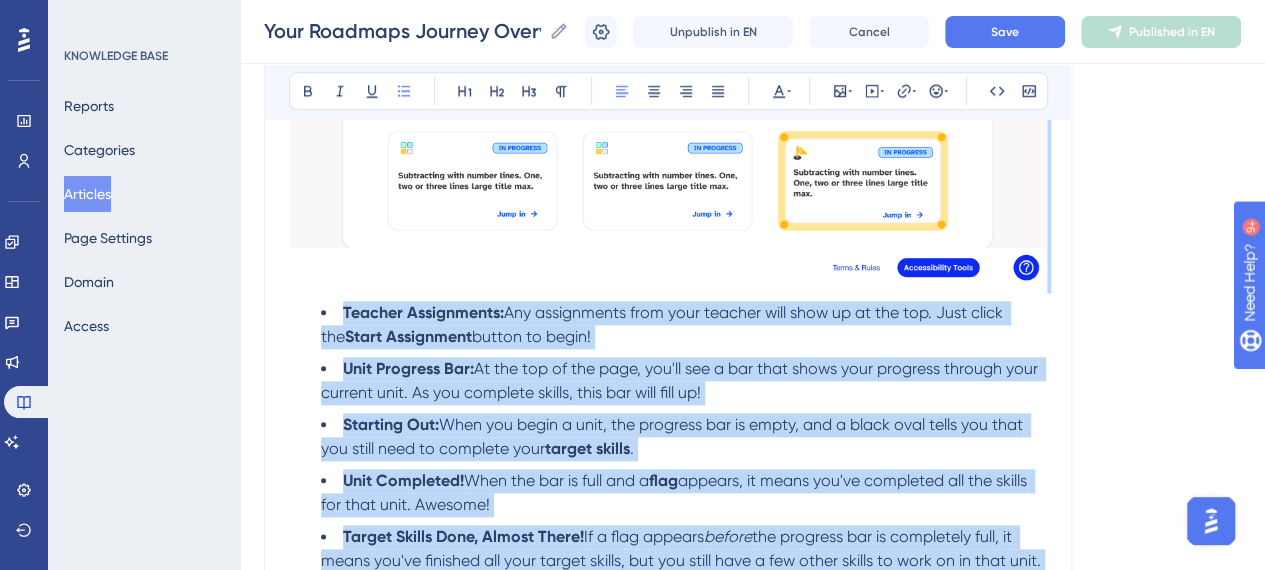 scroll, scrollTop: 1002, scrollLeft: 0, axis: vertical 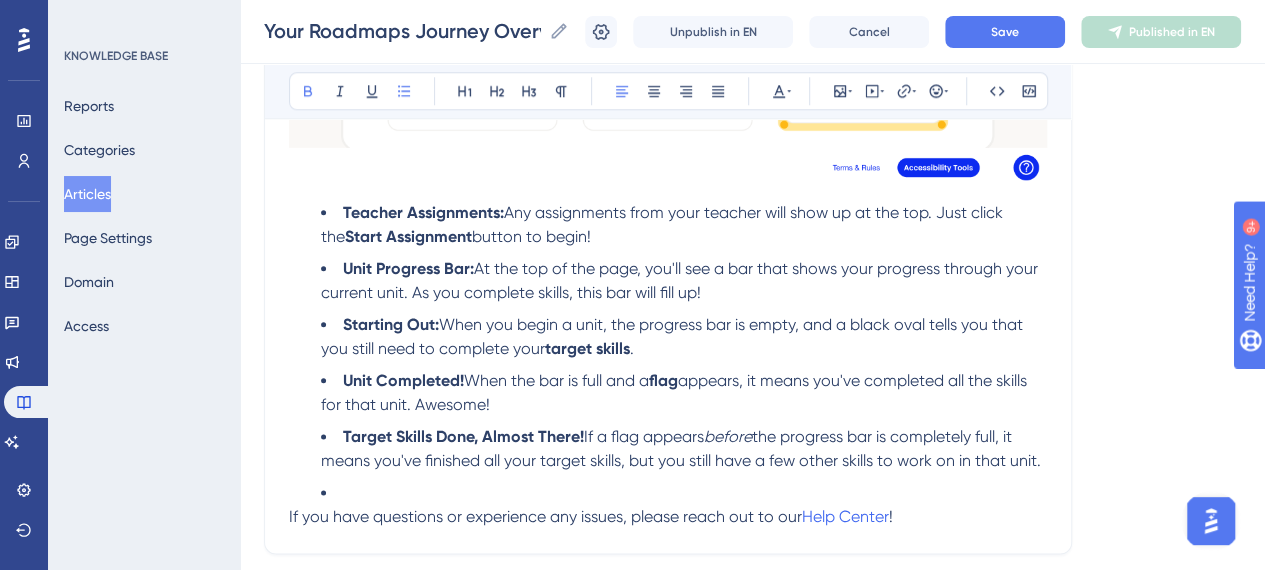 drag, startPoint x: 342, startPoint y: 309, endPoint x: 348, endPoint y: 319, distance: 11.661903 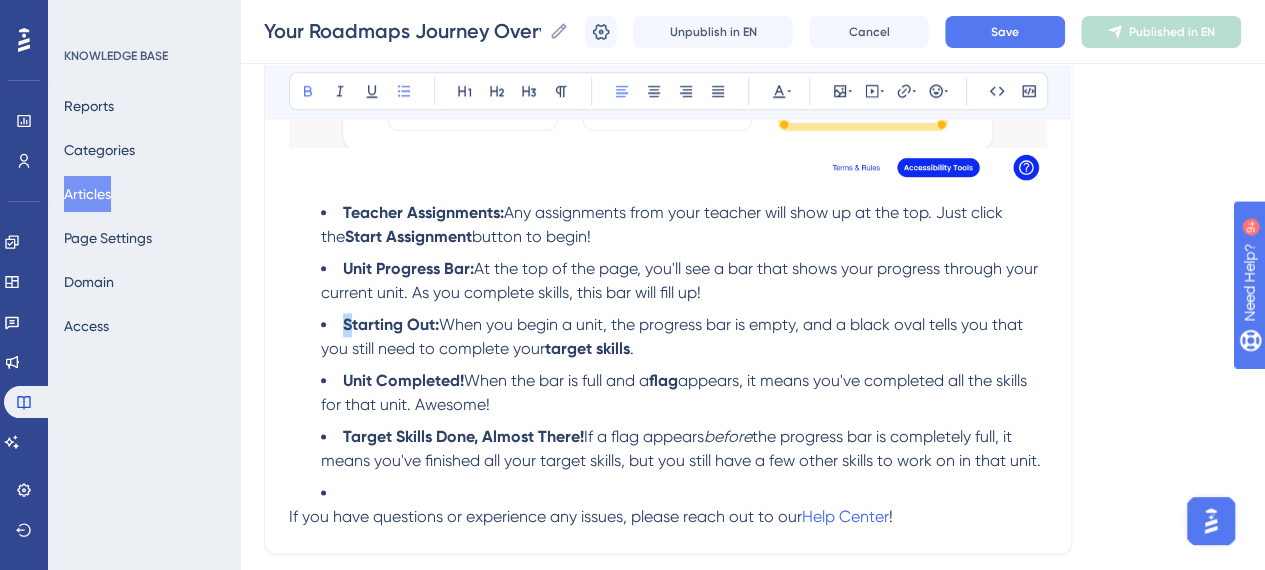 click on "Starting Out:" at bounding box center [391, 324] 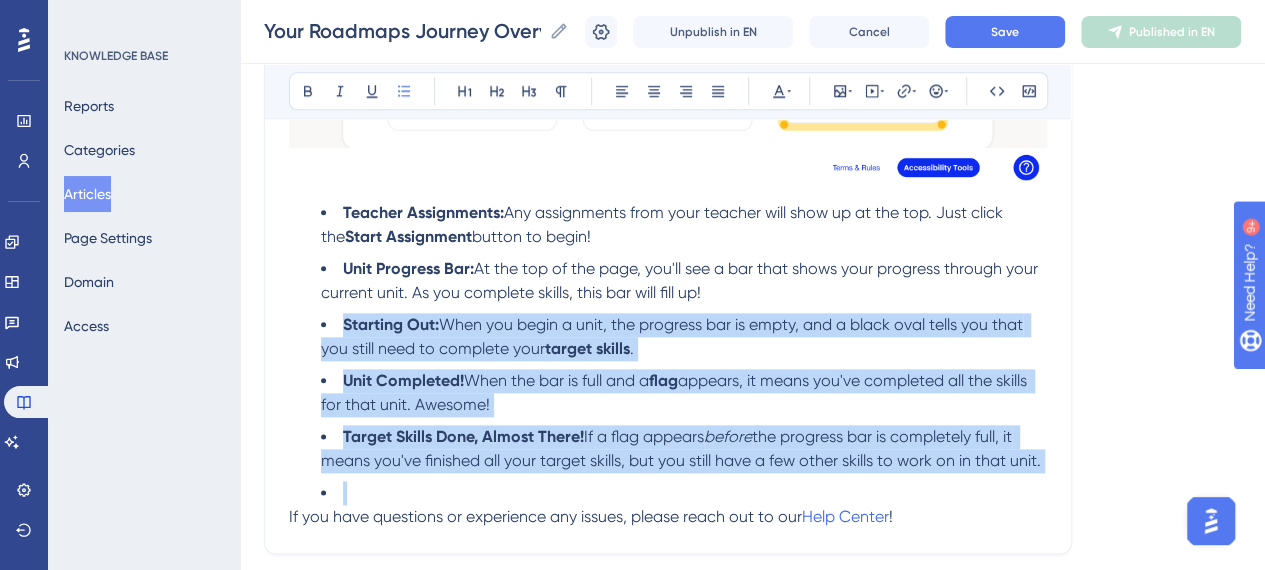 drag, startPoint x: 342, startPoint y: 322, endPoint x: 1062, endPoint y: 471, distance: 735.25574 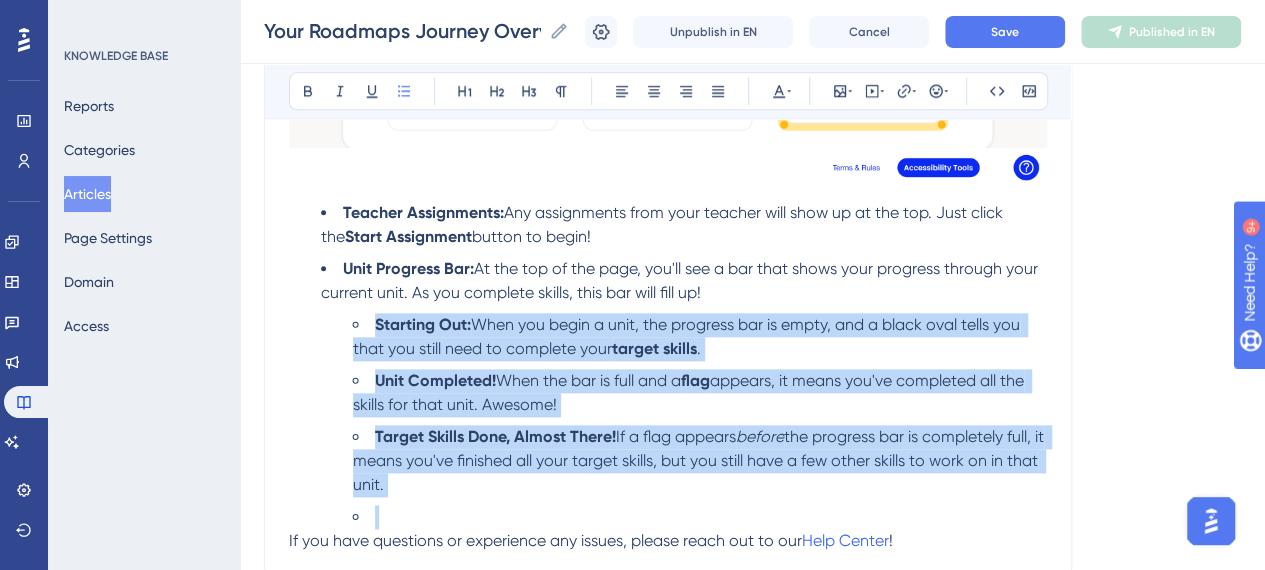 click at bounding box center [700, 517] 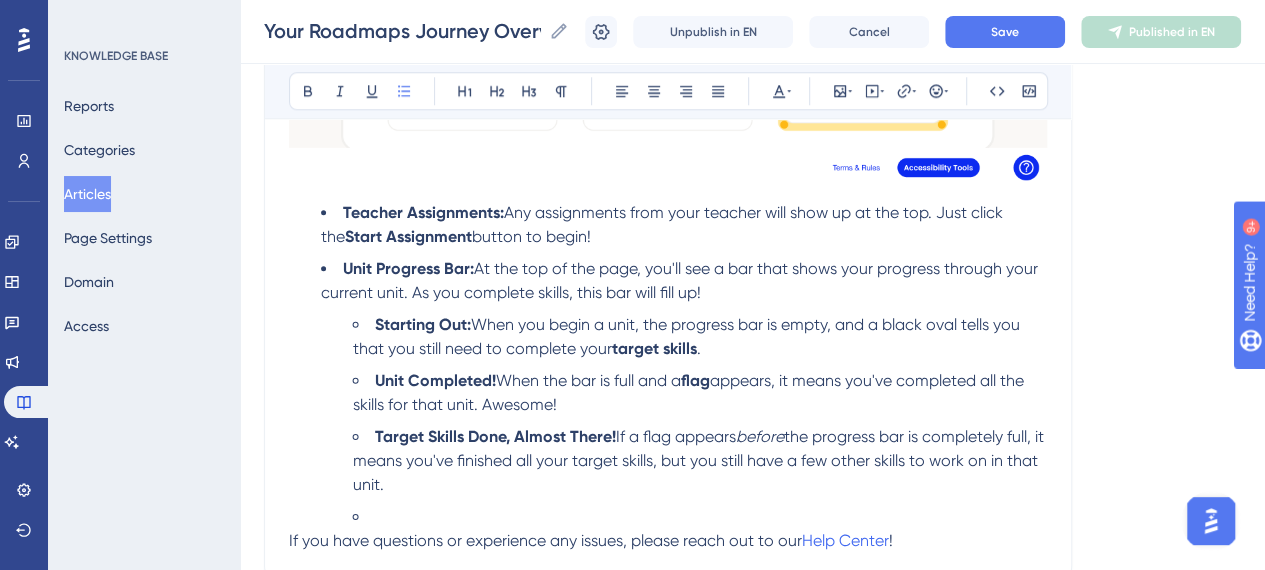 click at bounding box center [700, 517] 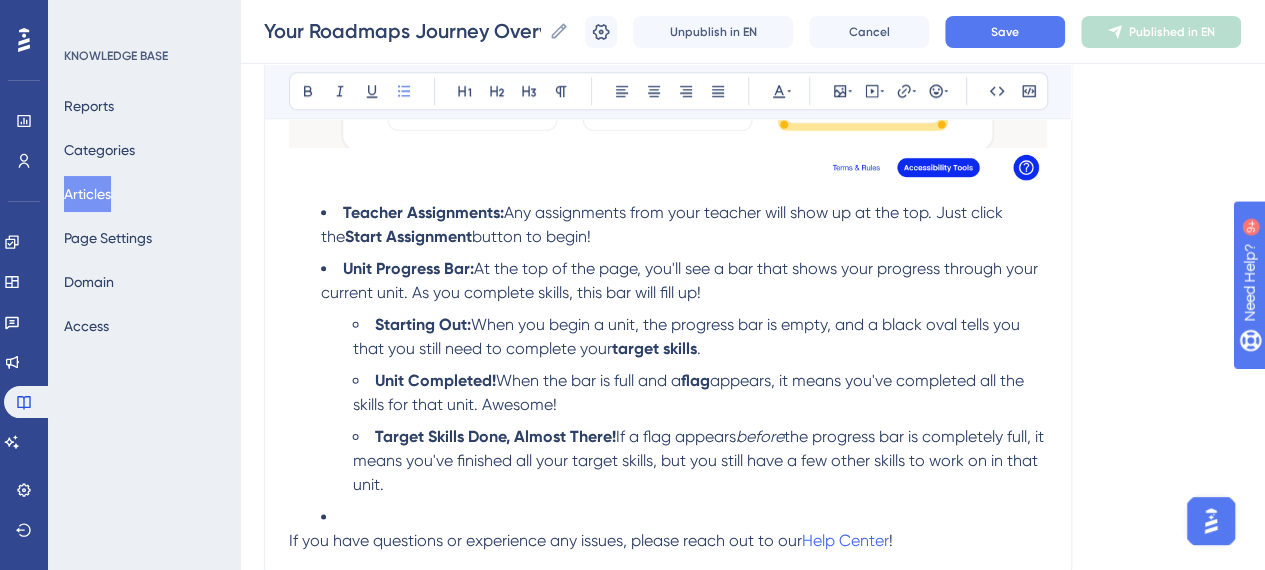 click at bounding box center (684, 517) 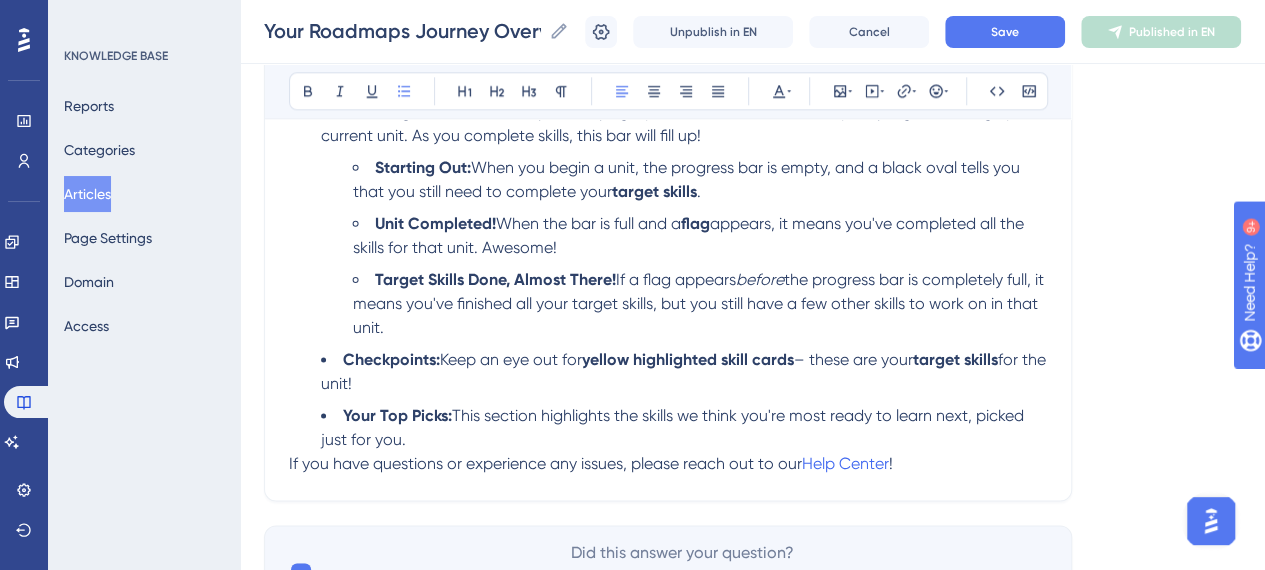 scroll, scrollTop: 1221, scrollLeft: 0, axis: vertical 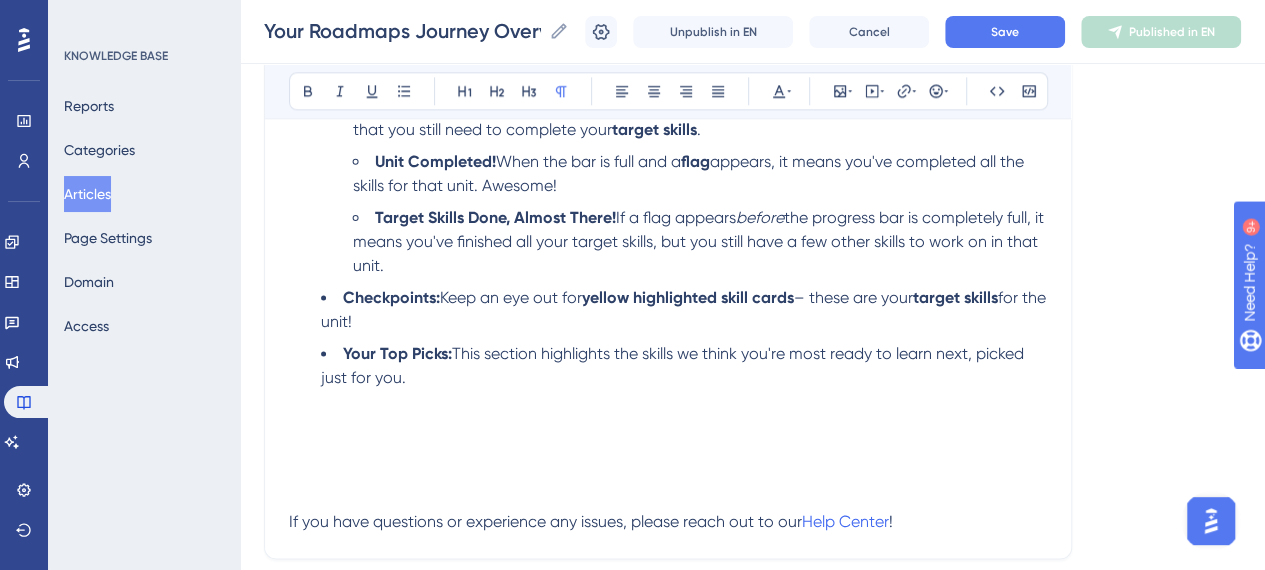 click at bounding box center [668, 426] 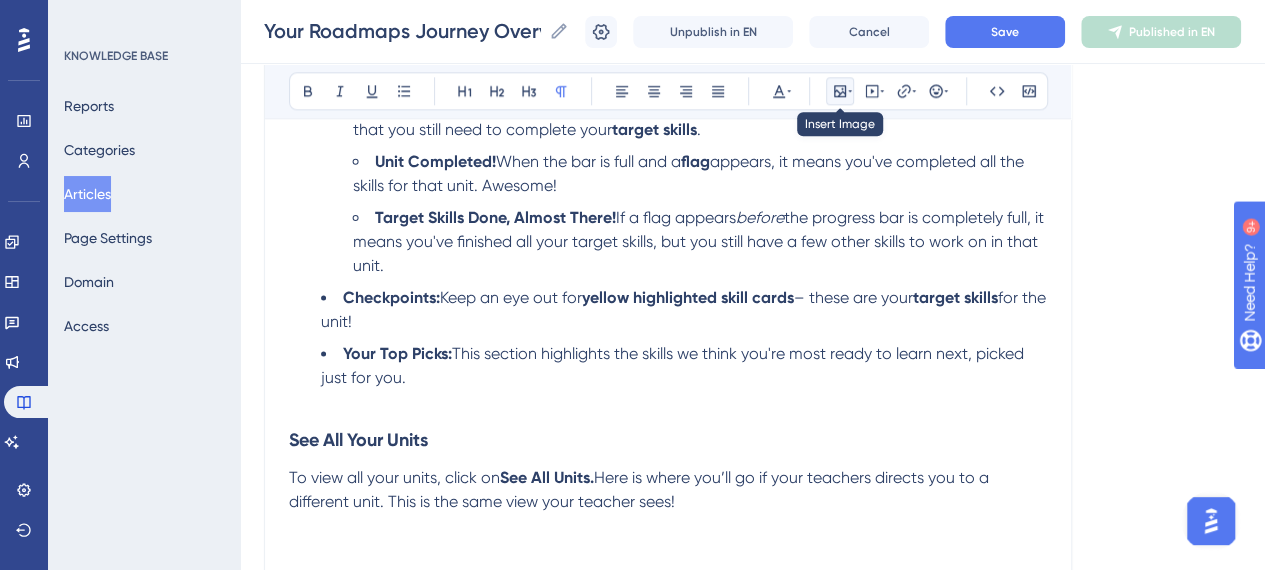 click 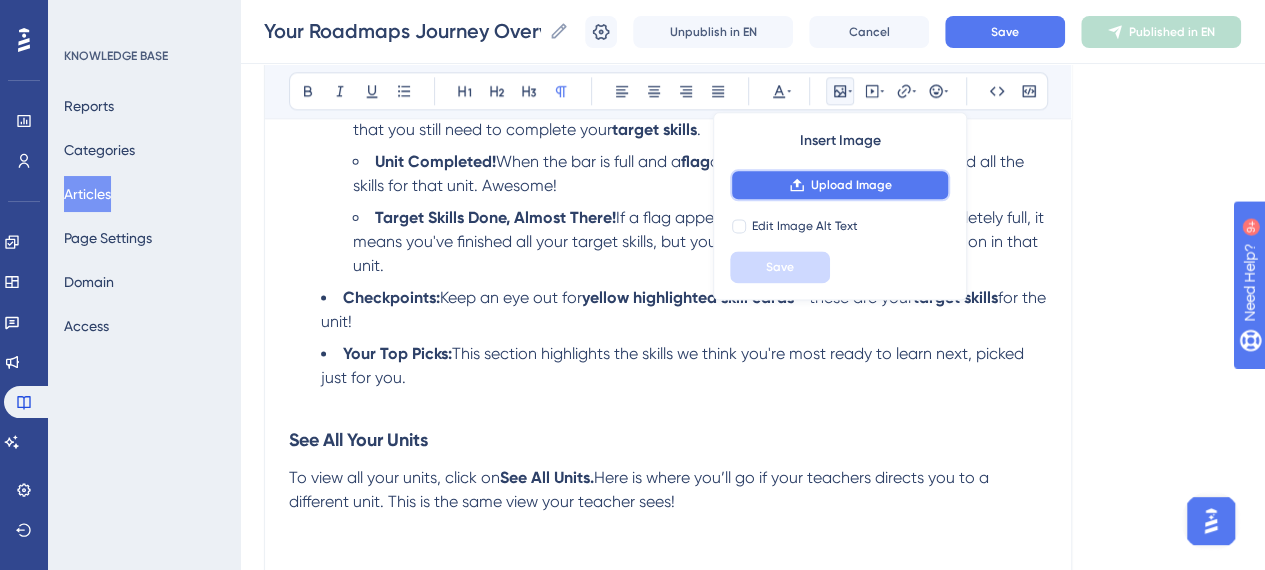 click on "Upload Image" at bounding box center [851, 185] 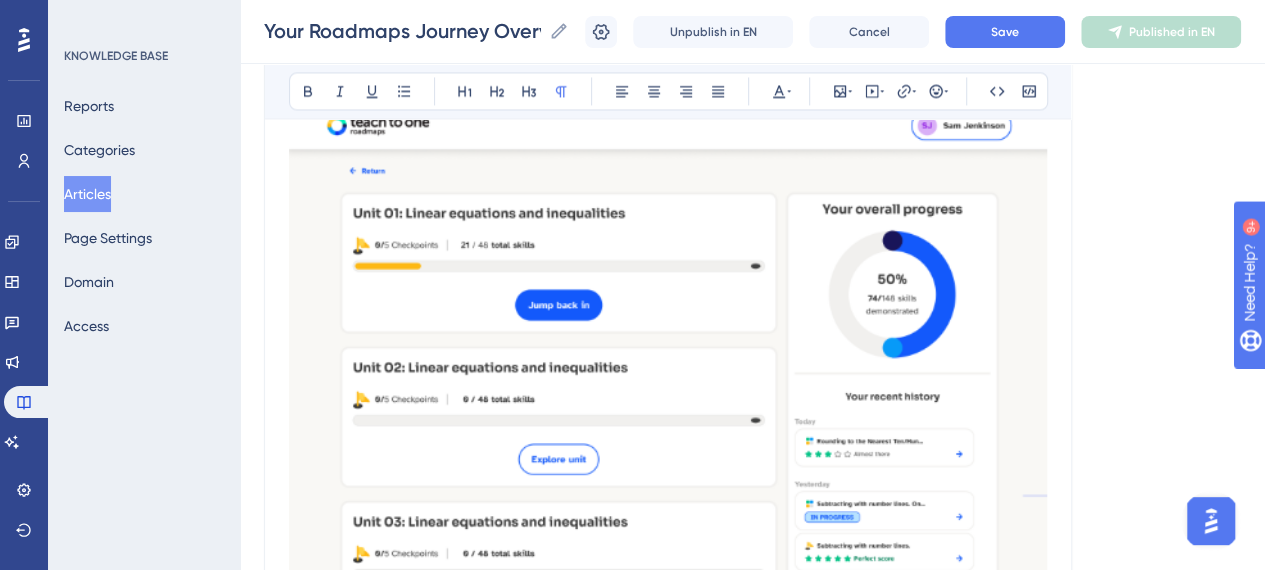 scroll, scrollTop: 1621, scrollLeft: 0, axis: vertical 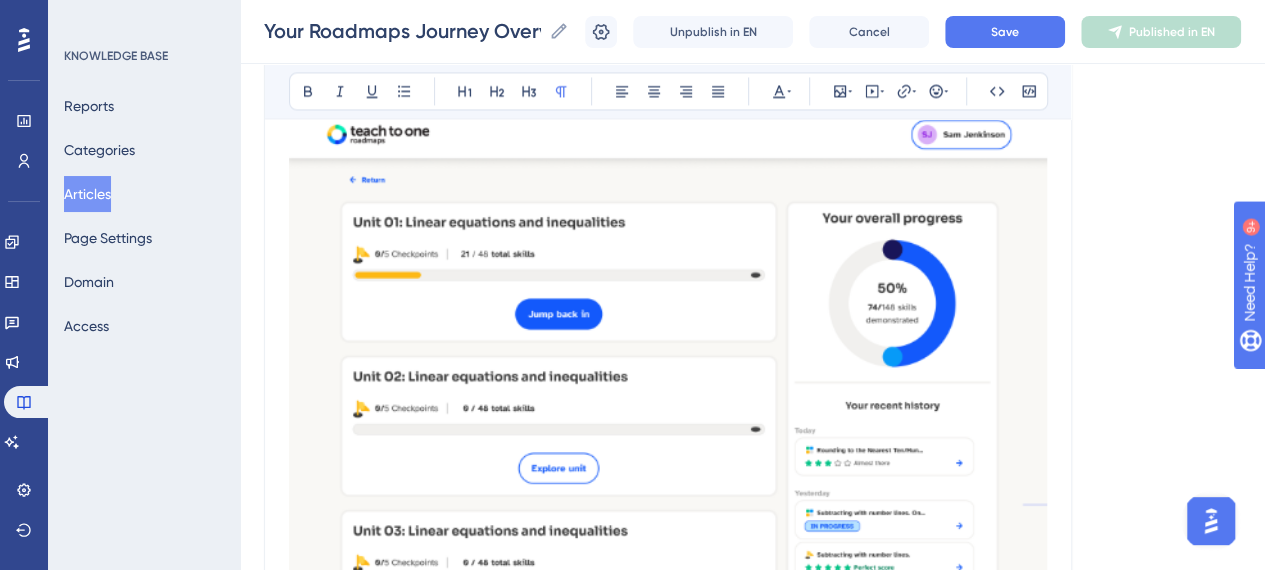 click at bounding box center [668, 383] 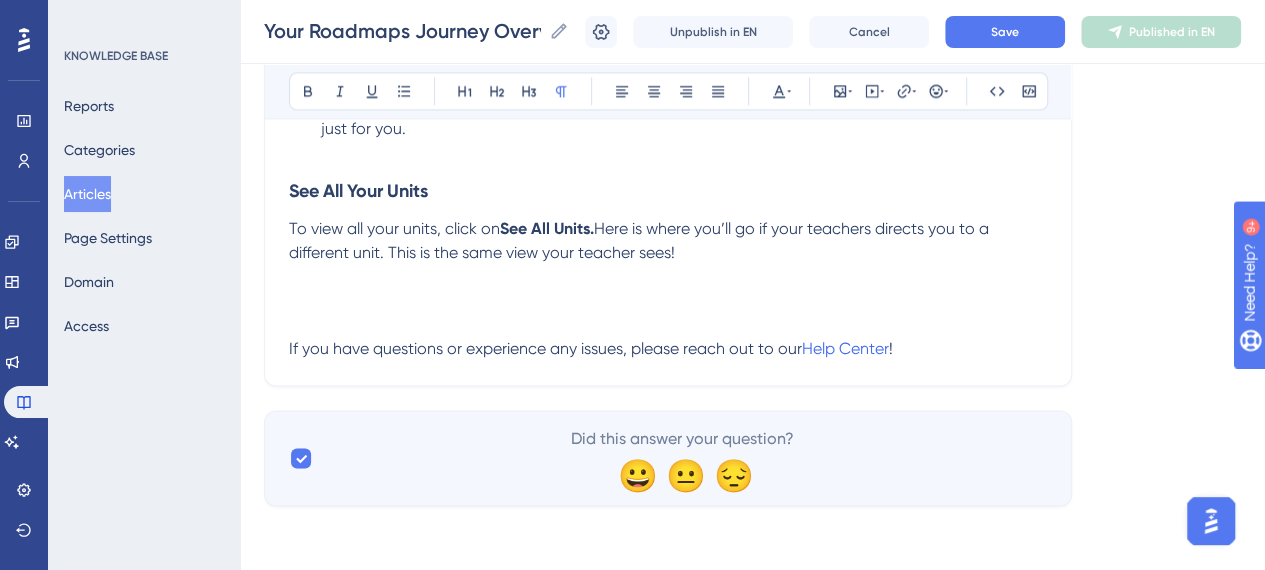 scroll, scrollTop: 1468, scrollLeft: 0, axis: vertical 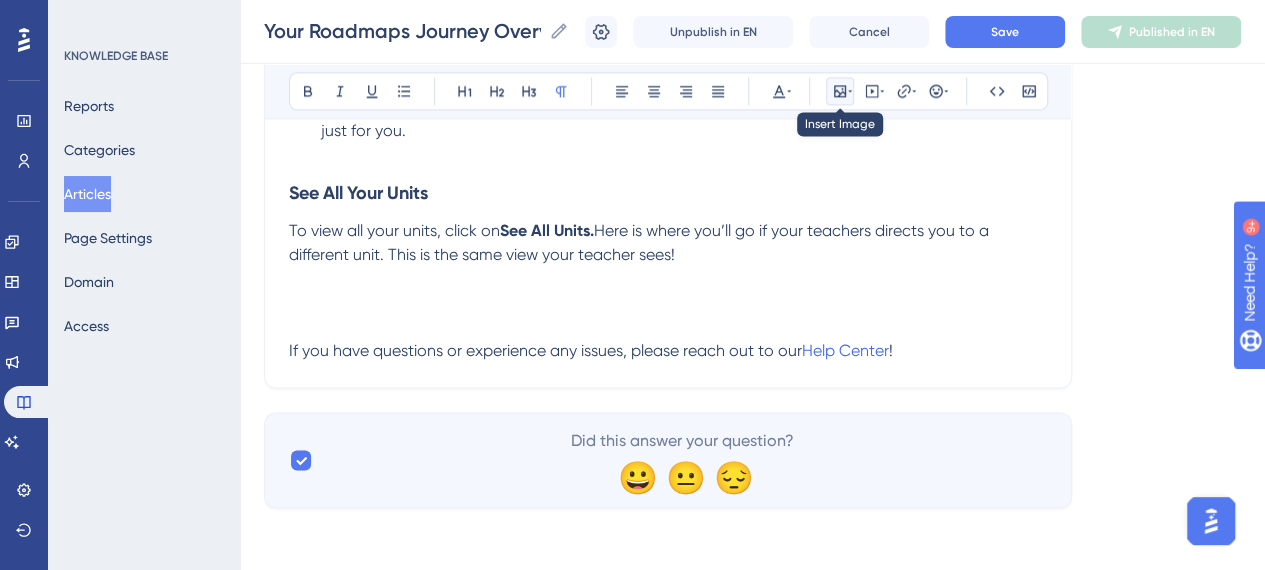 click 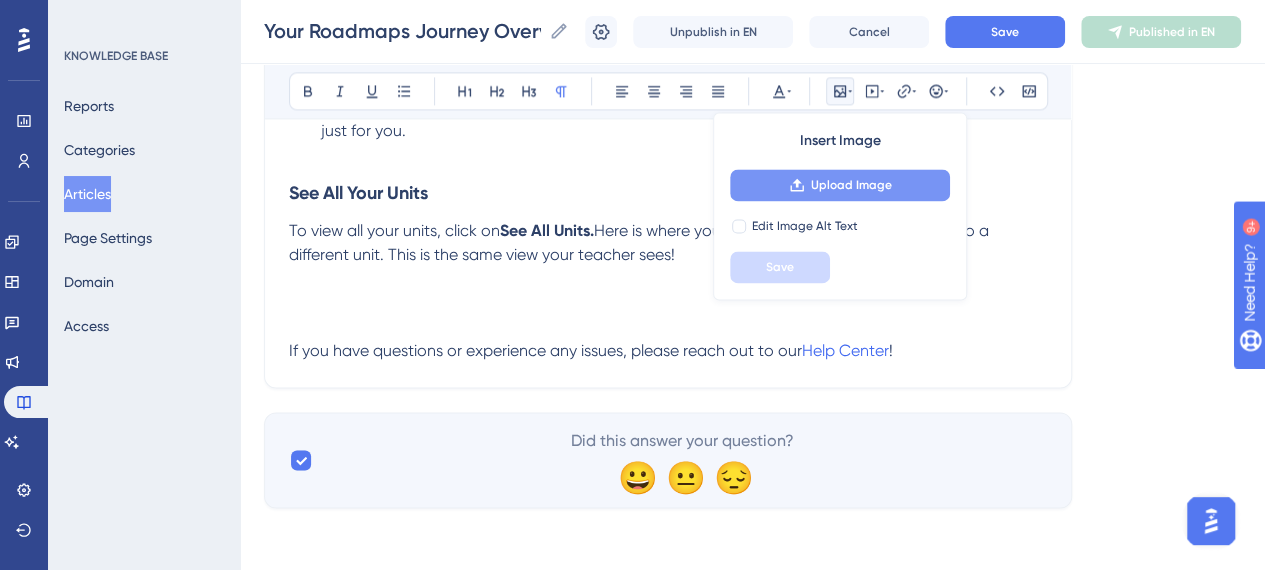 click on "Upload Image" at bounding box center (851, 185) 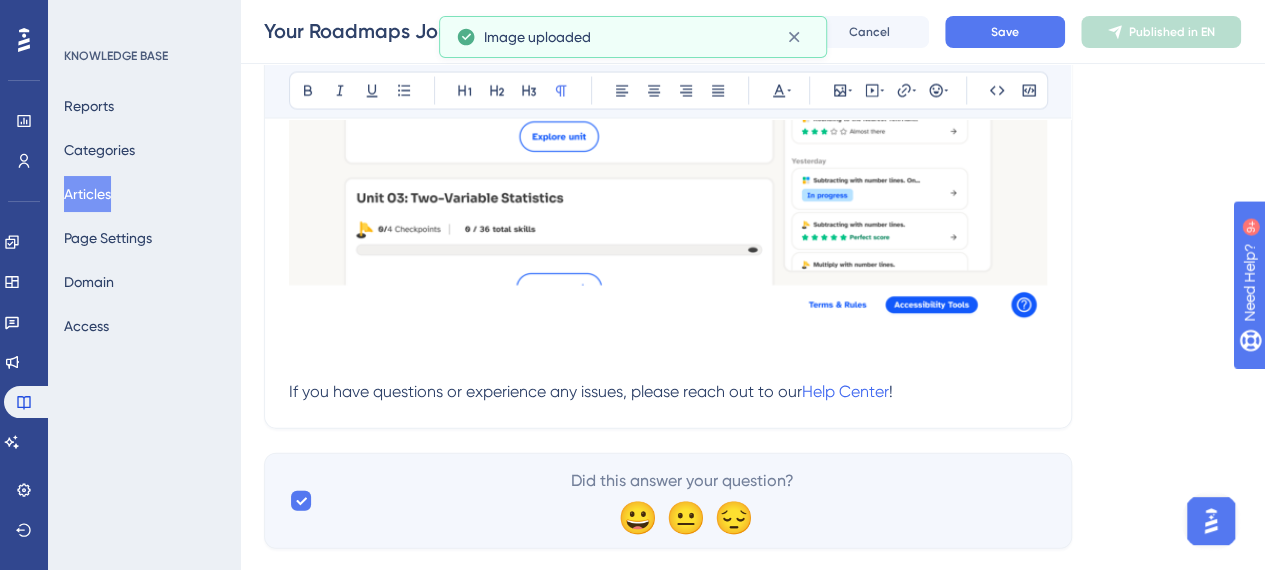 scroll, scrollTop: 1968, scrollLeft: 0, axis: vertical 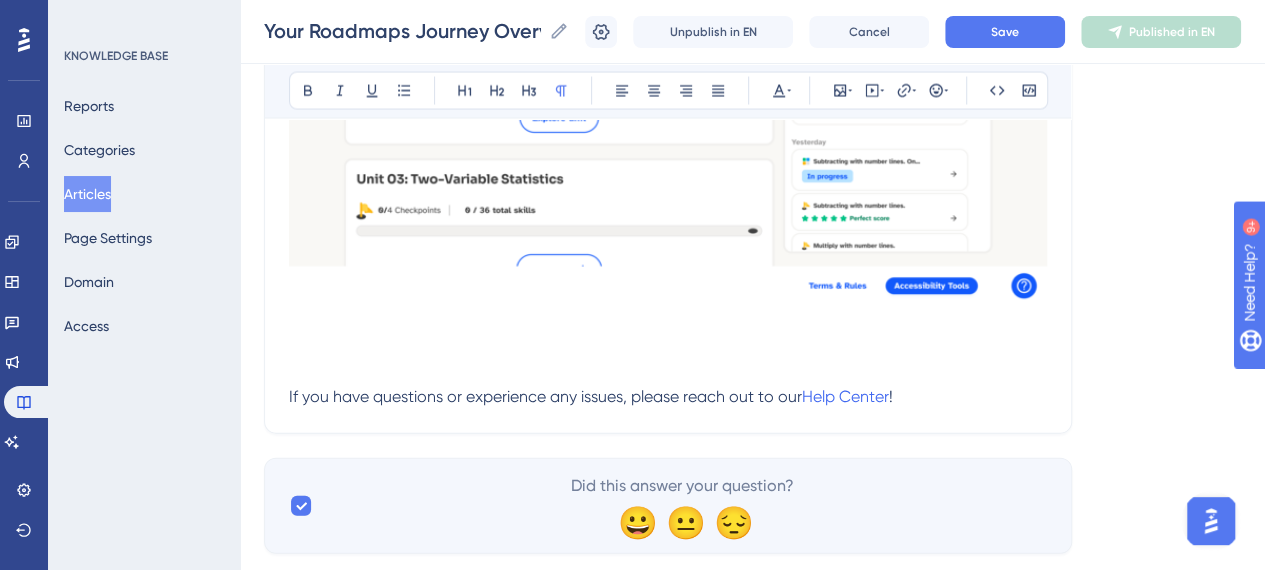 click at bounding box center [668, 349] 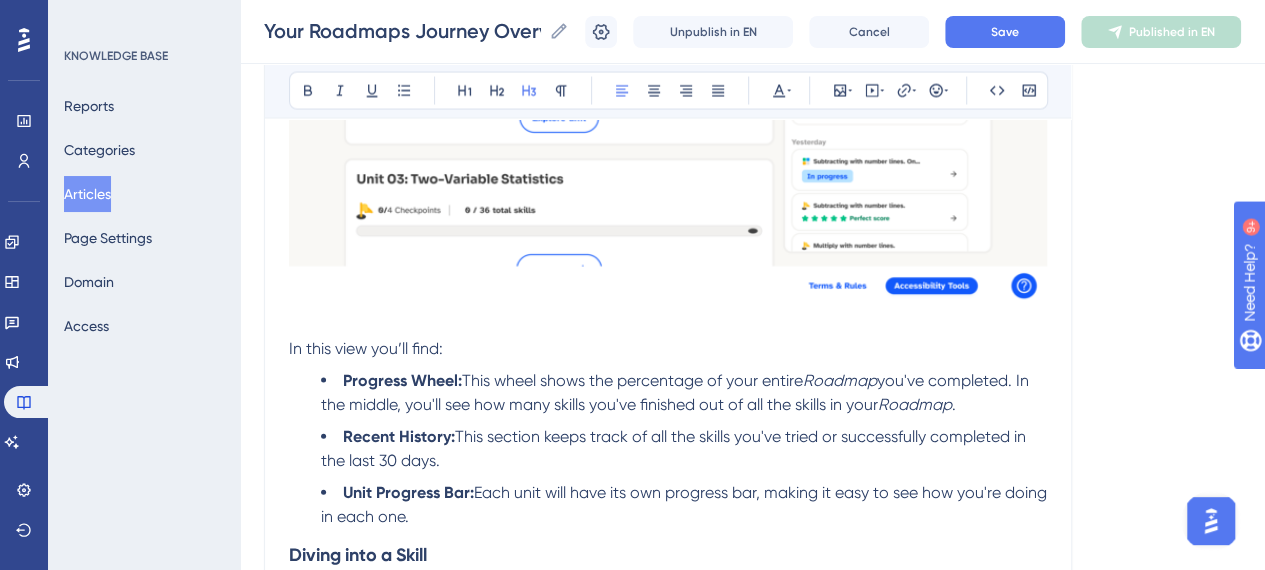 scroll, scrollTop: 2168, scrollLeft: 0, axis: vertical 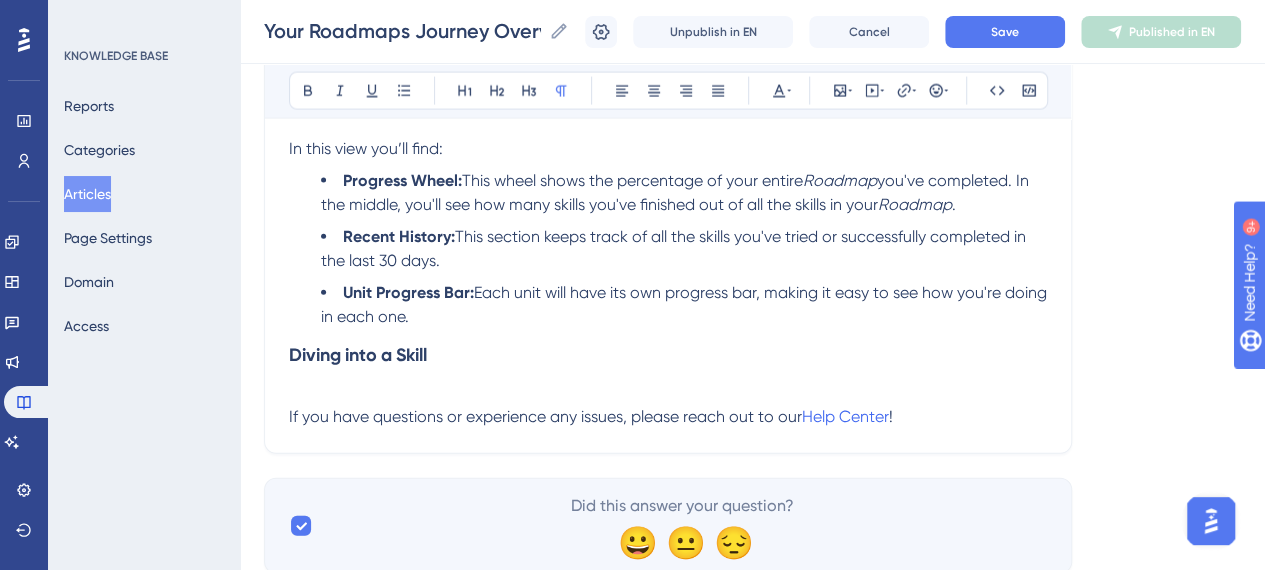 click at bounding box center [668, 393] 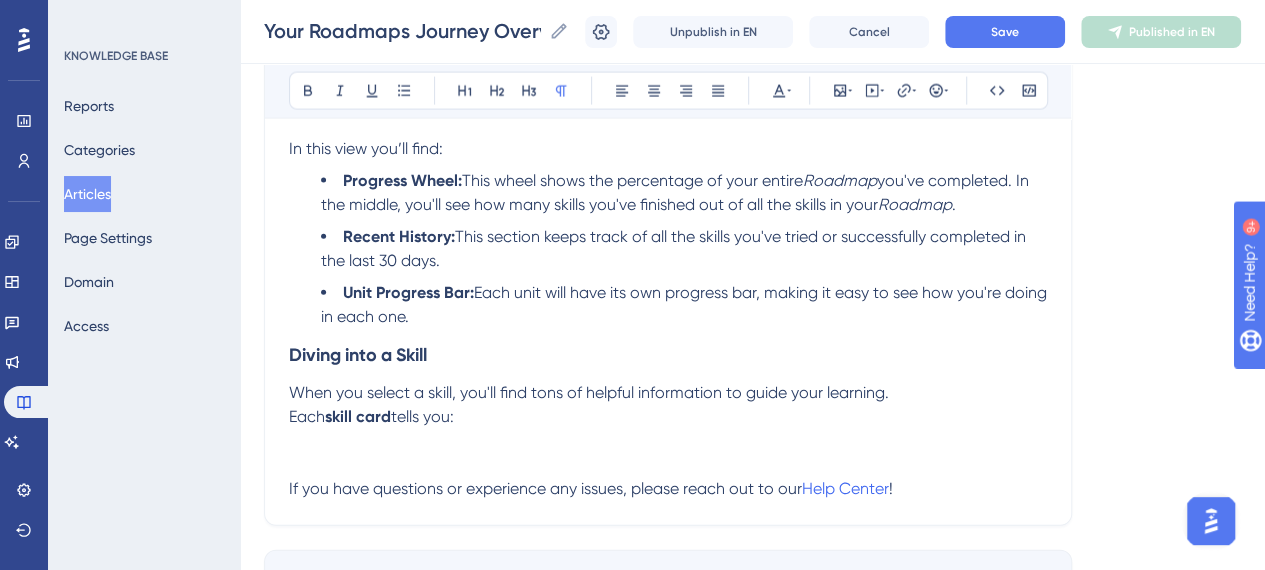 click on "Your  Roadmaps  Journey Starts Here! When you first log in, you'll begin with a diagnostic assessment. This is a set of about 34 questions that helps us understand what you already know and what you're ready to learn. You can pause the assessment at any time and come back to it later. It usually takes anywhere from 45 to 60 minutes to complete, but no worries if it takes you a little longer to complete it. Your Personalized Homepage Once you finish the diagnostic assessment, you'll land right on your first unit. Think of this as your personalized homepage! Here, you'll find everything you need to succeed: Teacher Assignments:  Any assignments from your teacher will show up at the top. Just click the  Start Assignment  button to begin! Unit Progress Bar:  At the top of the page, you'll see a bar that shows your progress through your current unit. As you complete skills, this bar will fill up! Starting Out: target skills . Unit Completed!  When the bar is full and a  flag Target Skills Done, Almost There! . !" at bounding box center (668, -621) 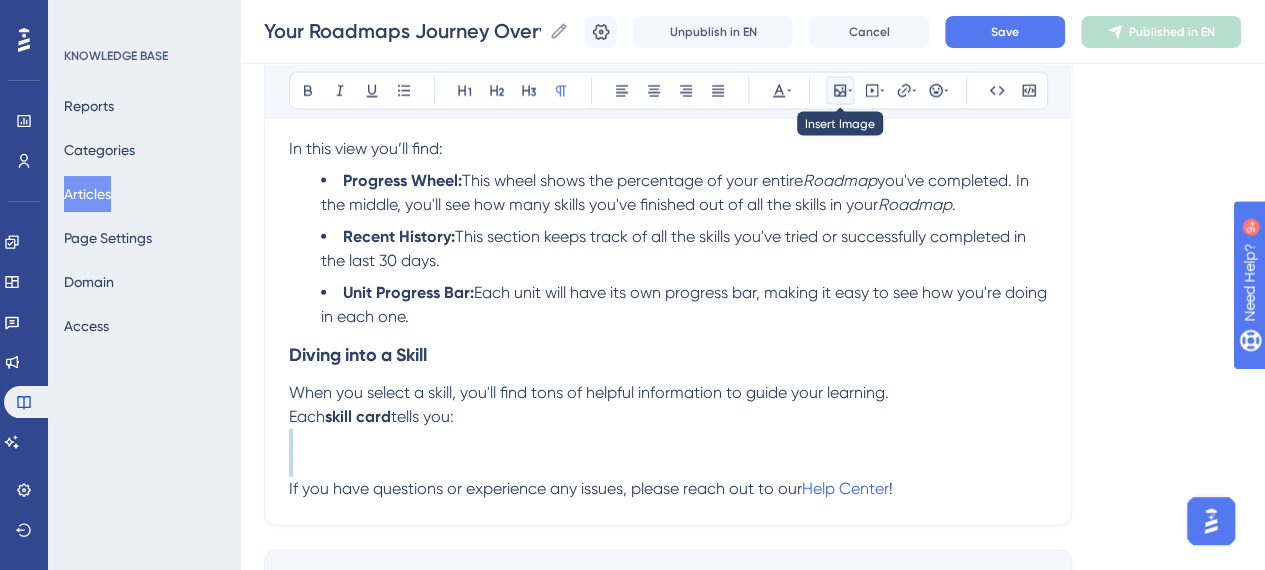 click at bounding box center (840, 91) 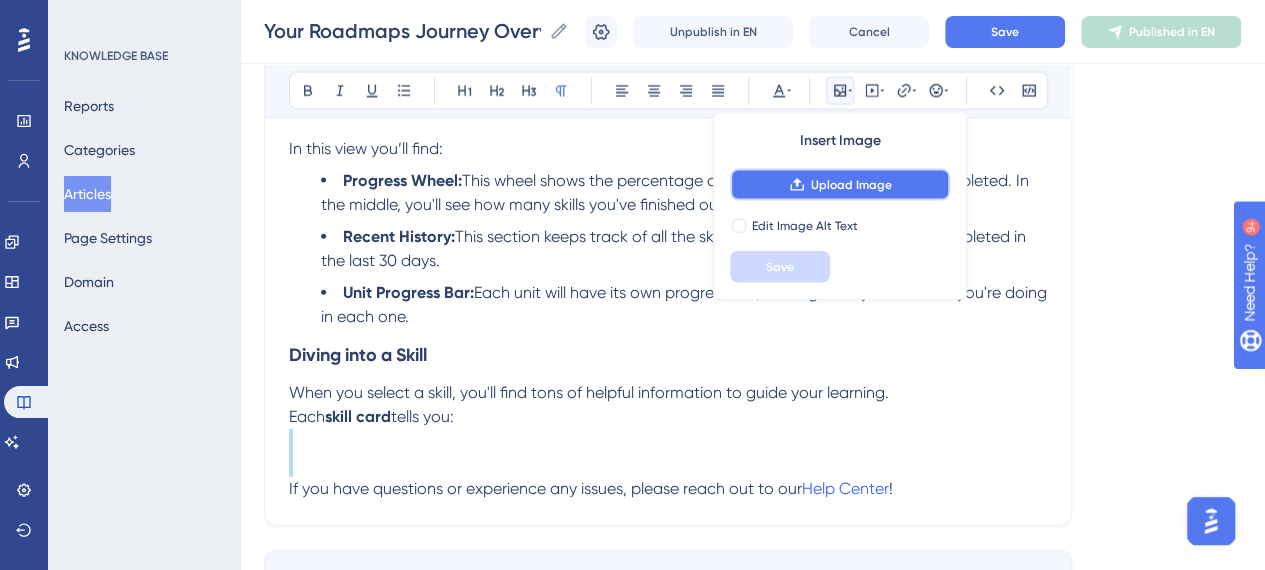 click on "Upload Image" at bounding box center (851, 185) 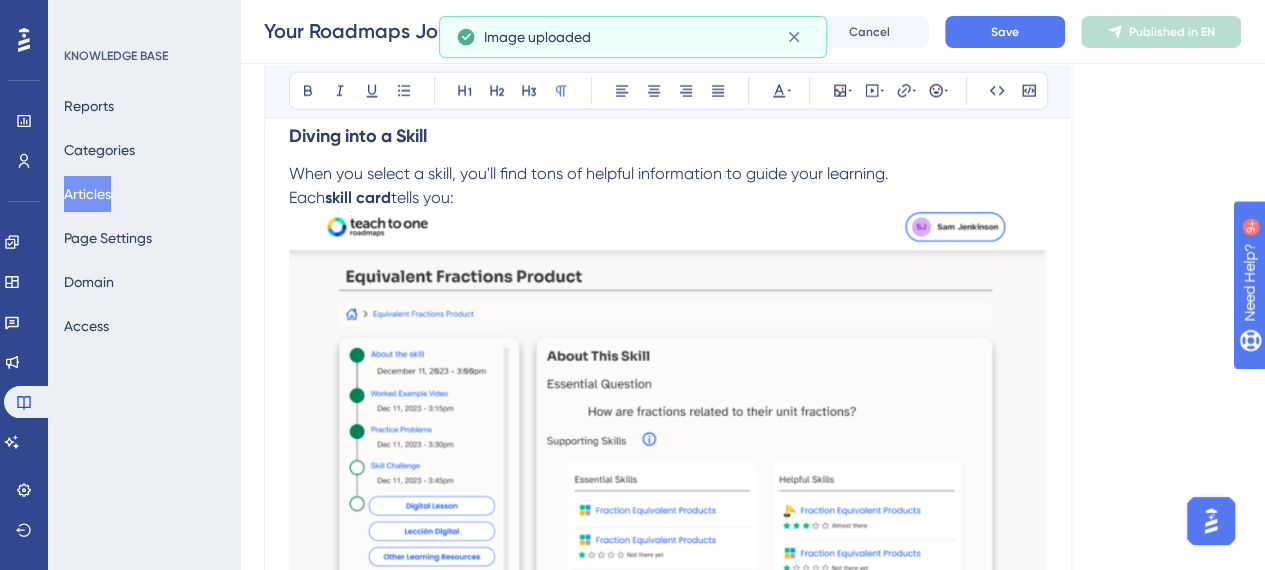 scroll, scrollTop: 2468, scrollLeft: 0, axis: vertical 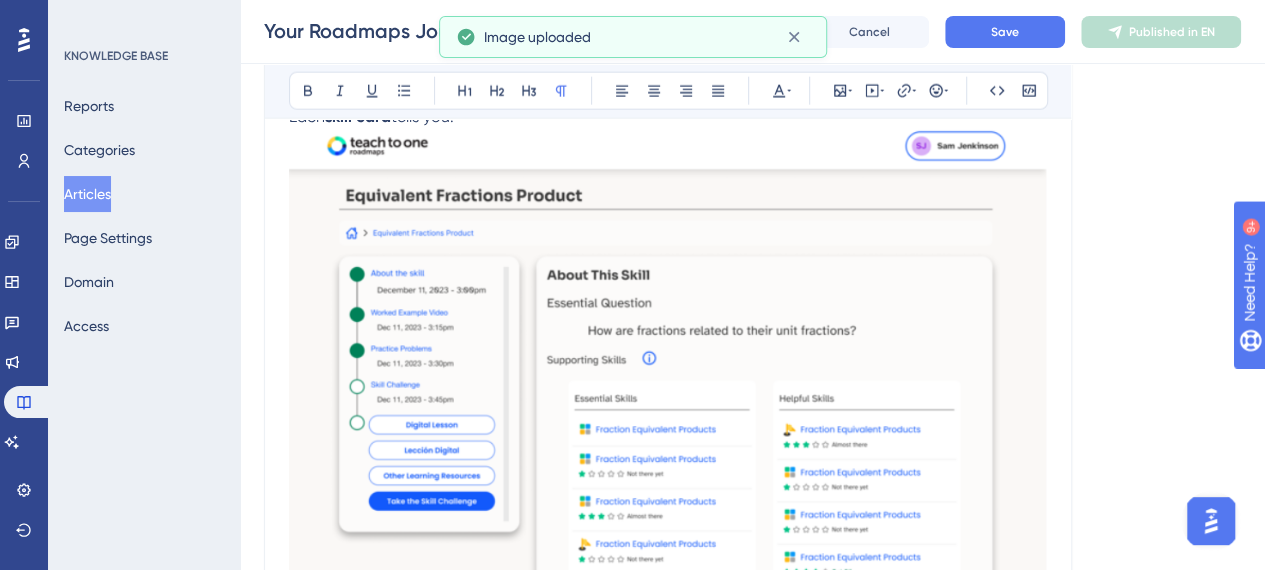 click at bounding box center (668, 475) 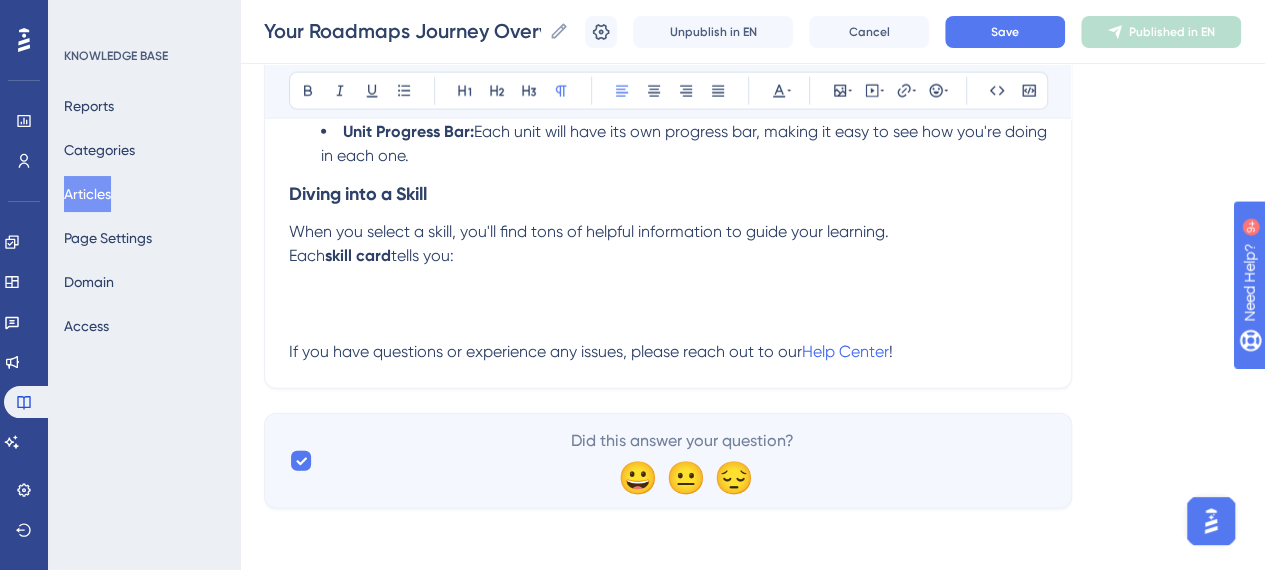 scroll, scrollTop: 2353, scrollLeft: 0, axis: vertical 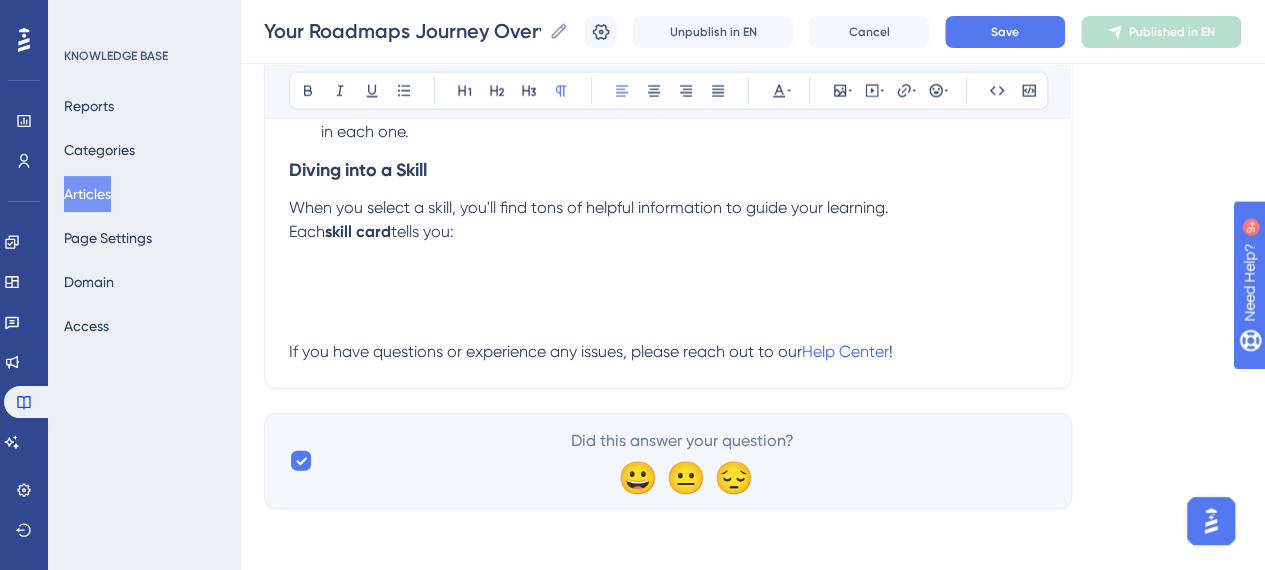 drag, startPoint x: 418, startPoint y: 311, endPoint x: 421, endPoint y: 288, distance: 23.194826 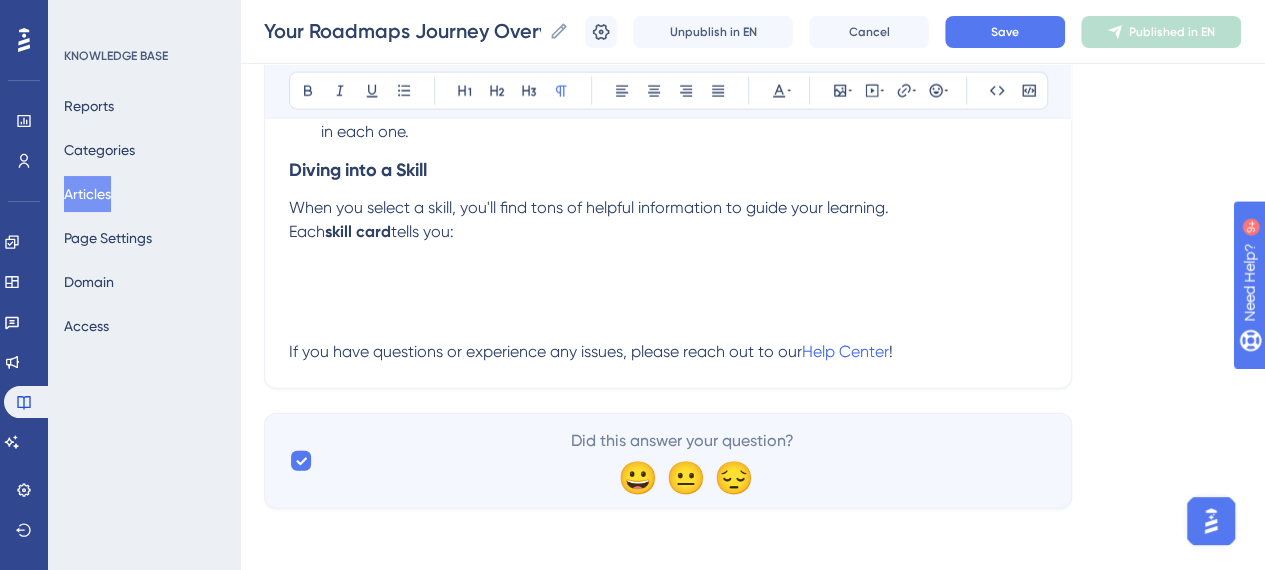click at bounding box center (668, 280) 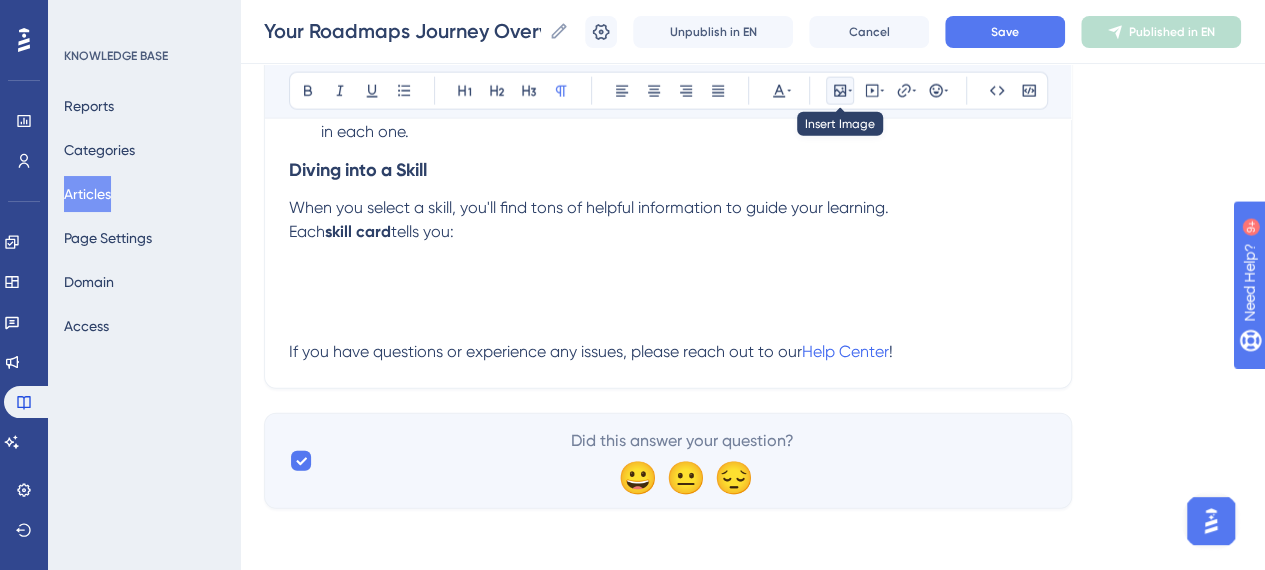 click 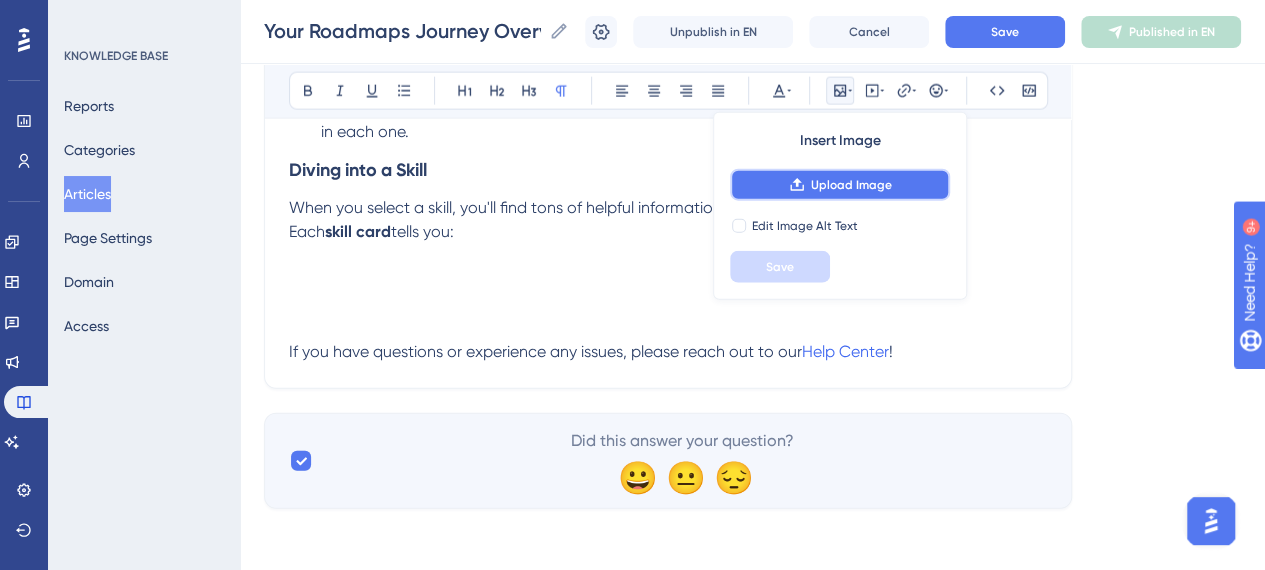 click on "Upload Image" at bounding box center (851, 185) 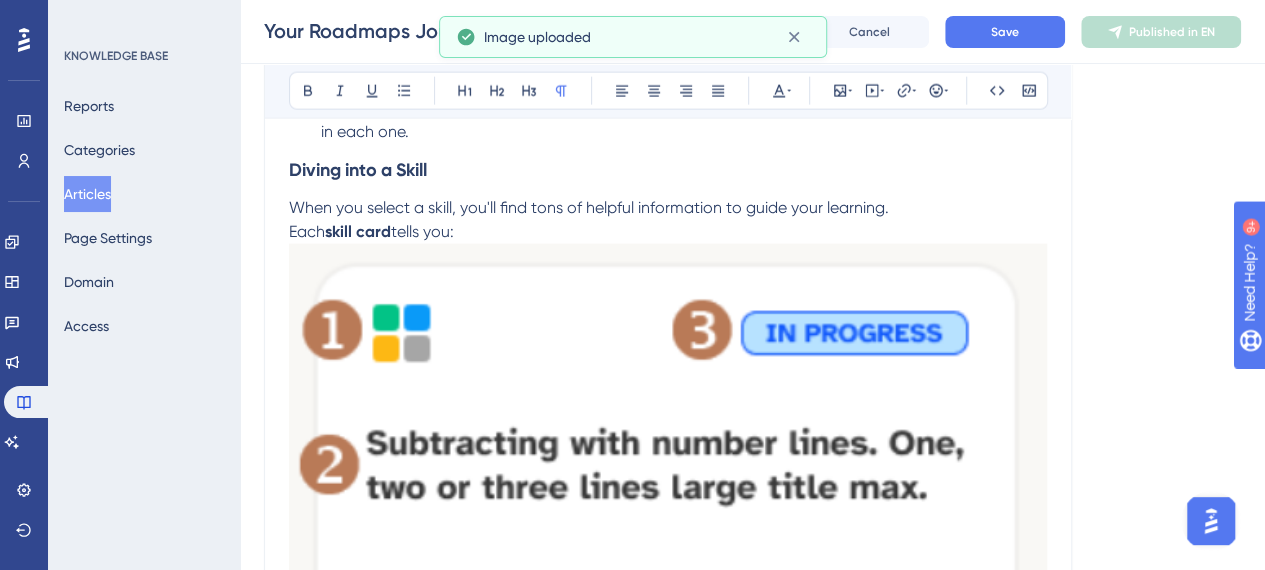 click at bounding box center [668, 467] 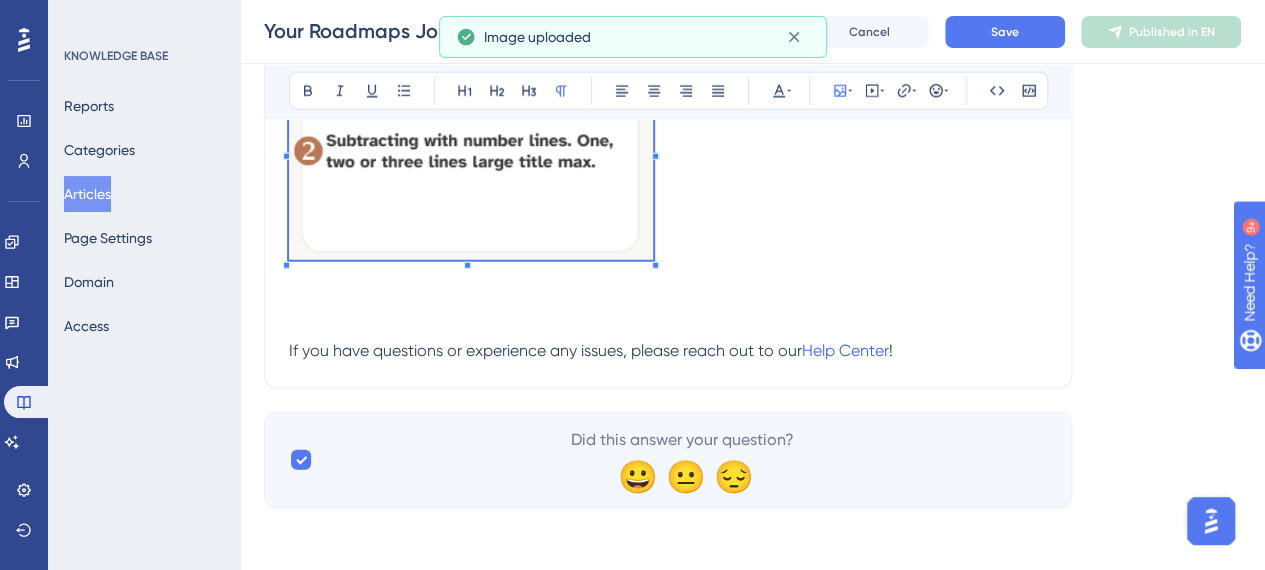 scroll, scrollTop: 2523, scrollLeft: 0, axis: vertical 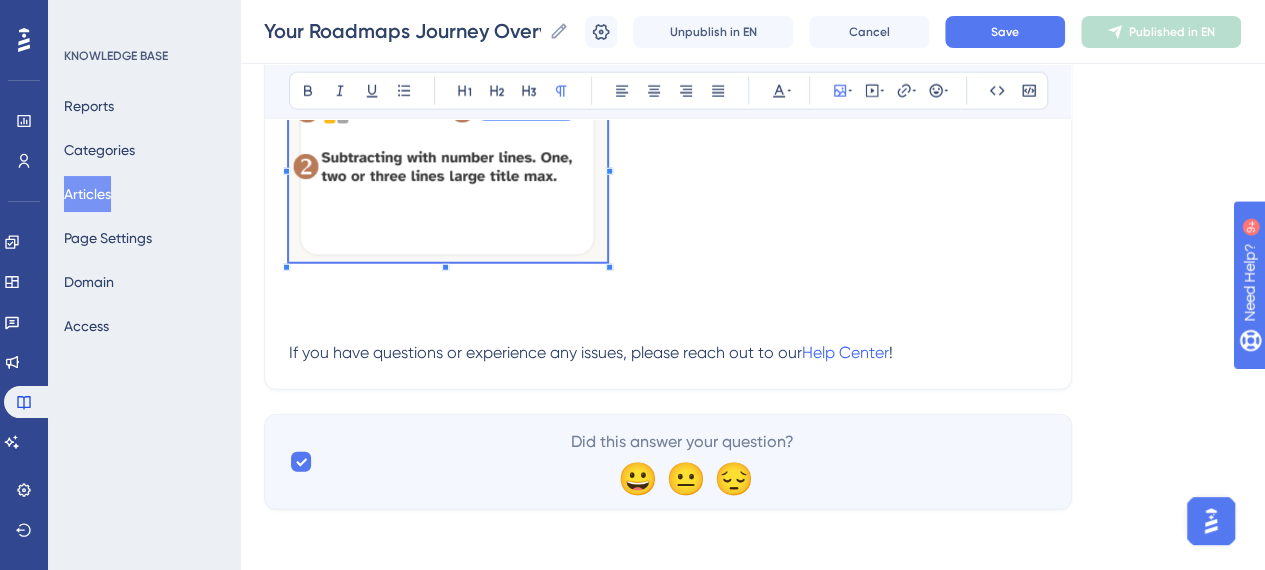 click at bounding box center [448, 171] 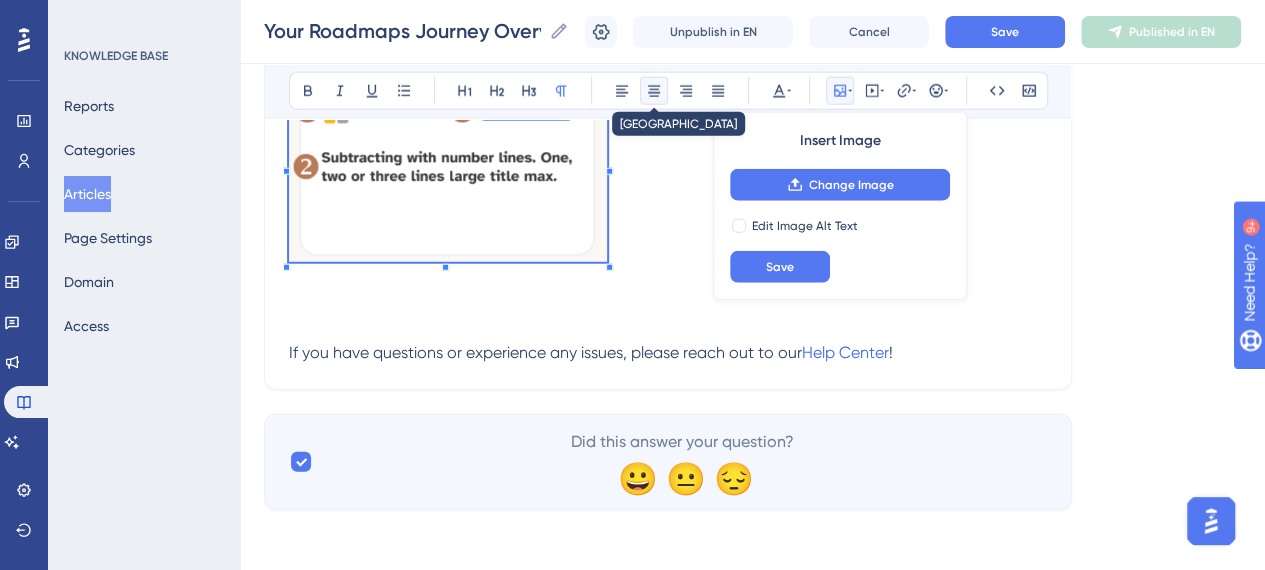 click at bounding box center [654, 91] 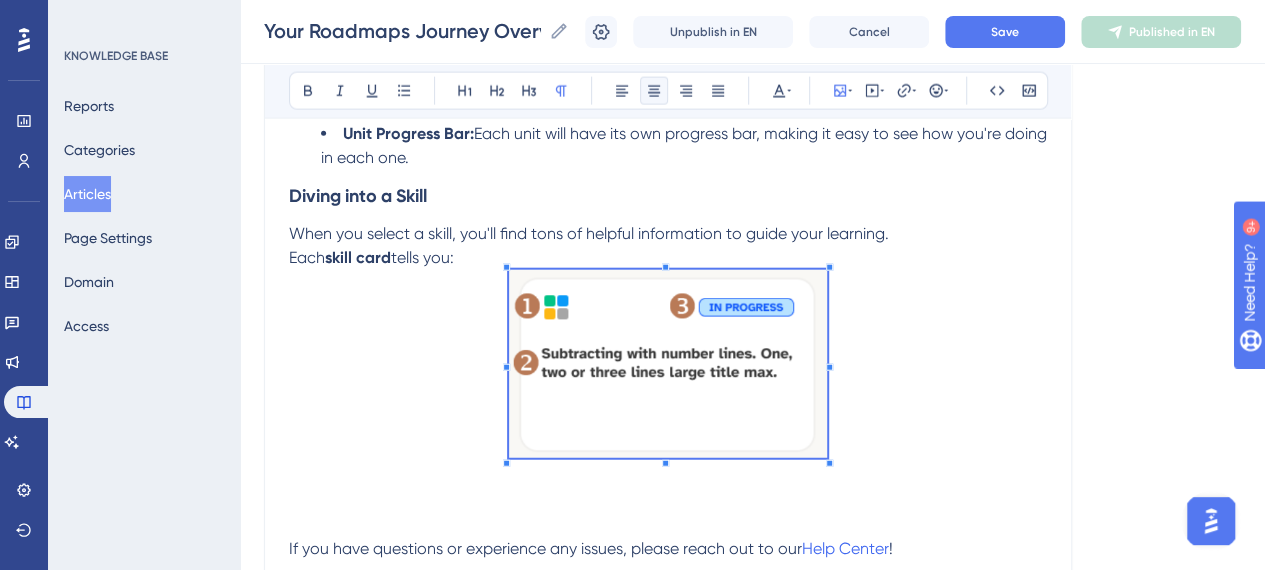 scroll, scrollTop: 2323, scrollLeft: 0, axis: vertical 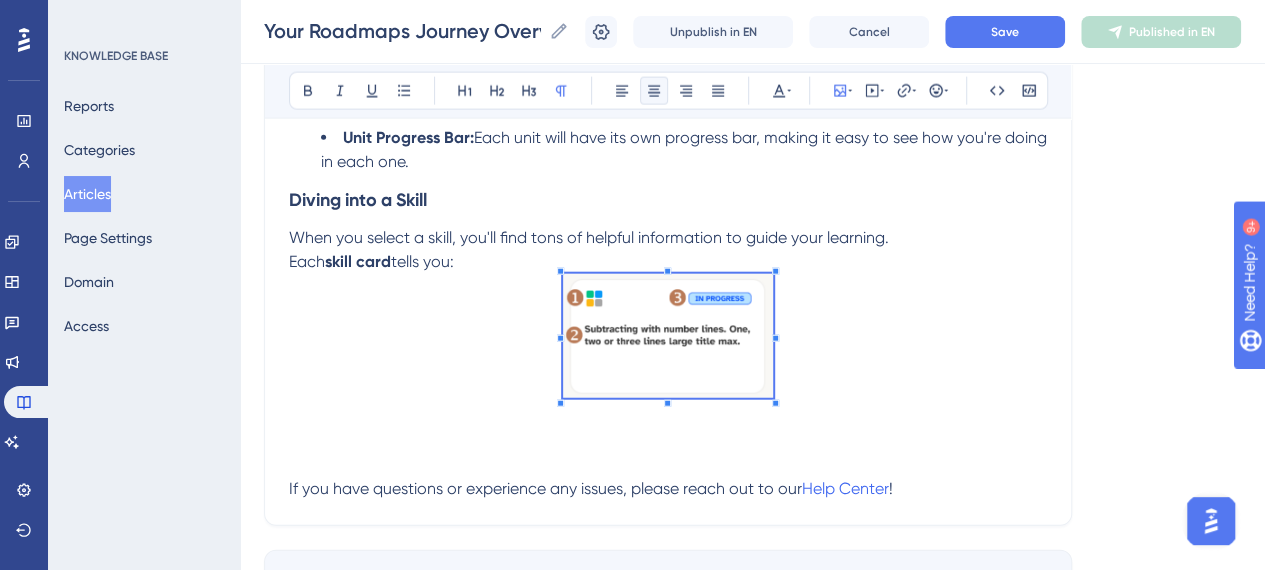 click at bounding box center (668, 339) 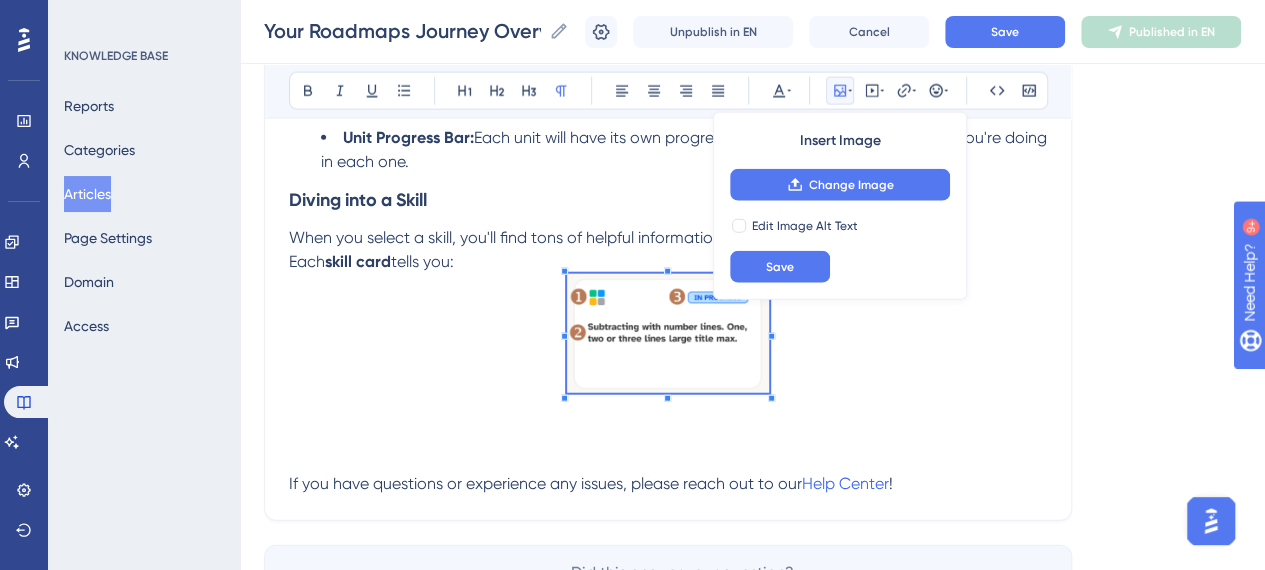 click at bounding box center [668, 337] 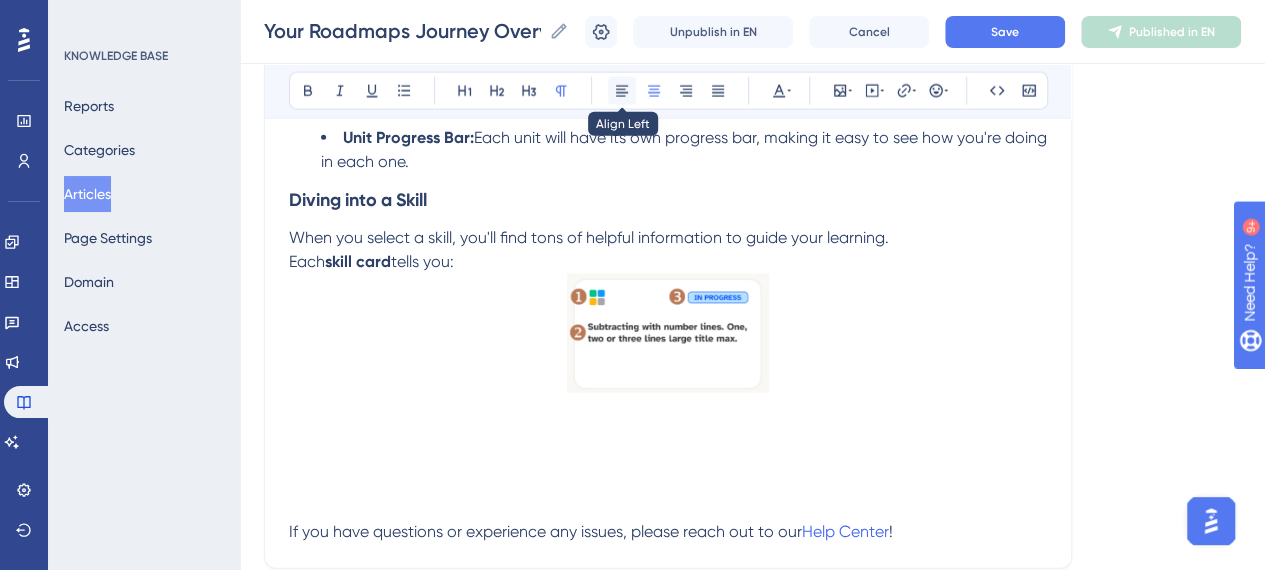 click 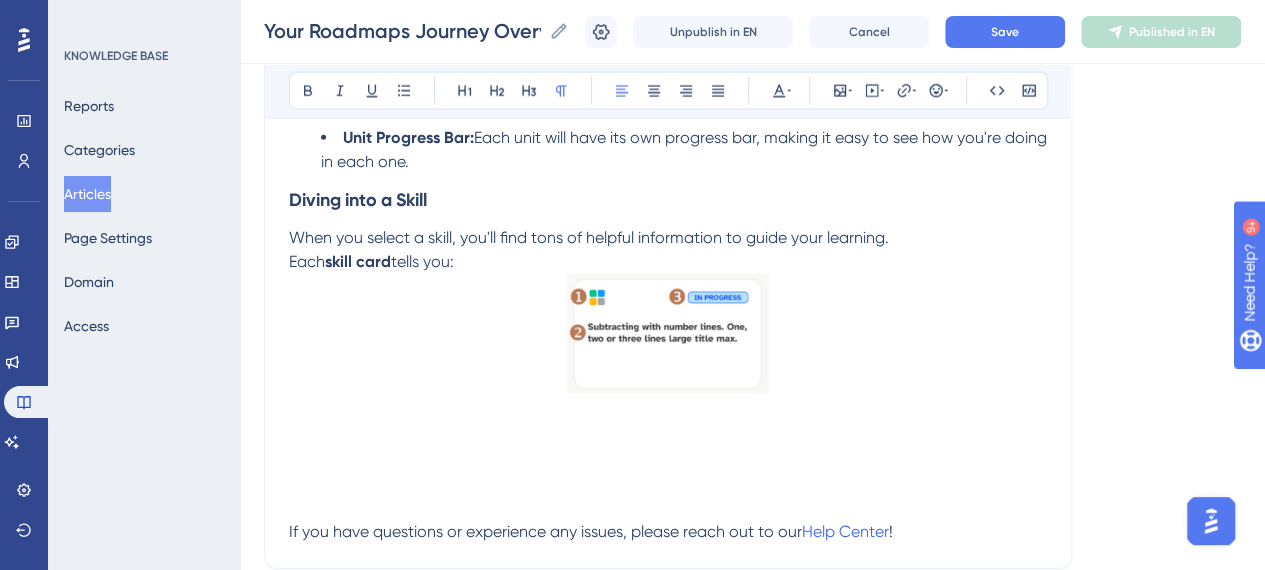 click at bounding box center (668, 436) 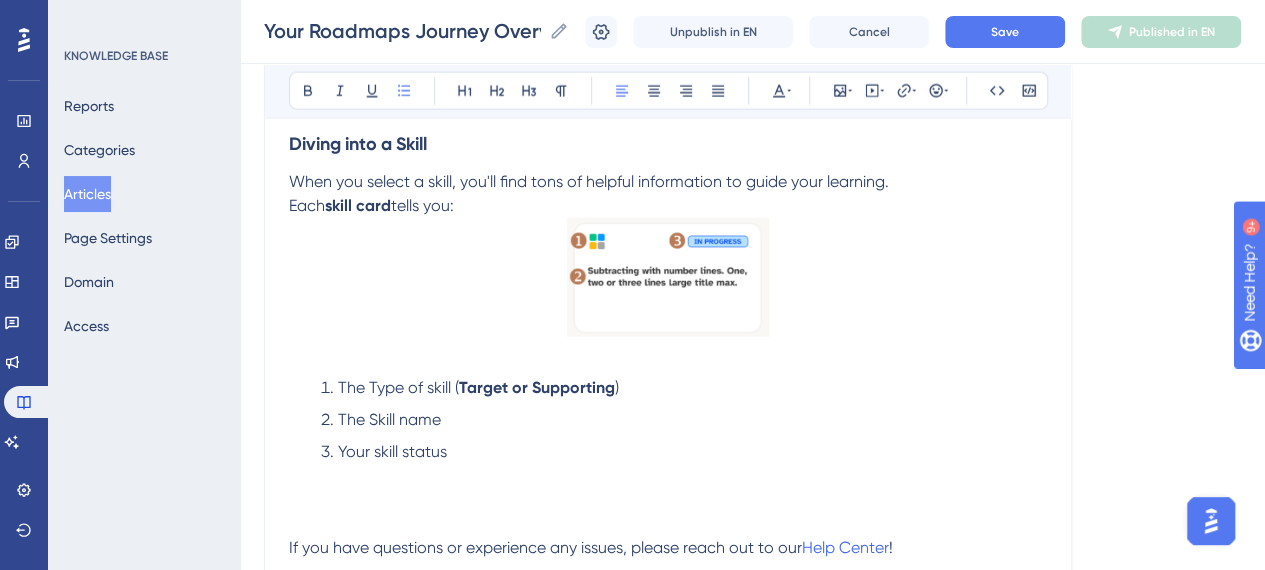 scroll, scrollTop: 2423, scrollLeft: 0, axis: vertical 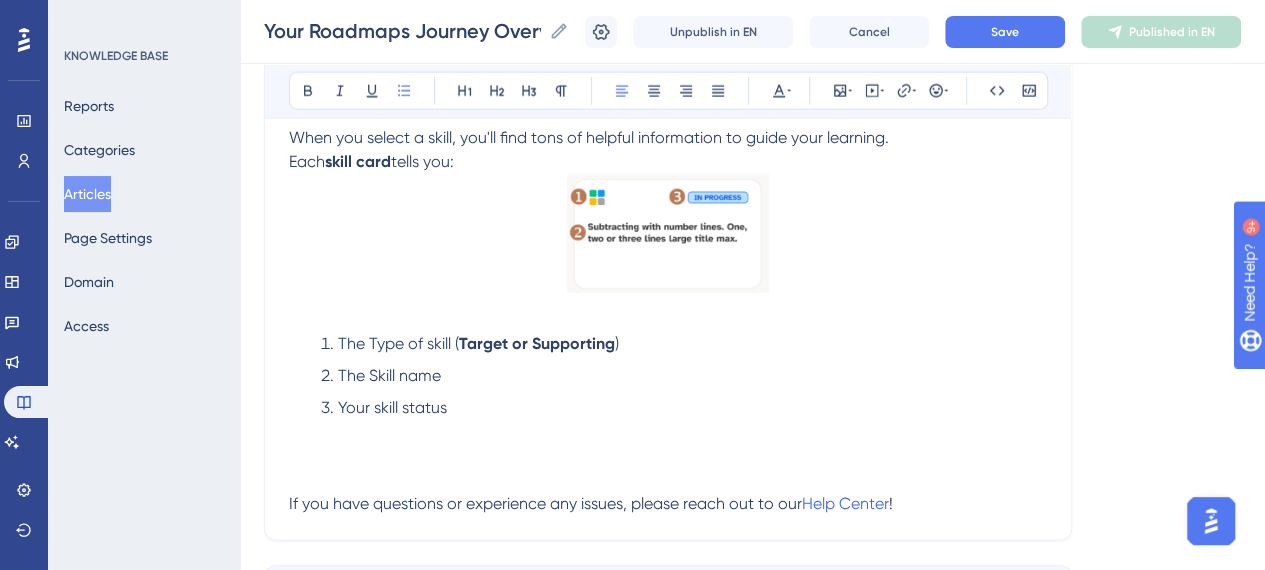 click at bounding box center (668, 456) 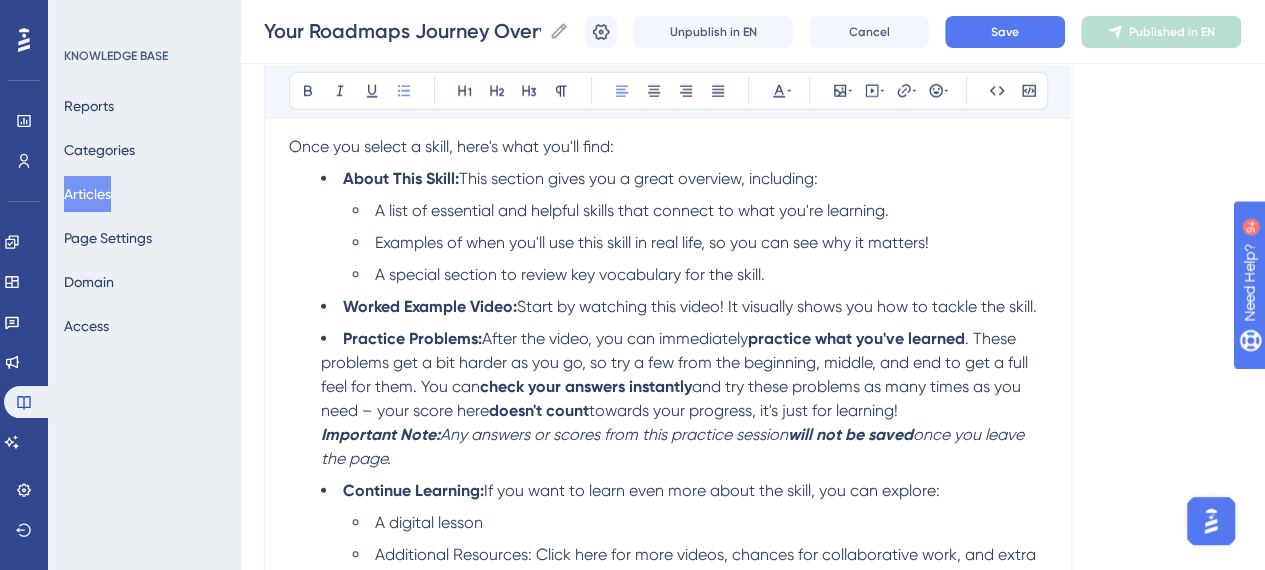 scroll, scrollTop: 2932, scrollLeft: 0, axis: vertical 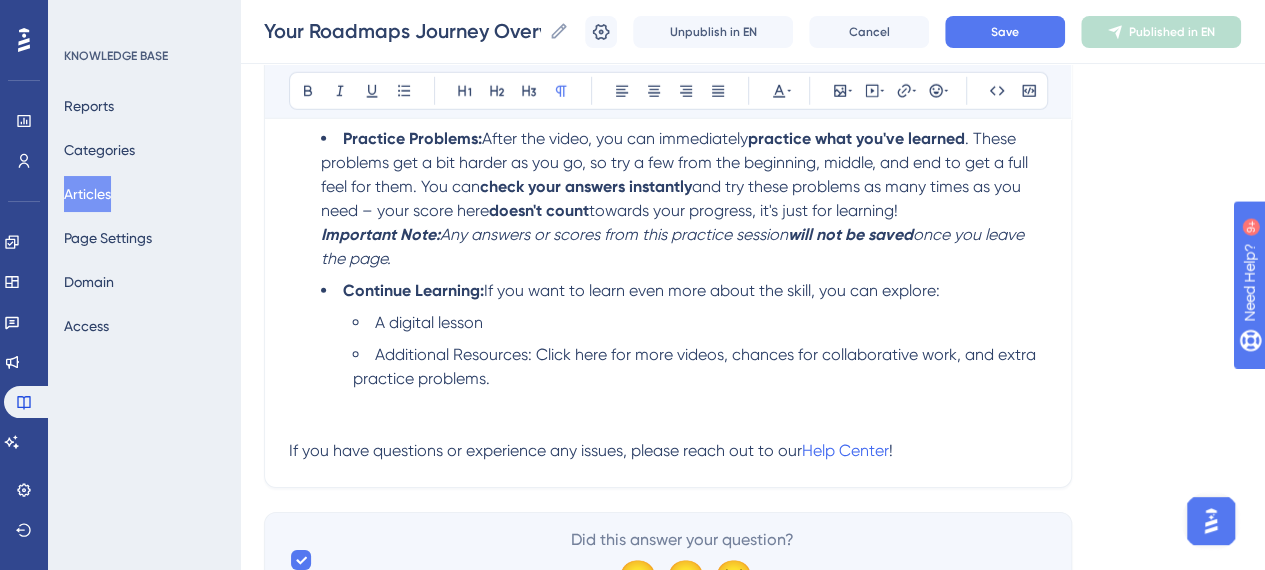 click at bounding box center (668, 403) 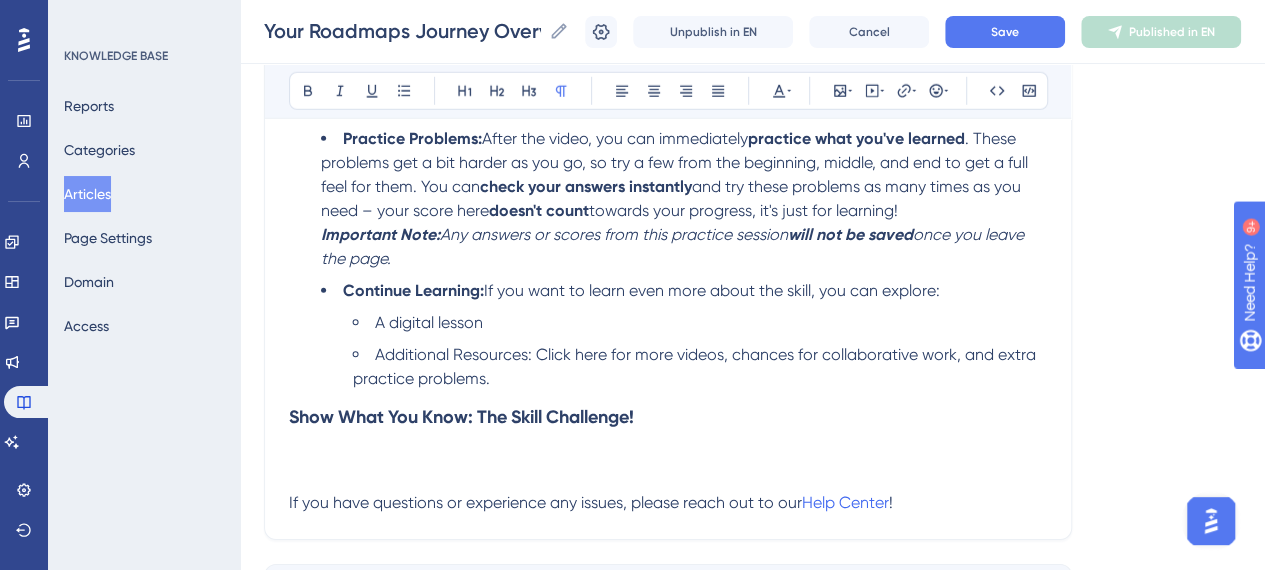 click at bounding box center (668, 455) 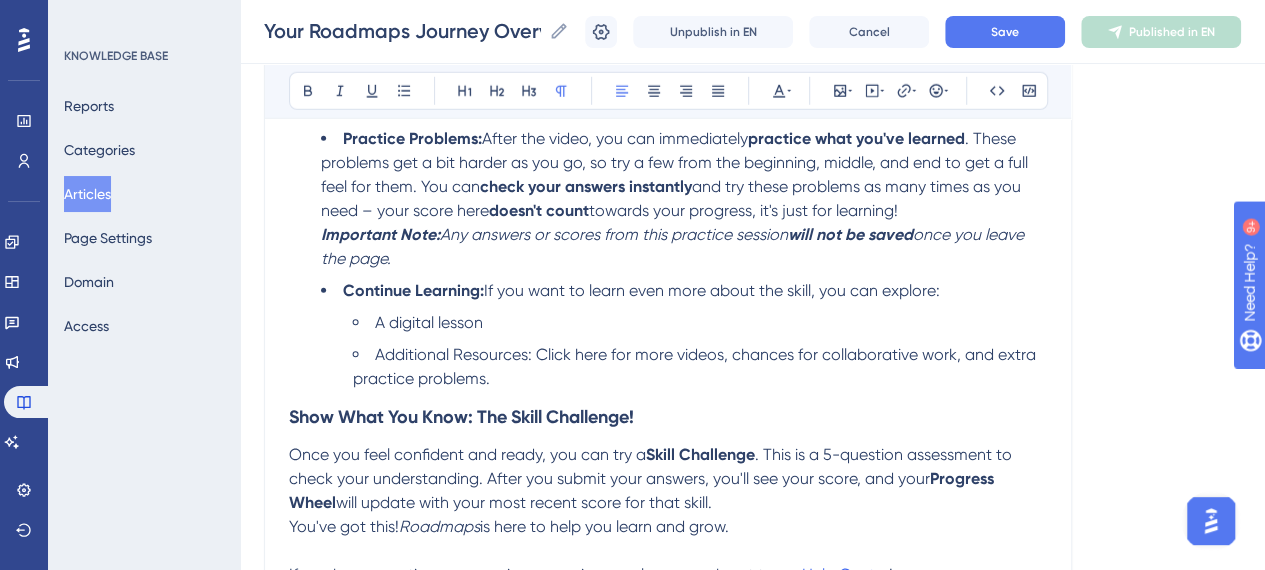 click on "Show What You Know: The Skill Challenge!" at bounding box center (668, 417) 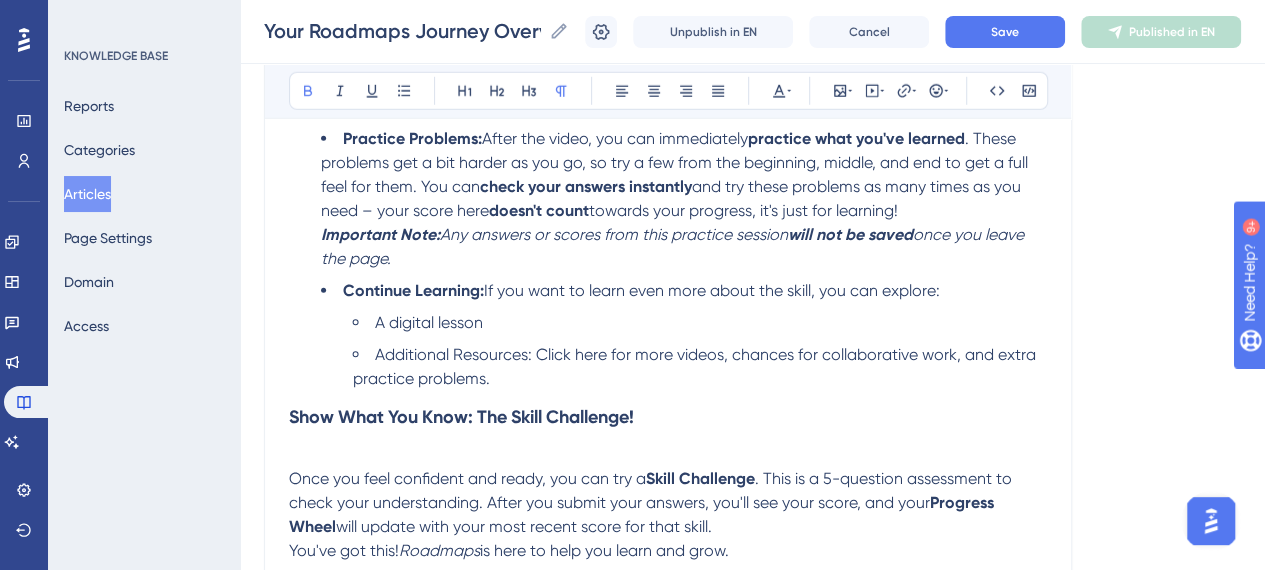 click at bounding box center [668, 455] 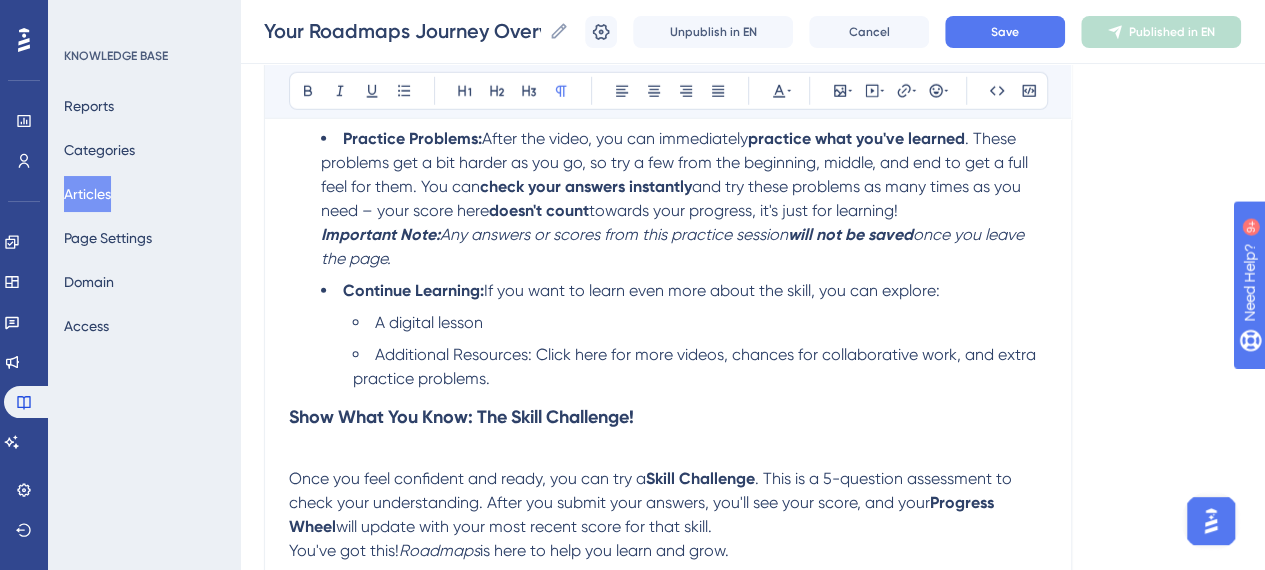 click at bounding box center (668, 455) 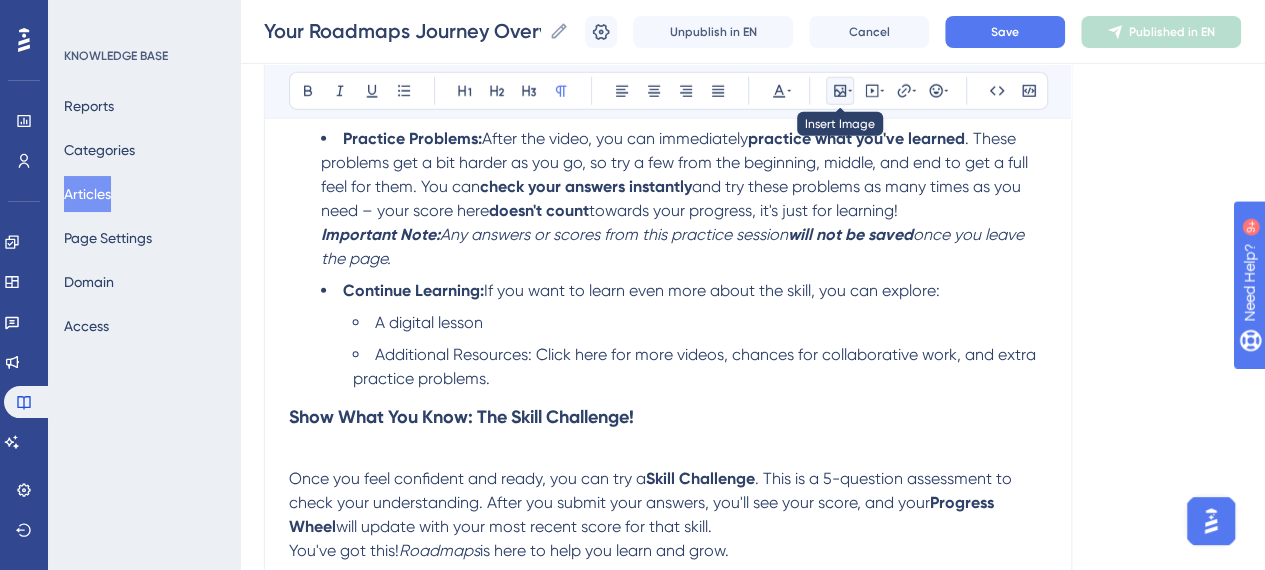 click at bounding box center (840, 91) 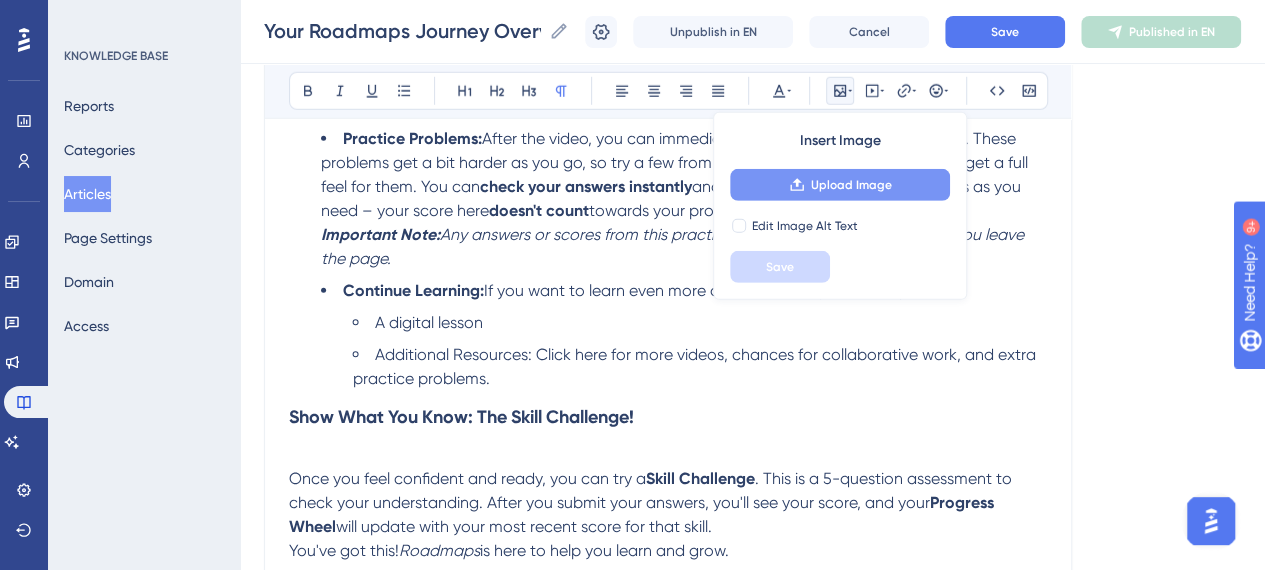 click on "Upload Image" at bounding box center (851, 185) 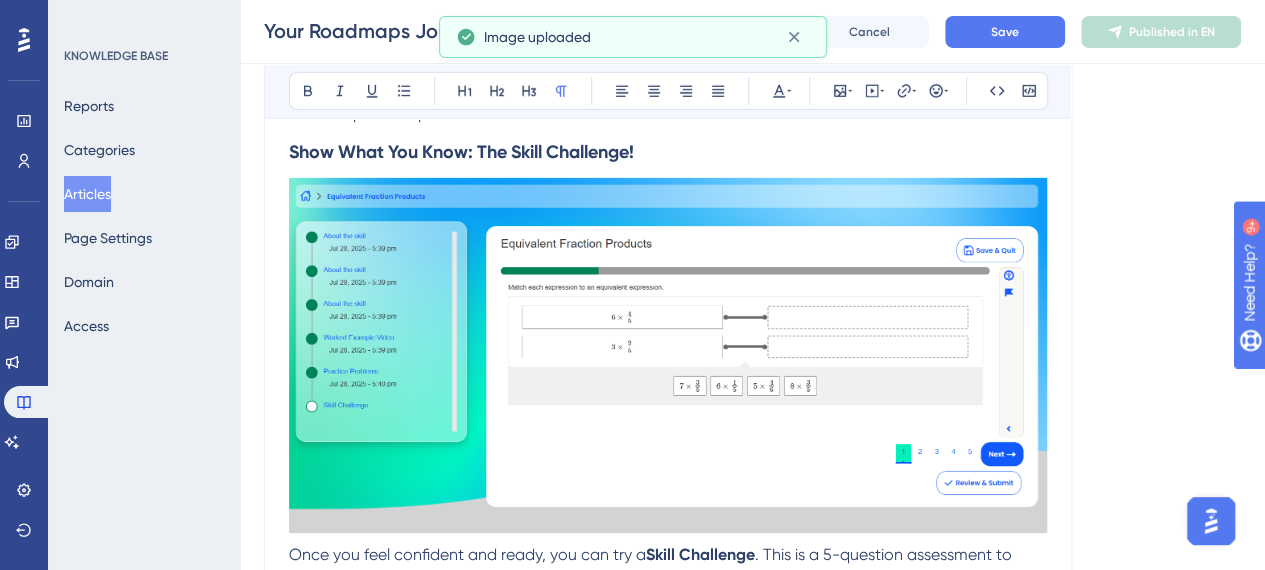 scroll, scrollTop: 3232, scrollLeft: 0, axis: vertical 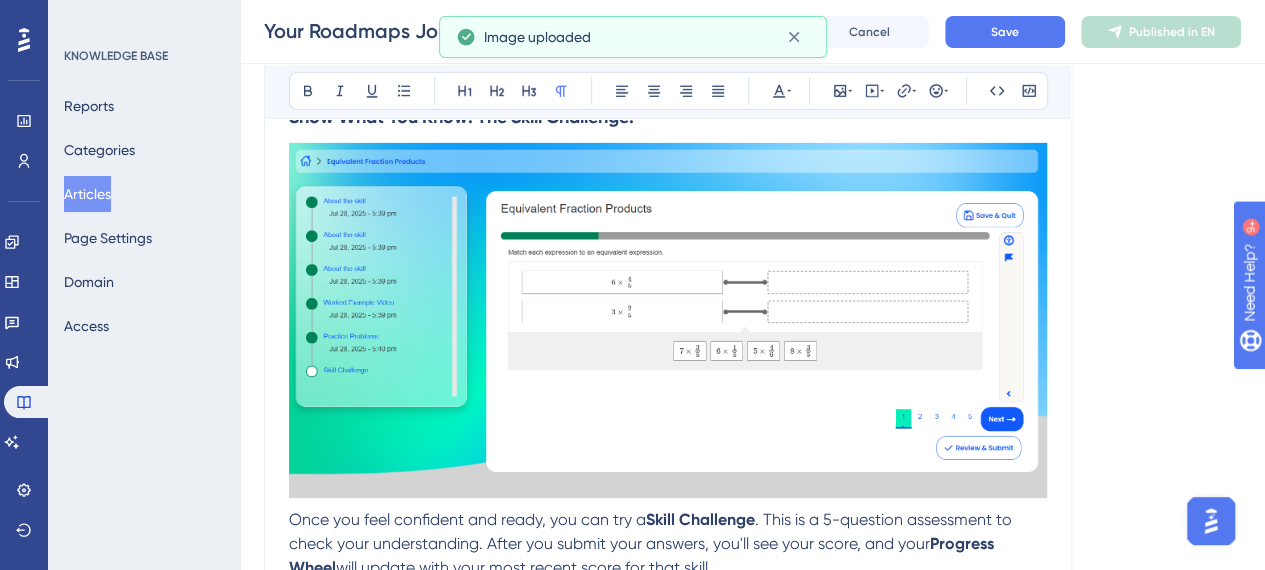 click at bounding box center (668, 322) 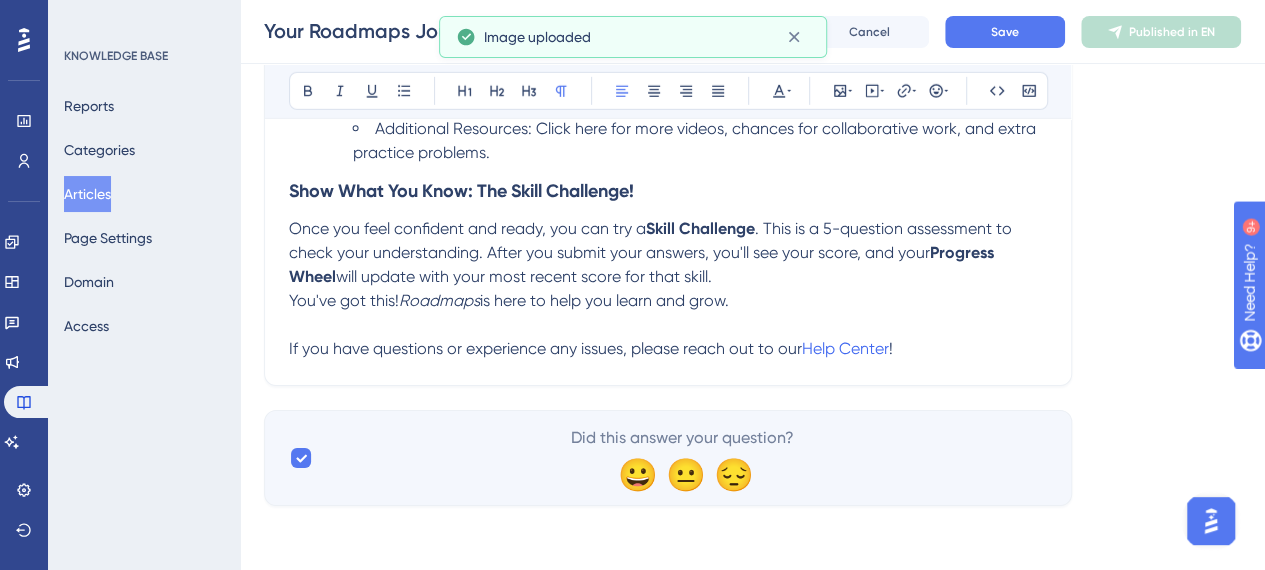 scroll, scrollTop: 3155, scrollLeft: 0, axis: vertical 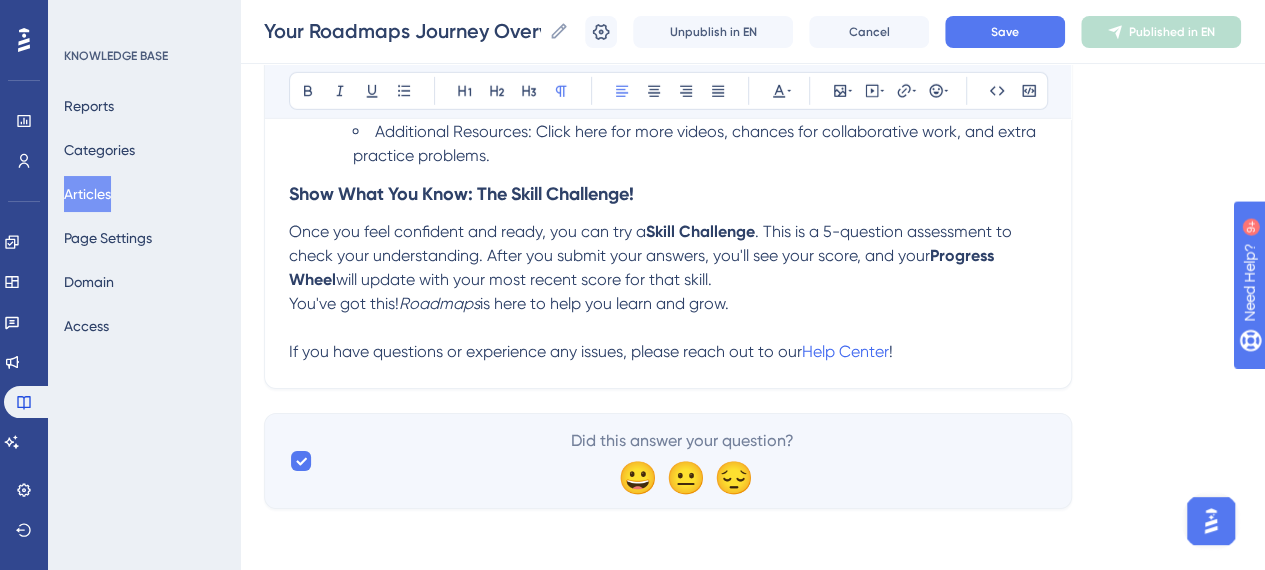 click at bounding box center (668, 328) 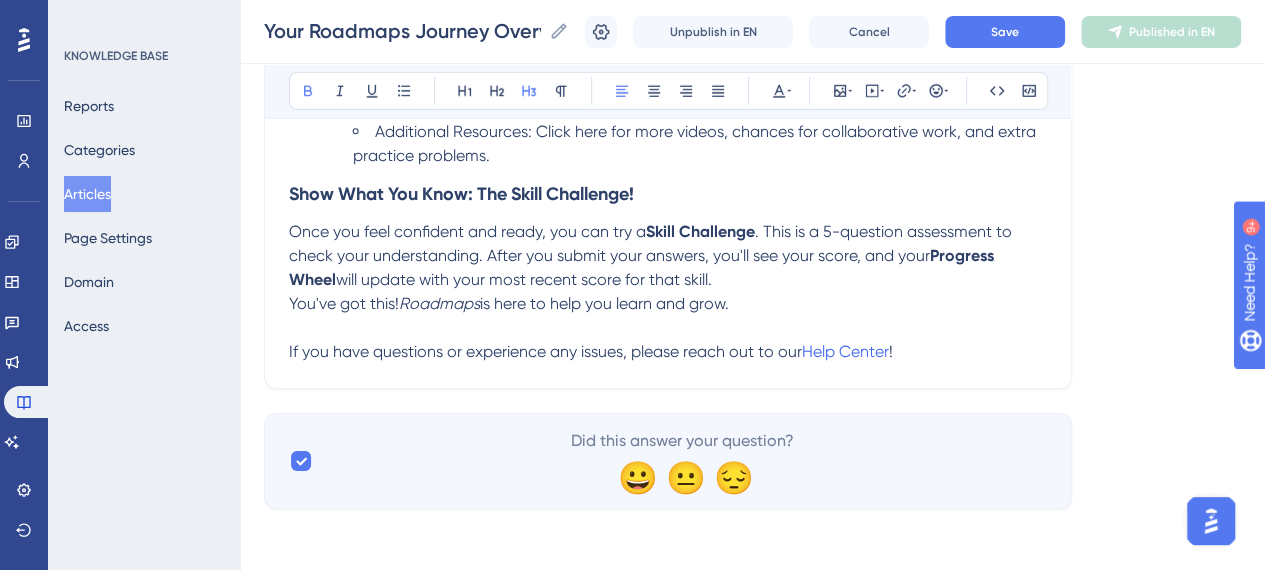 click on "Show What You Know: The Skill Challenge!" at bounding box center [668, 194] 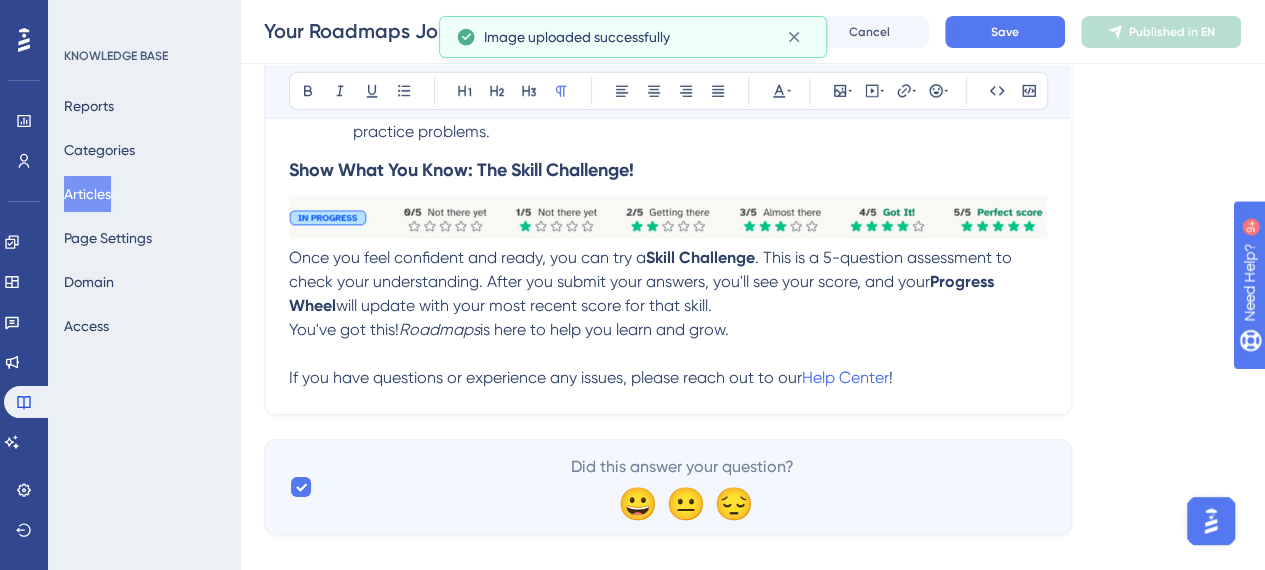 scroll, scrollTop: 3205, scrollLeft: 0, axis: vertical 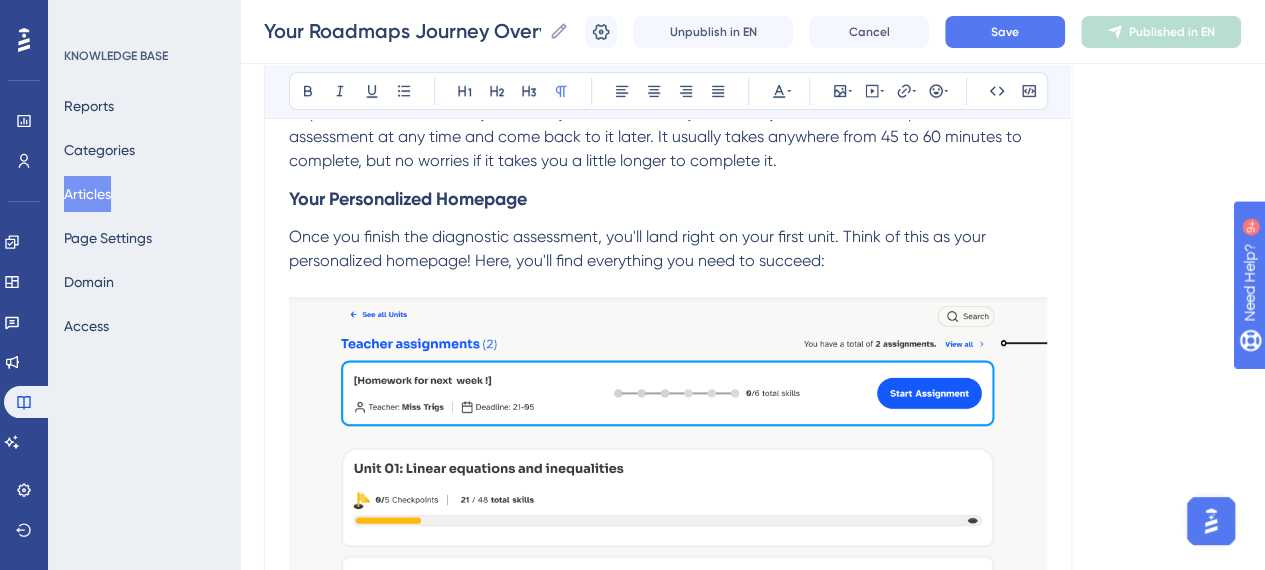 click on "Once you finish the diagnostic assessment, you'll land right on your first unit. Think of this as your personalized homepage! Here, you'll find everything you need to succeed:" at bounding box center (639, 248) 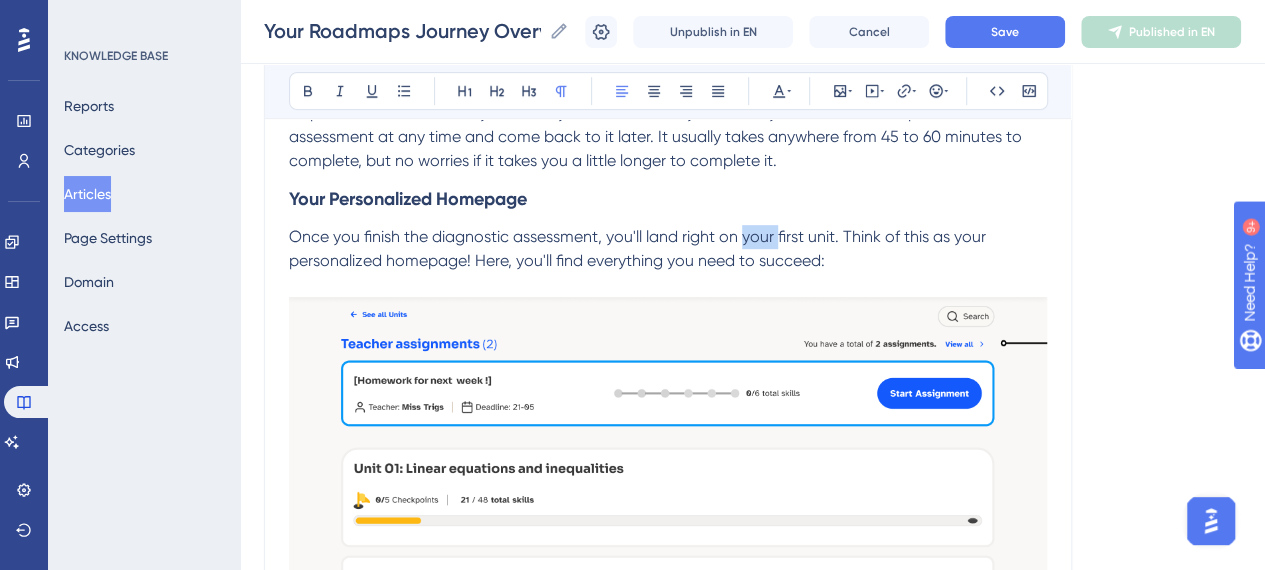 click on "Once you finish the diagnostic assessment, you'll land right on your first unit. Think of this as your personalized homepage! Here, you'll find everything you need to succeed:" at bounding box center (639, 248) 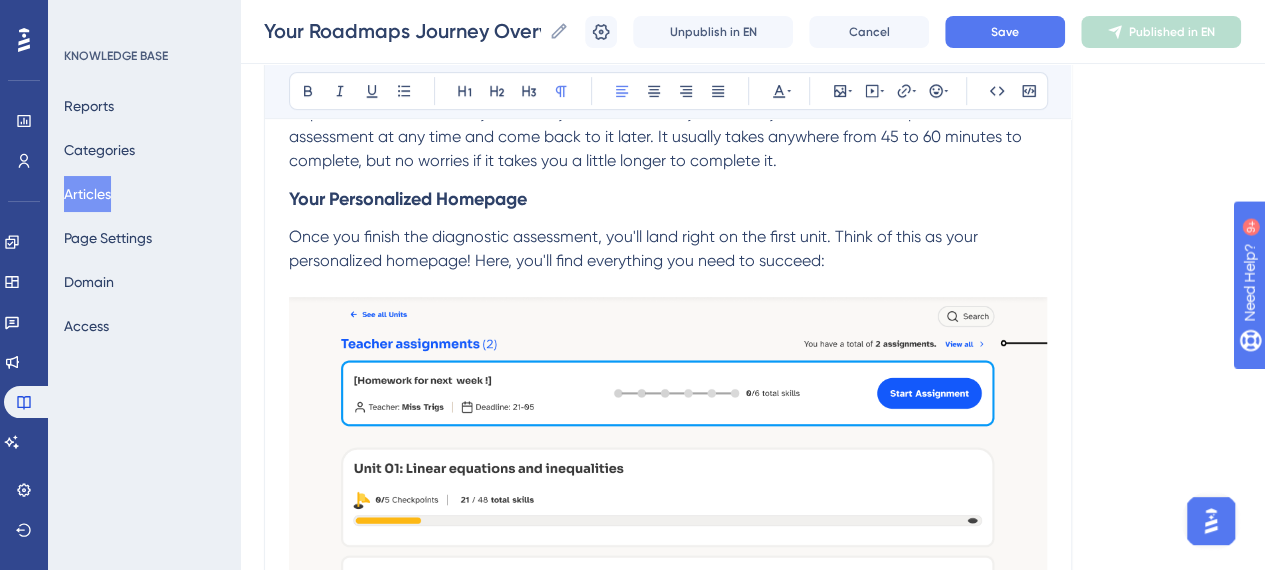 click on "Once you finish the diagnostic assessment, you'll land right on the first unit. Think of this as your personalized homepage! Here, you'll find everything you need to succeed:" at bounding box center (635, 248) 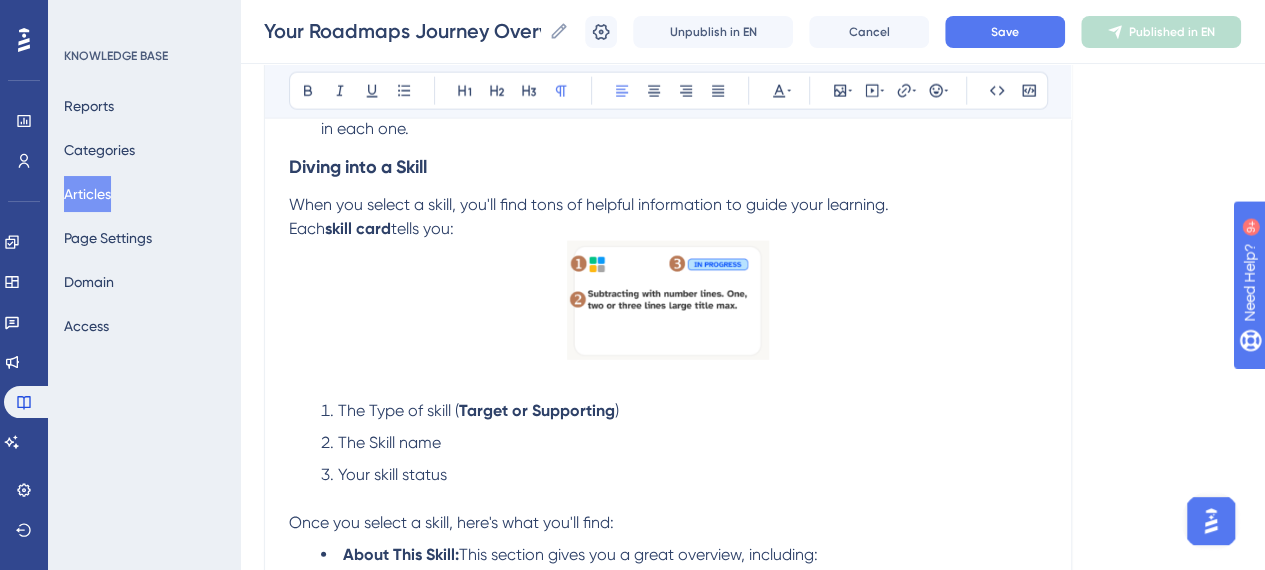 scroll, scrollTop: 2400, scrollLeft: 0, axis: vertical 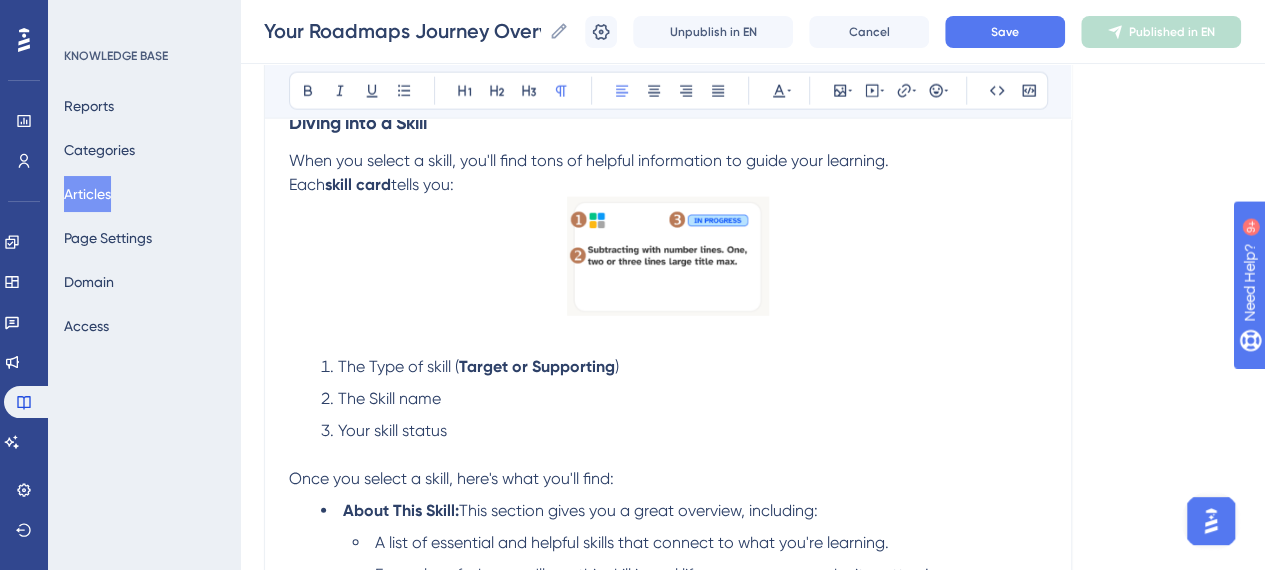 click on "Each" at bounding box center (307, 184) 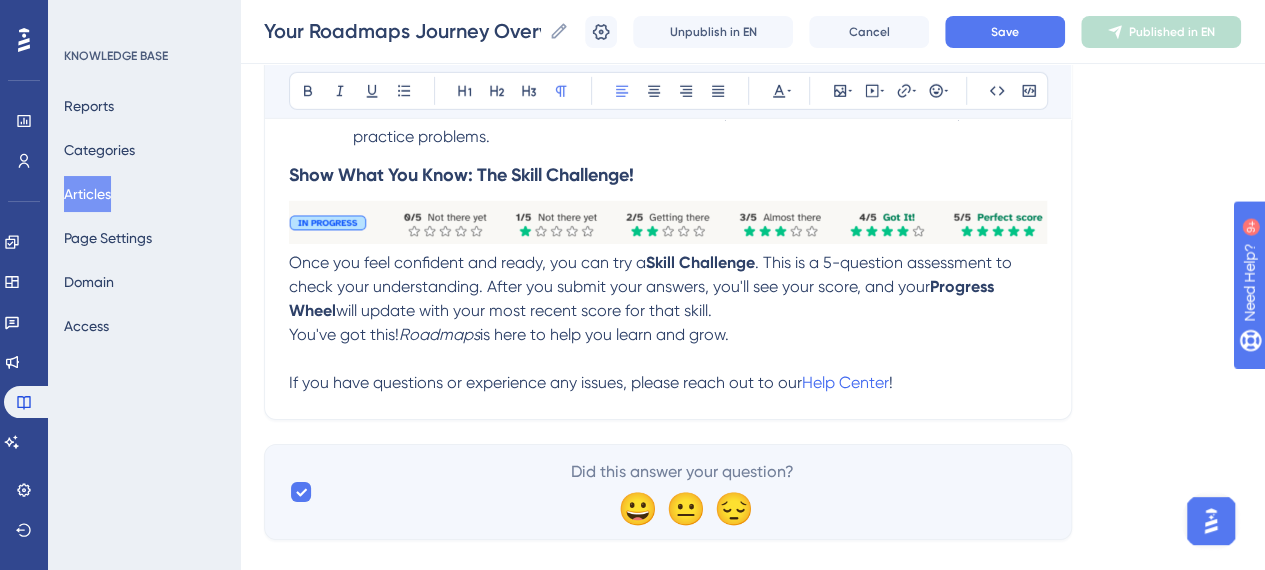 scroll, scrollTop: 3200, scrollLeft: 0, axis: vertical 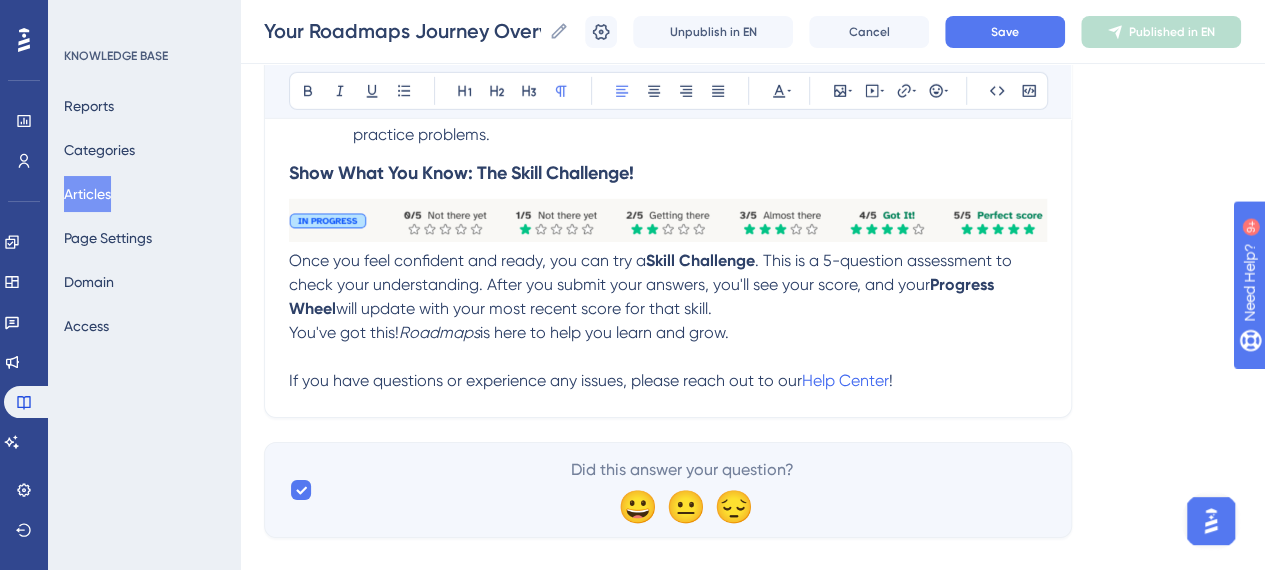 click at bounding box center (668, 220) 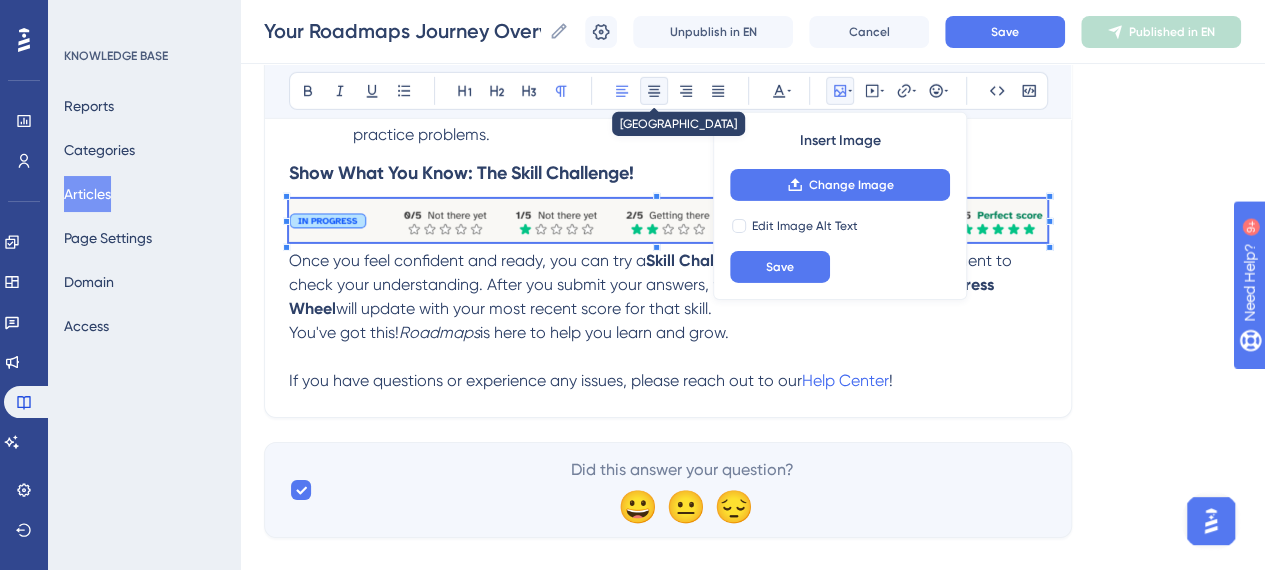 click 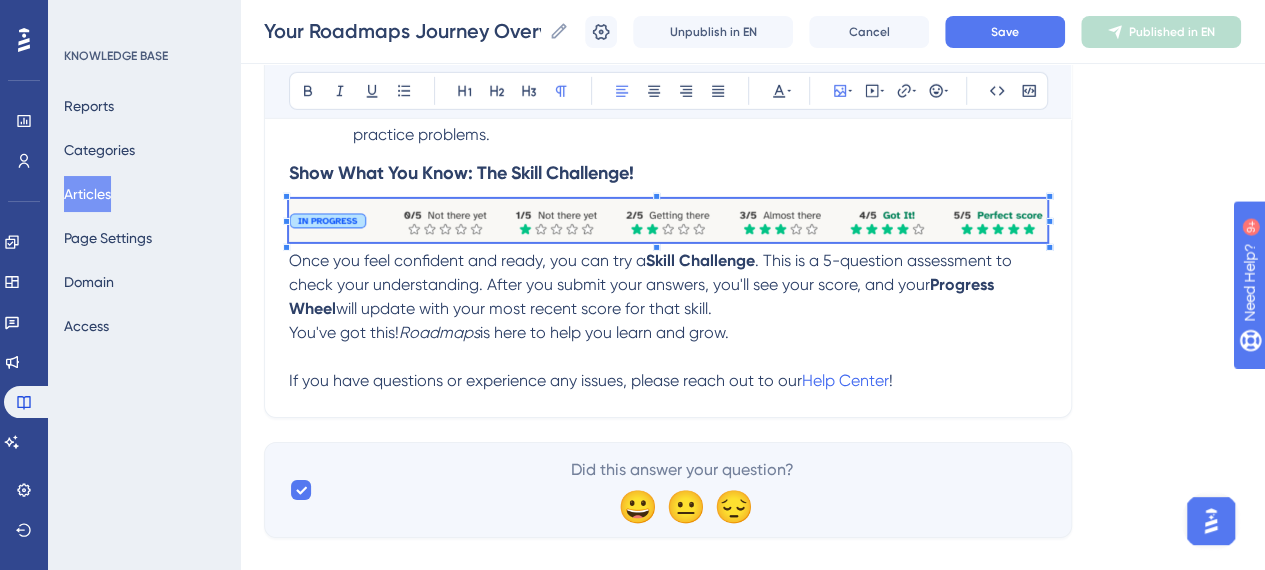 click on "Language English (Default) Your Roadmaps Journey Overview Bold Italic Underline Bullet Point Heading 1 Heading 2 Heading 3 Normal Align Left Align Center Align Right Align Justify Text Color Insert Image Embed Video Hyperlink Emojis Code Code Block Your  Roadmaps  Journey Starts Here! When you first log in, you'll begin with a diagnostic assessment. This is a set of about 34 questions that helps us understand what you already know and what you're ready to learn. You can pause the assessment at any time and come back to it later. It usually takes anywhere from 45 to 60 minutes to complete, but no worries if it takes you a little longer to complete it. Your Personalized Homepage Once you finish the diagnostic assessment, you'll land right on the first unit you will need to start working on. Think of this as your personalized homepage! Here, you'll find everything you need to succeed: Teacher Assignments:  Any assignments from your teacher will show up at the top. Just click the  Start Assignment  Starting Out:" at bounding box center [752, -1267] 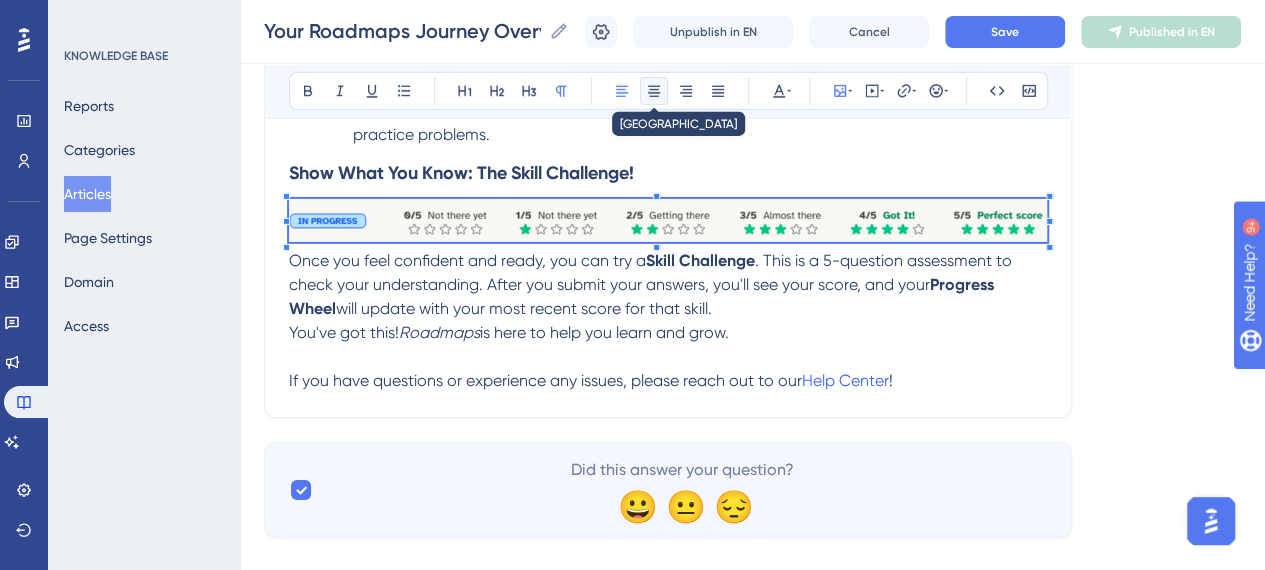 click 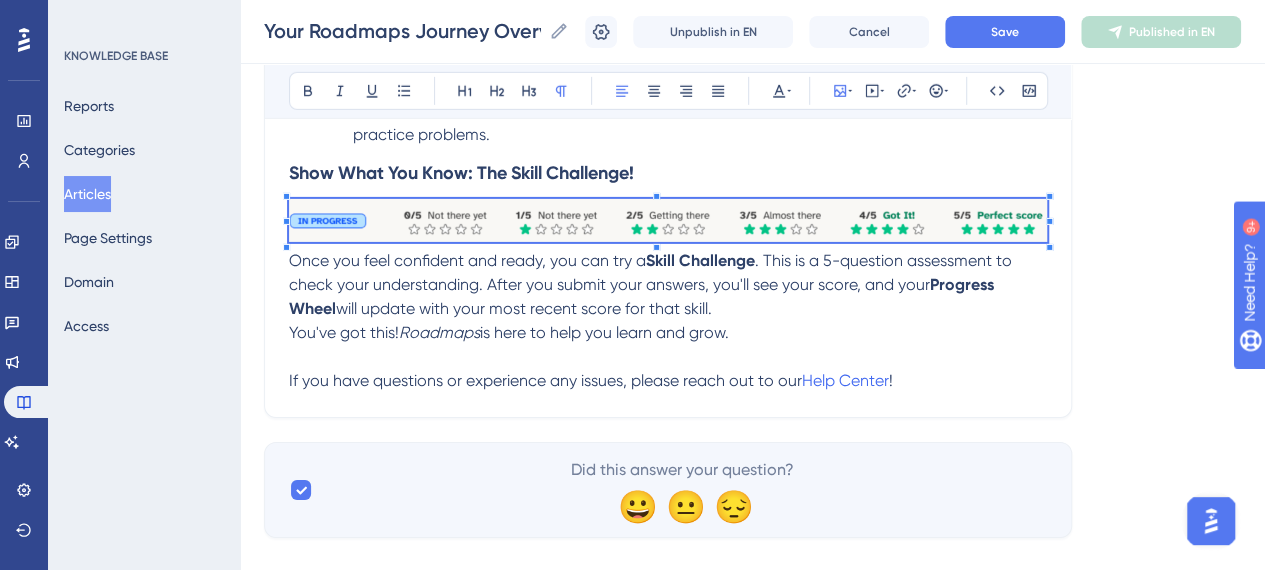 click on "Your Roadmaps Journey Overview Bold Italic Underline Bullet Point Heading 1 Heading 2 Heading 3 Normal Align Left Align Center Align Right Align Justify Text Color Insert Image Embed Video Hyperlink Emojis Code Code Block Your  Roadmaps  Journey Starts Here! When you first log in, you'll begin with a diagnostic assessment. This is a set of about 34 questions that helps us understand what you already know and what you're ready to learn. You can pause the assessment at any time and come back to it later. It usually takes anywhere from 45 to 60 minutes to complete, but no worries if it takes you a little longer to complete it. Your Personalized Homepage Once you finish the diagnostic assessment, you'll land right on the first unit you will need to start working on. Think of this as your personalized homepage! Here, you'll find everything you need to succeed: Teacher Assignments:  Any assignments from your teacher will show up at the top. Just click the  Start Assignment  button to begin! Unit Progress Bar: . . )" at bounding box center (668, -1279) 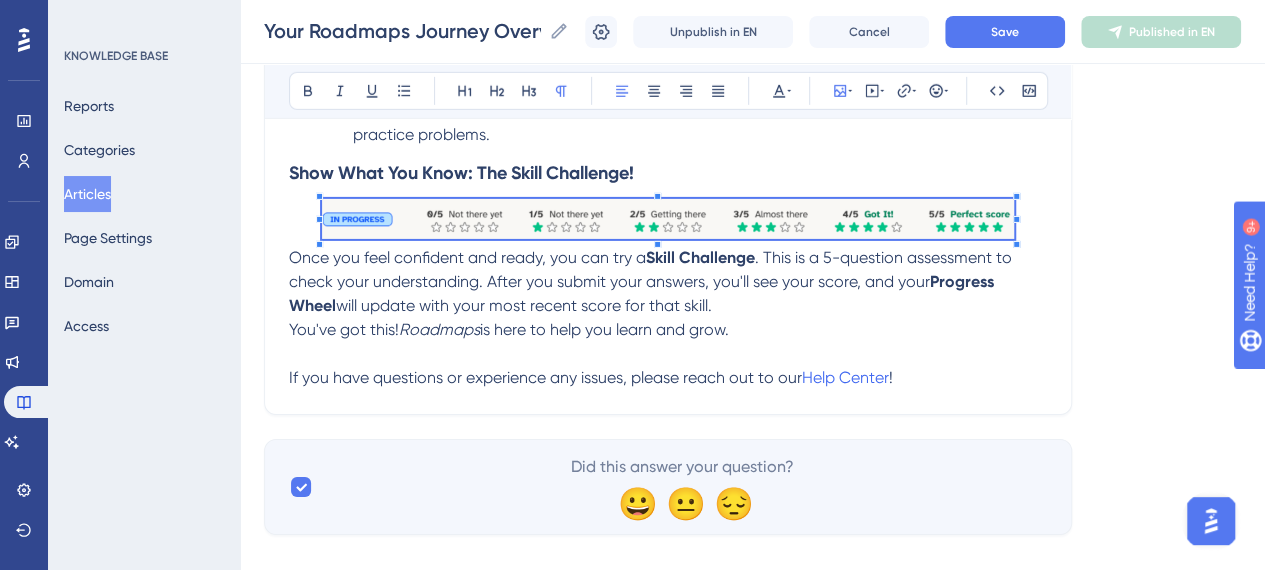click at bounding box center [668, 222] 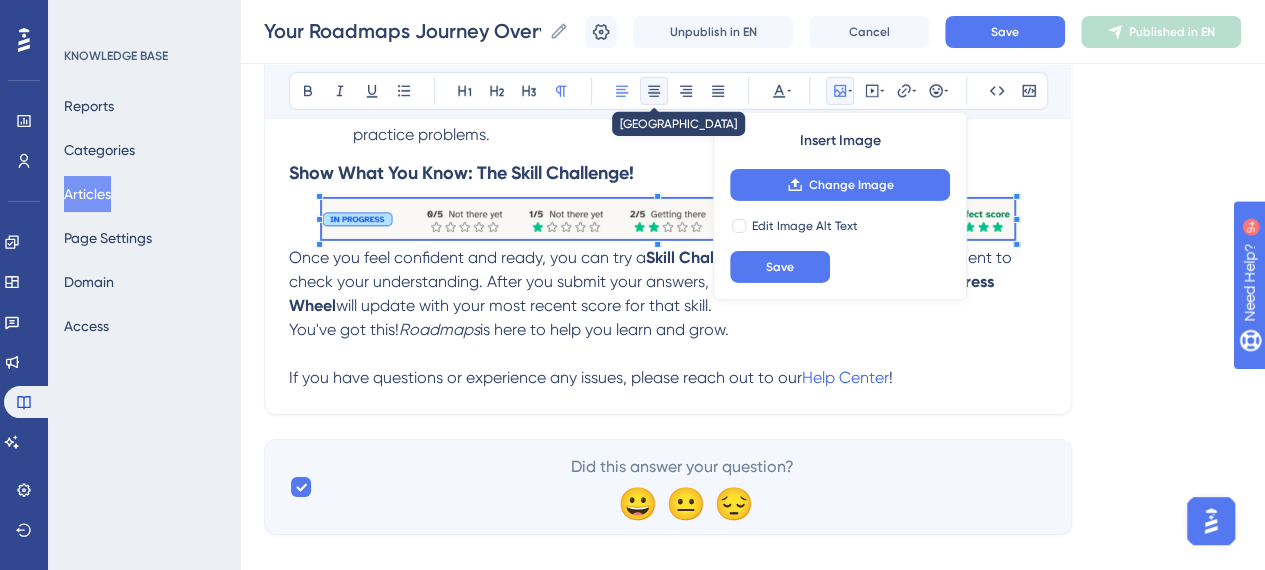 click 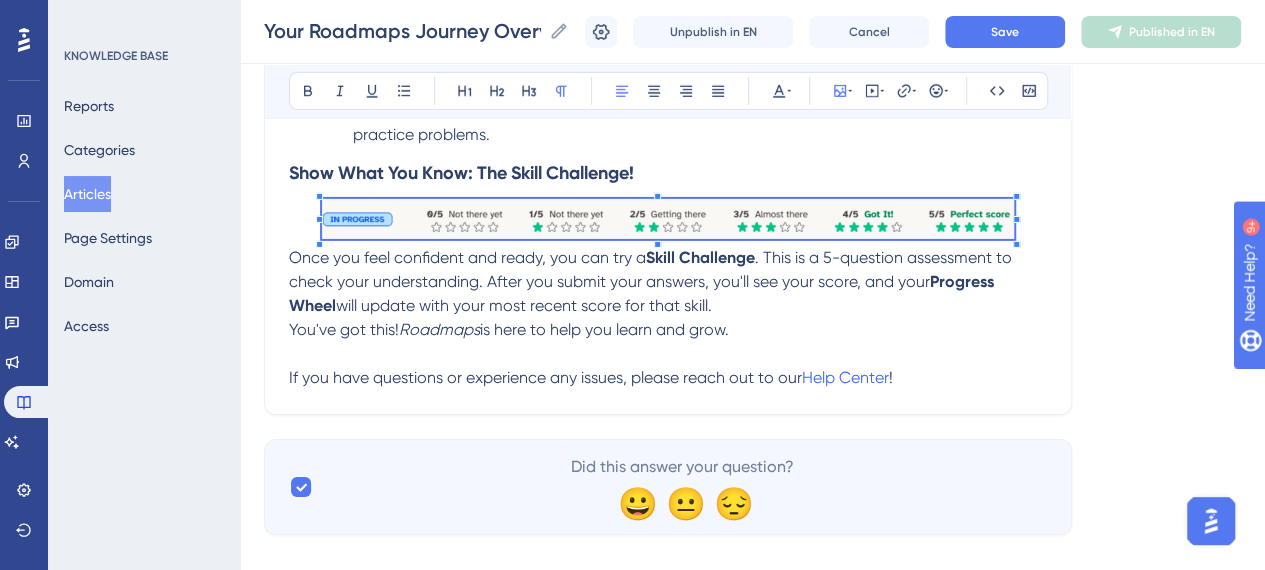 click at bounding box center (668, 354) 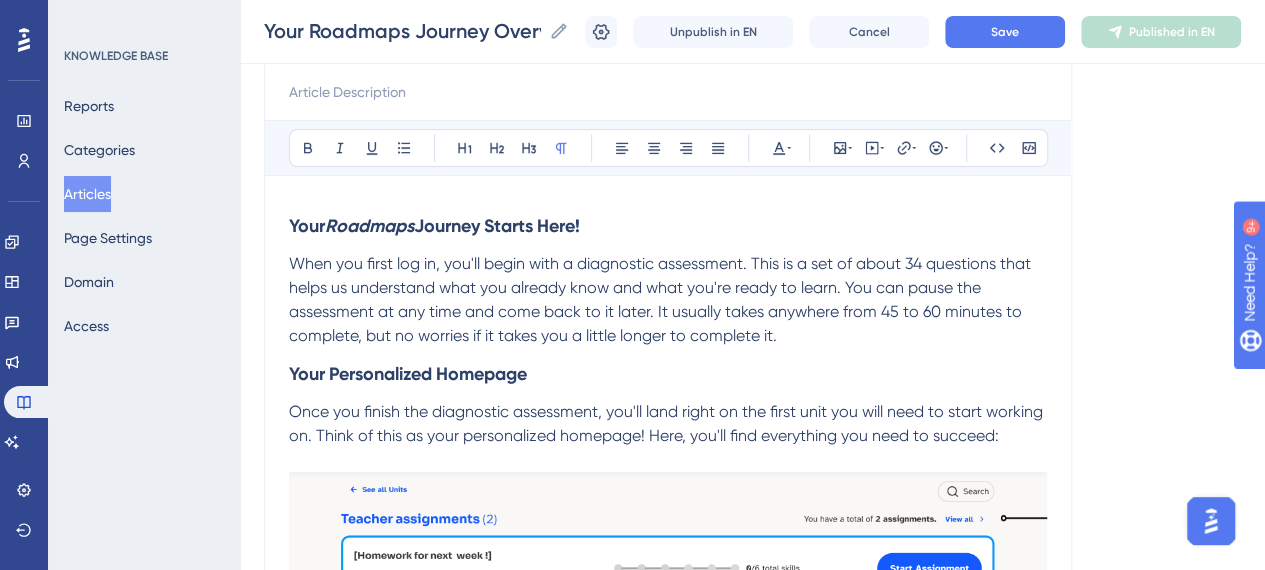 scroll, scrollTop: 0, scrollLeft: 0, axis: both 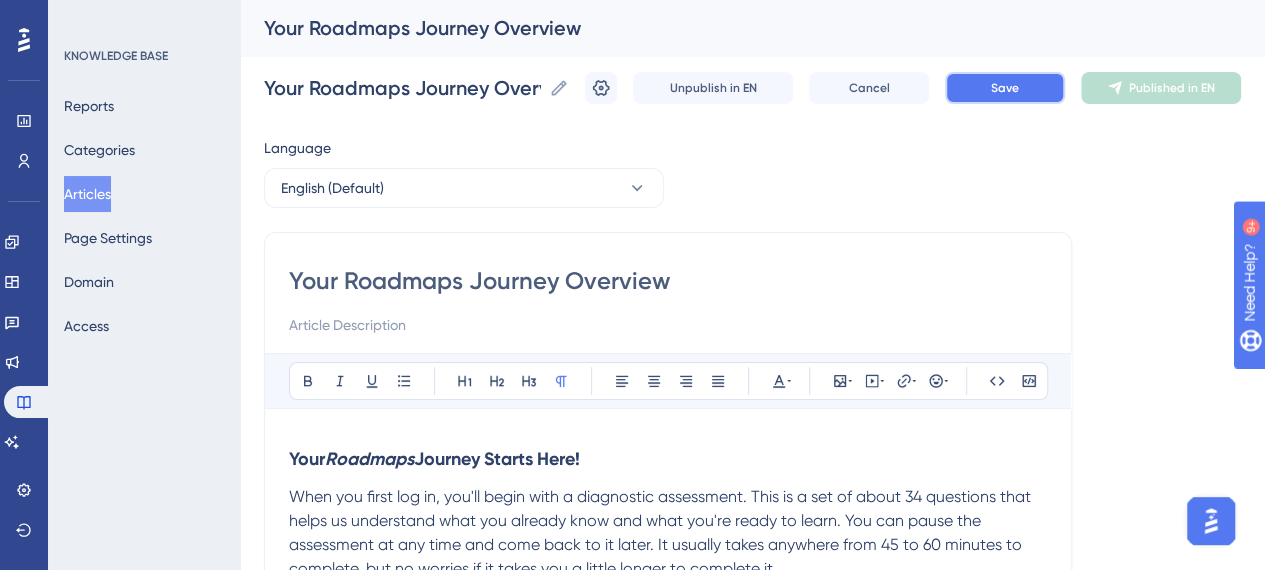click on "Save" at bounding box center [1005, 88] 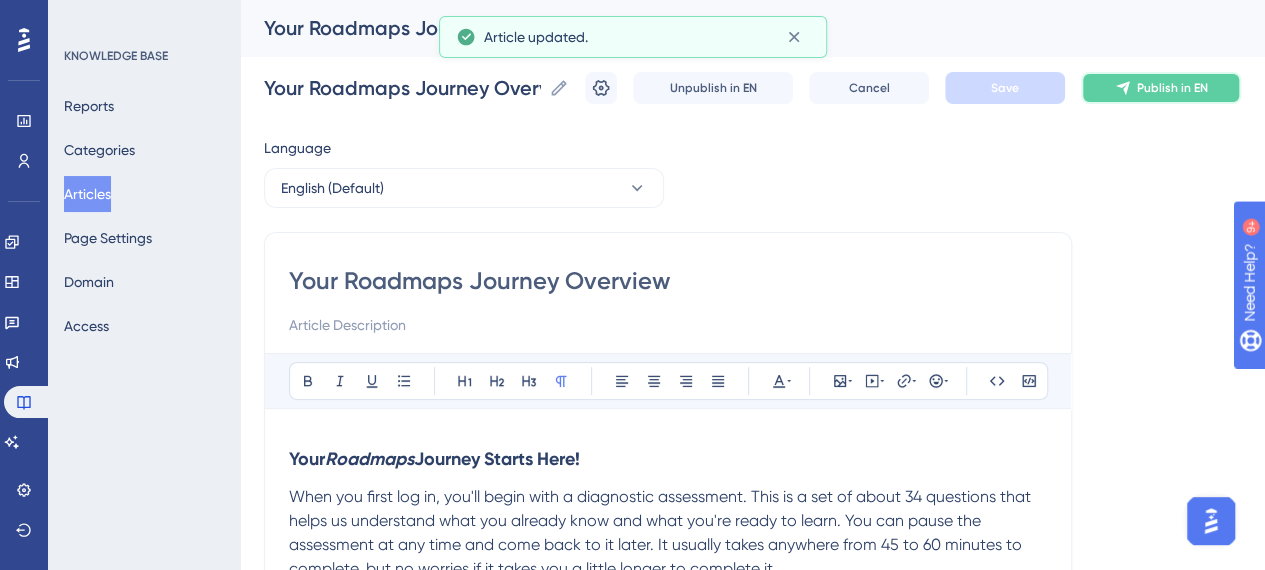 click 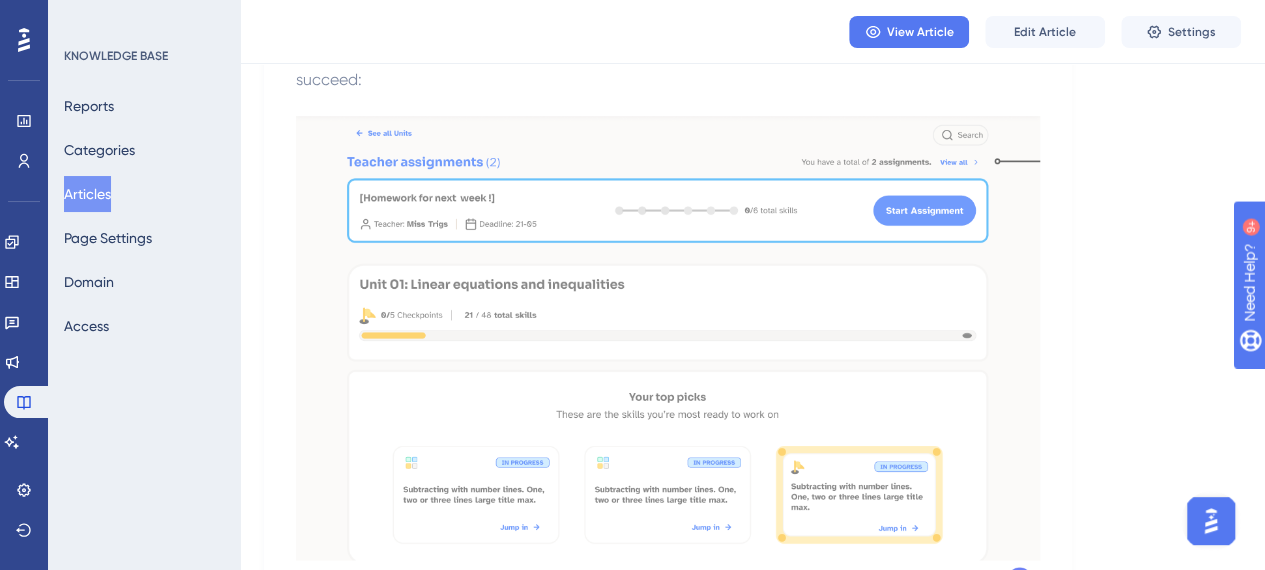 scroll, scrollTop: 0, scrollLeft: 0, axis: both 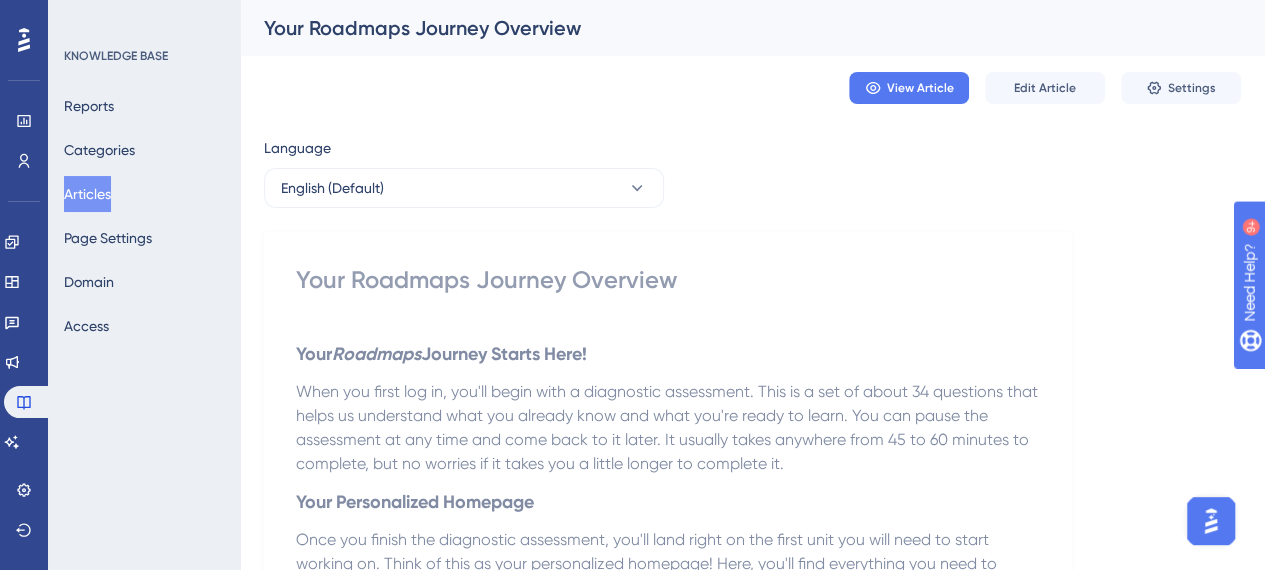 click on "Articles" at bounding box center [87, 194] 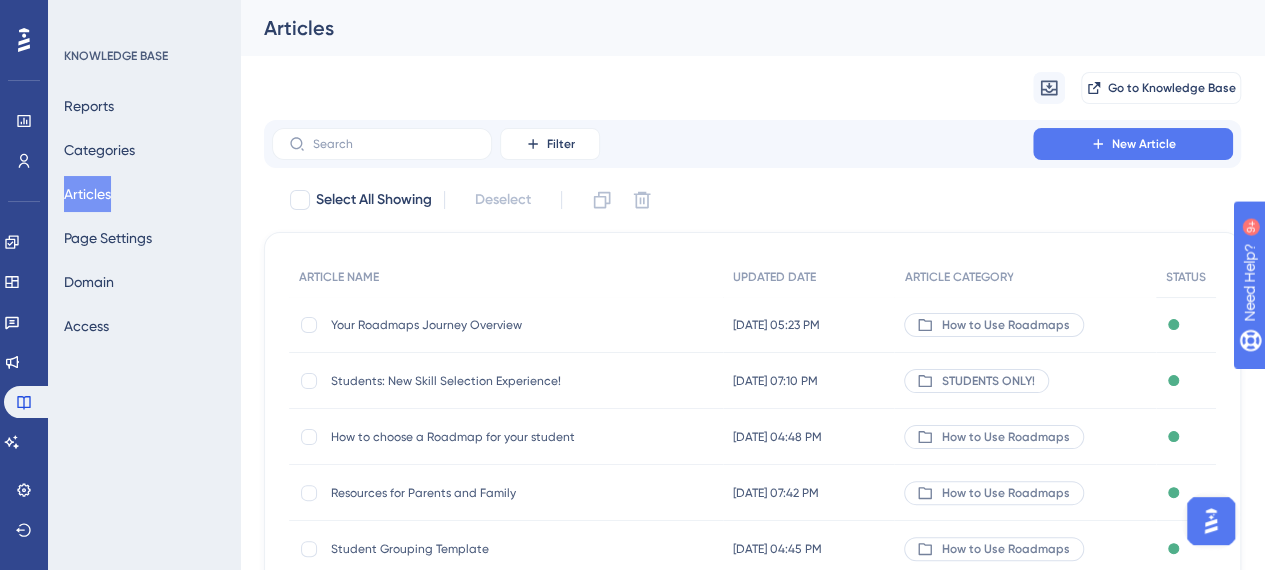 click on "Students: New Skill Selection Experience!" at bounding box center [491, 381] 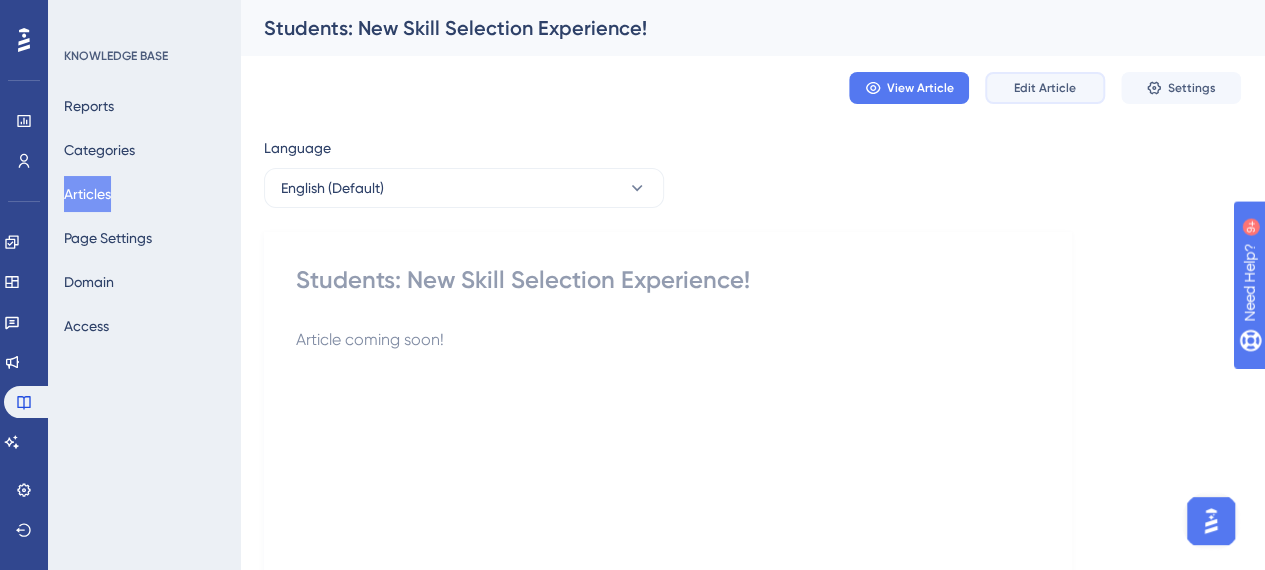 click on "Edit Article" at bounding box center (1045, 88) 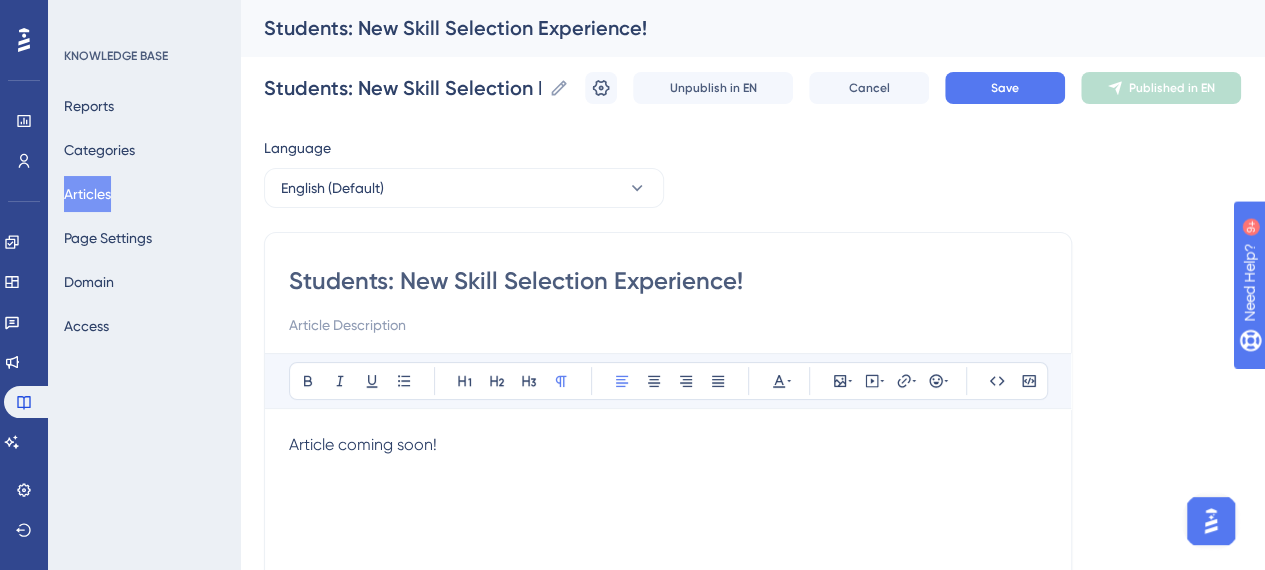 click on "Students: New Skill Selection Experience!" at bounding box center [668, 281] 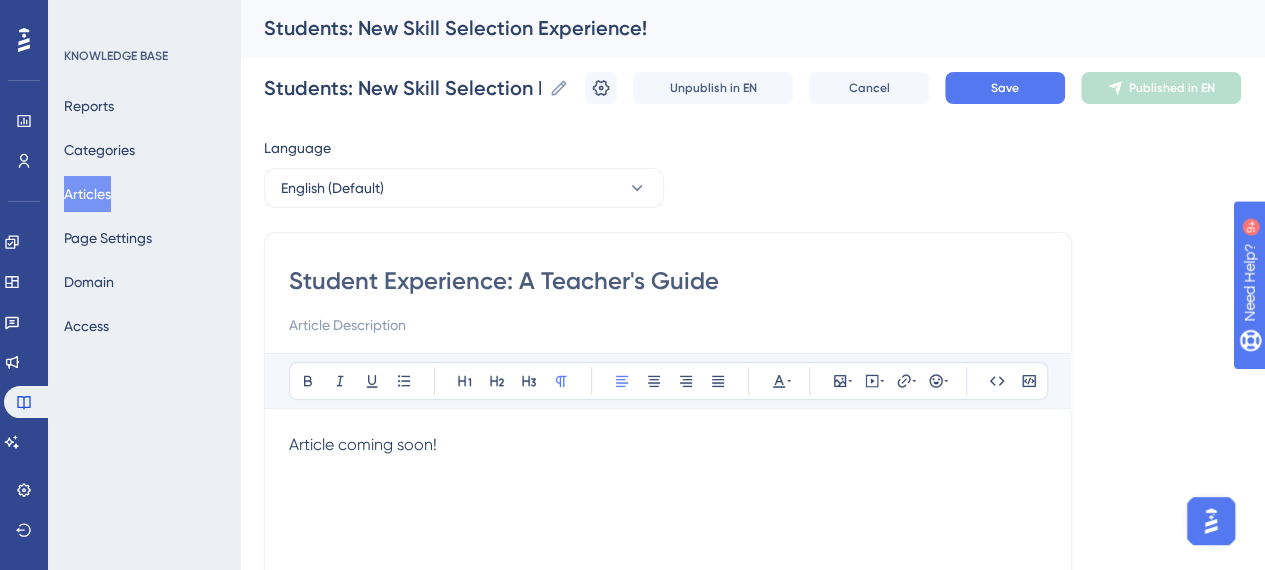 type on "Student Experience: A Teacher's Guide" 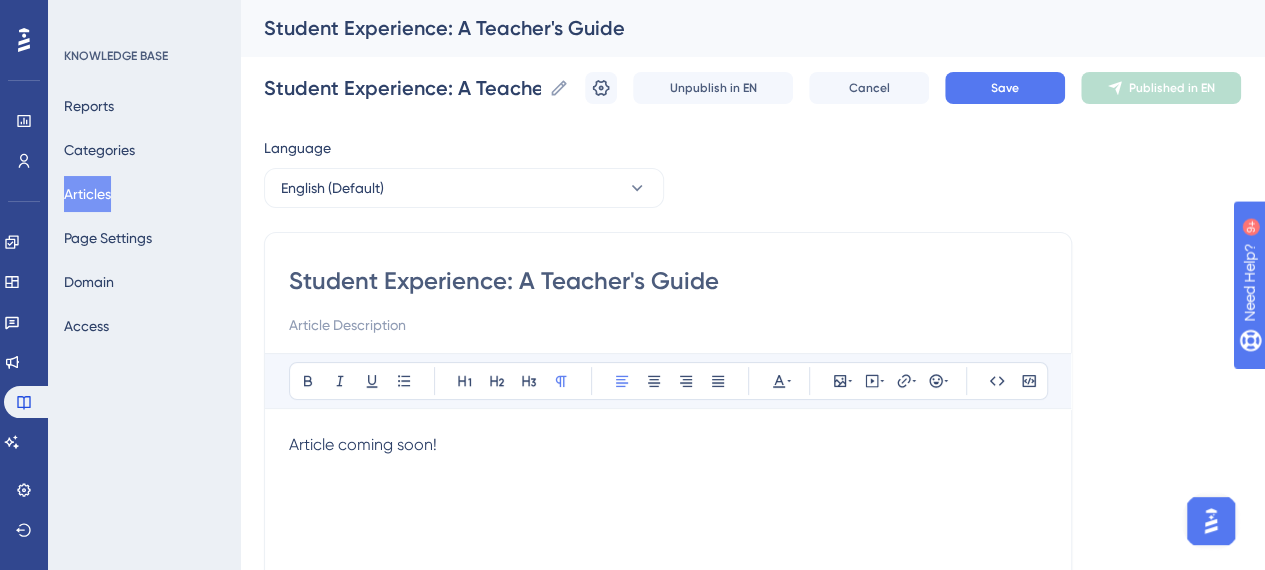 type on "Student Experience: A Teacher's Guide" 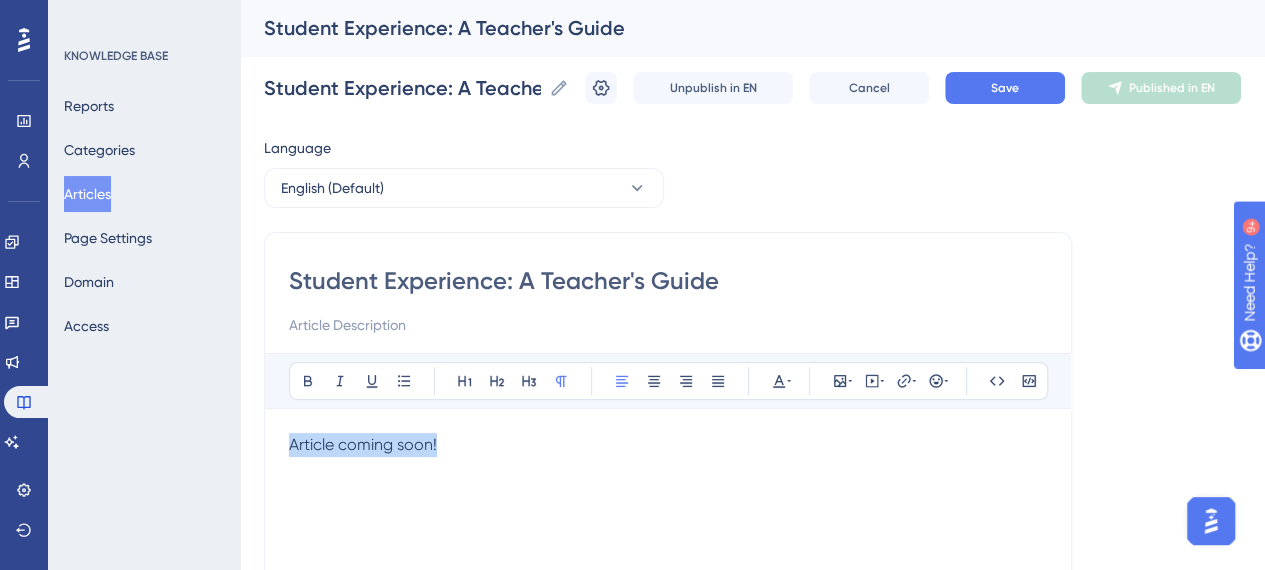click on "Article coming soon!" at bounding box center (668, 445) 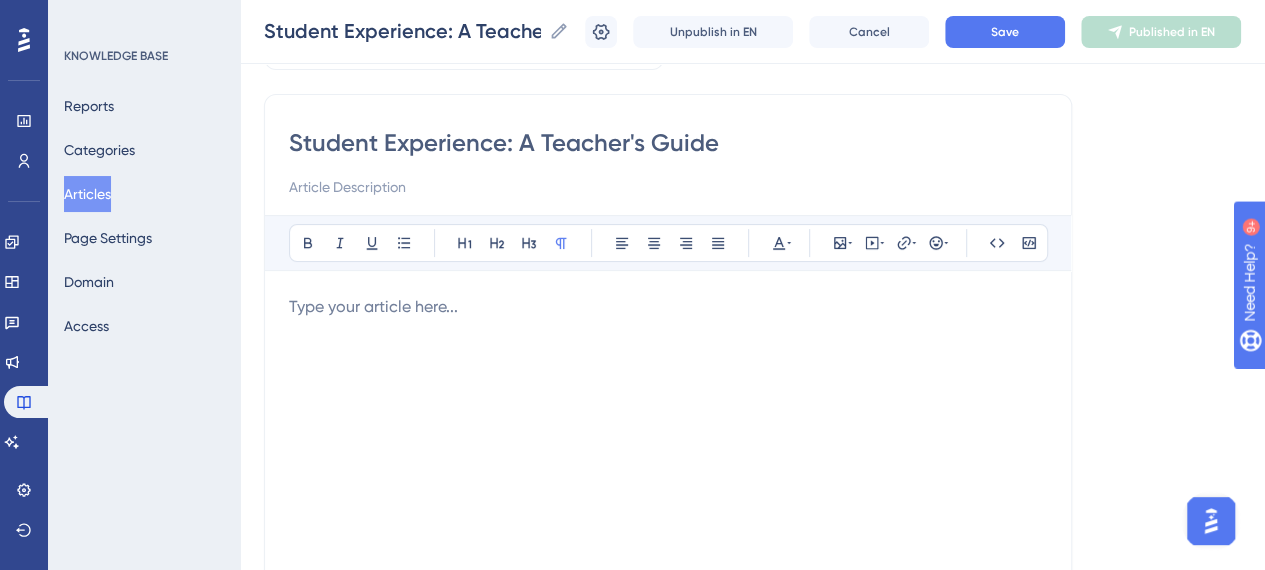 scroll, scrollTop: 102, scrollLeft: 0, axis: vertical 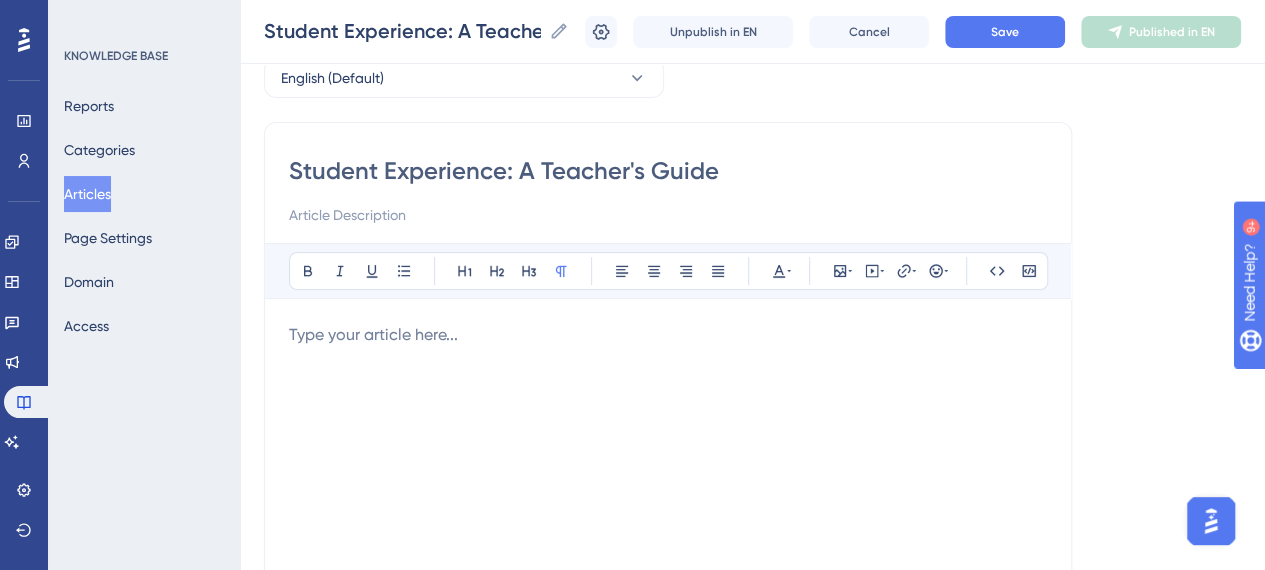 click at bounding box center (668, 335) 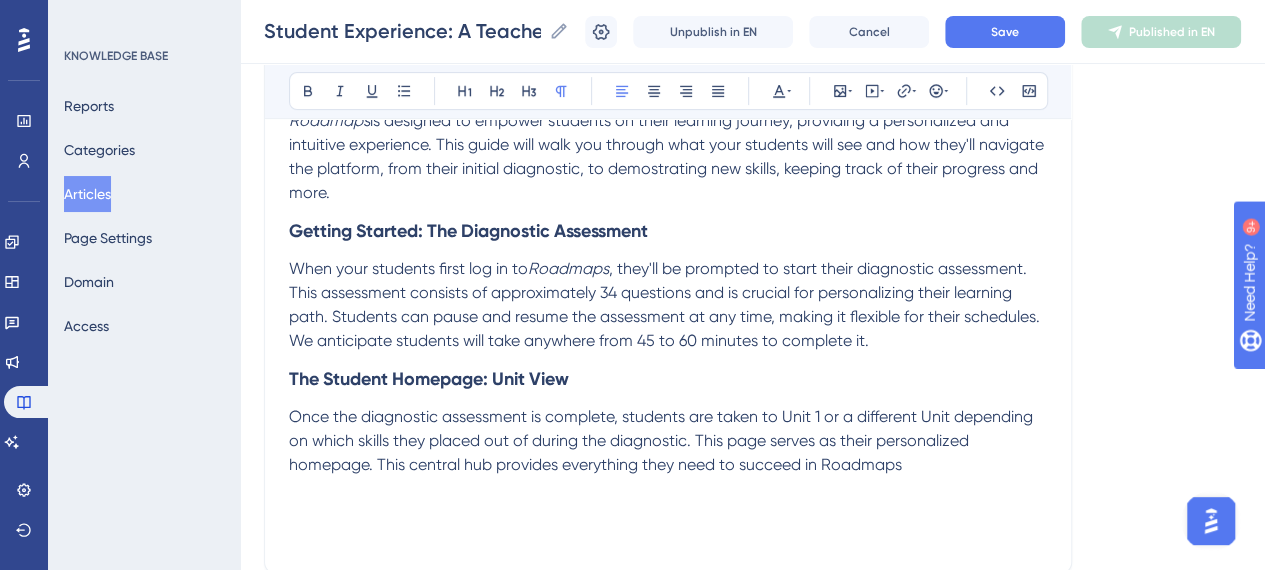 scroll, scrollTop: 404, scrollLeft: 0, axis: vertical 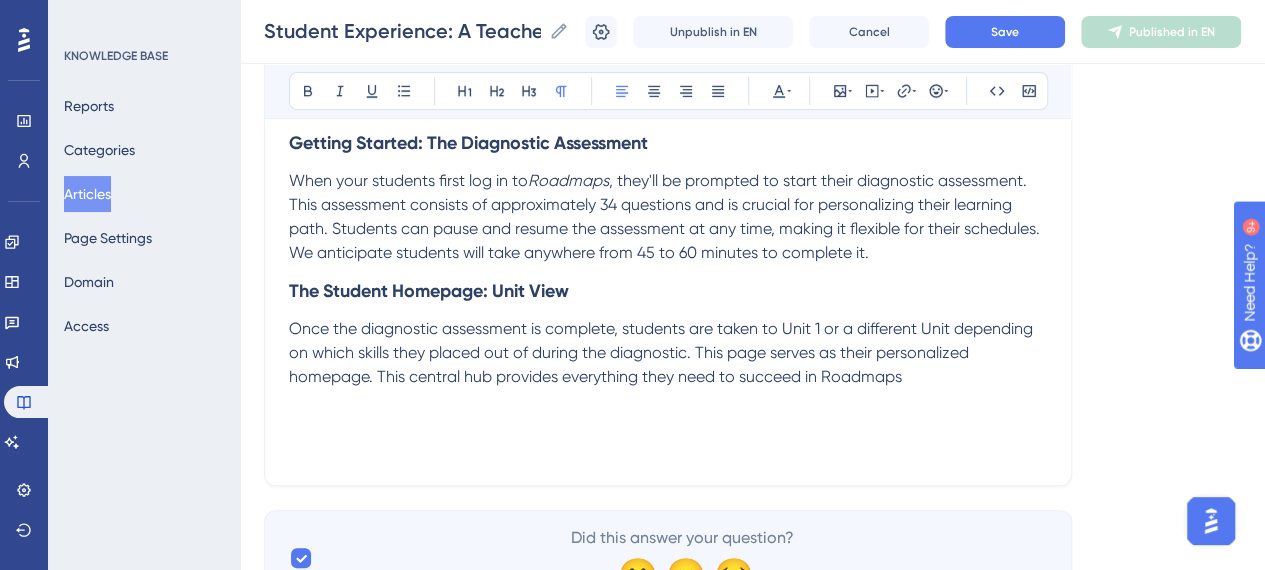 type 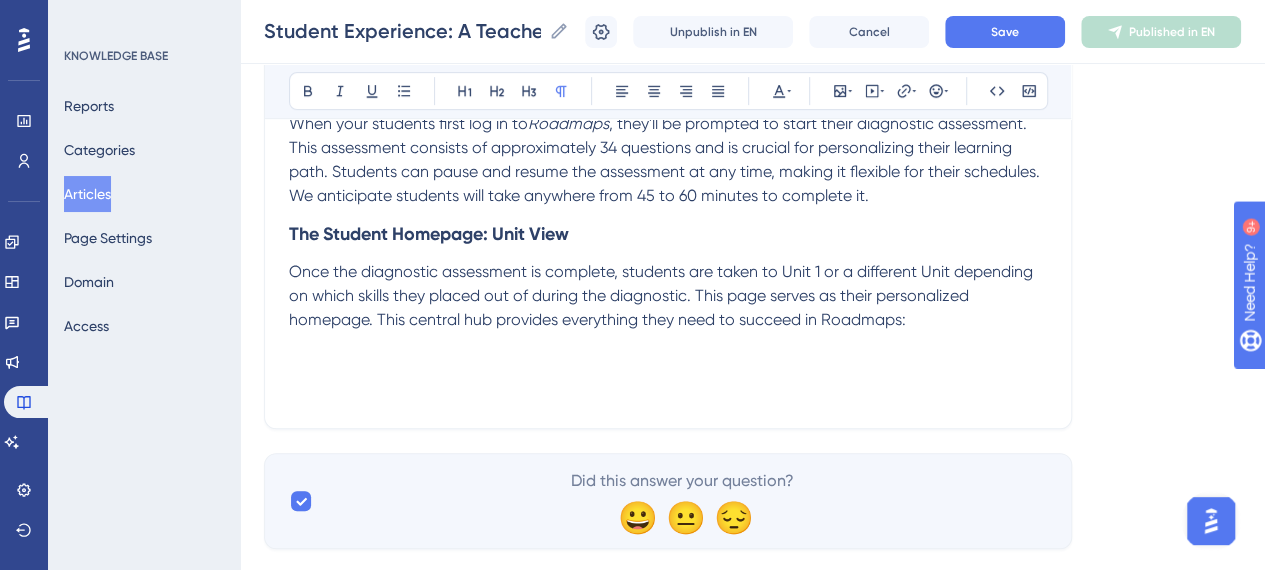 scroll, scrollTop: 502, scrollLeft: 0, axis: vertical 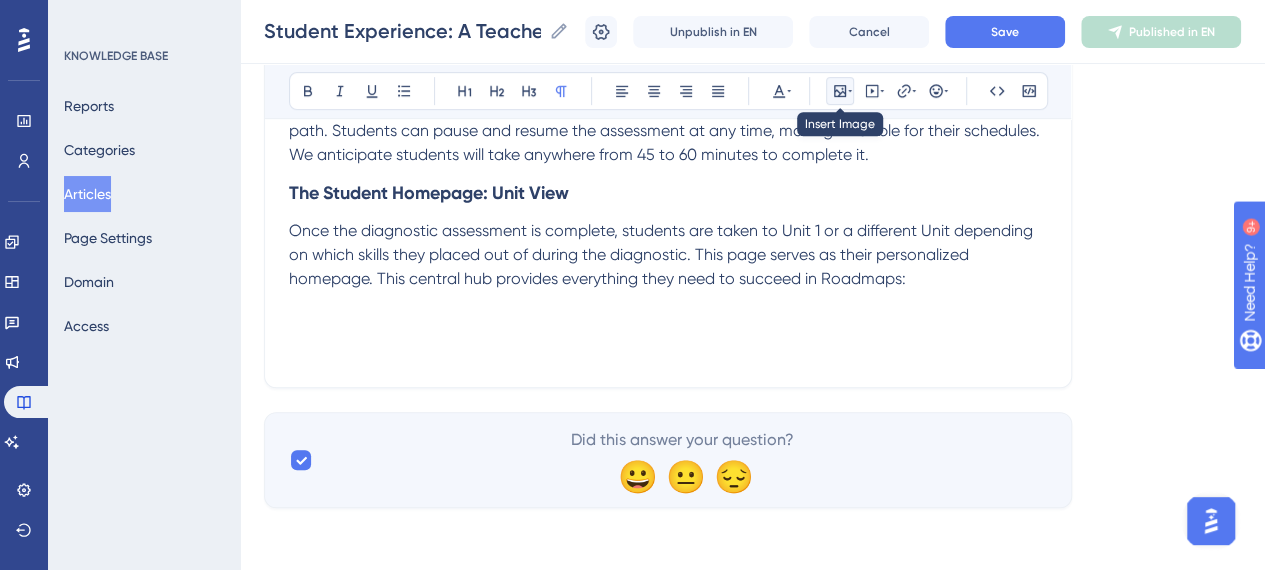 click 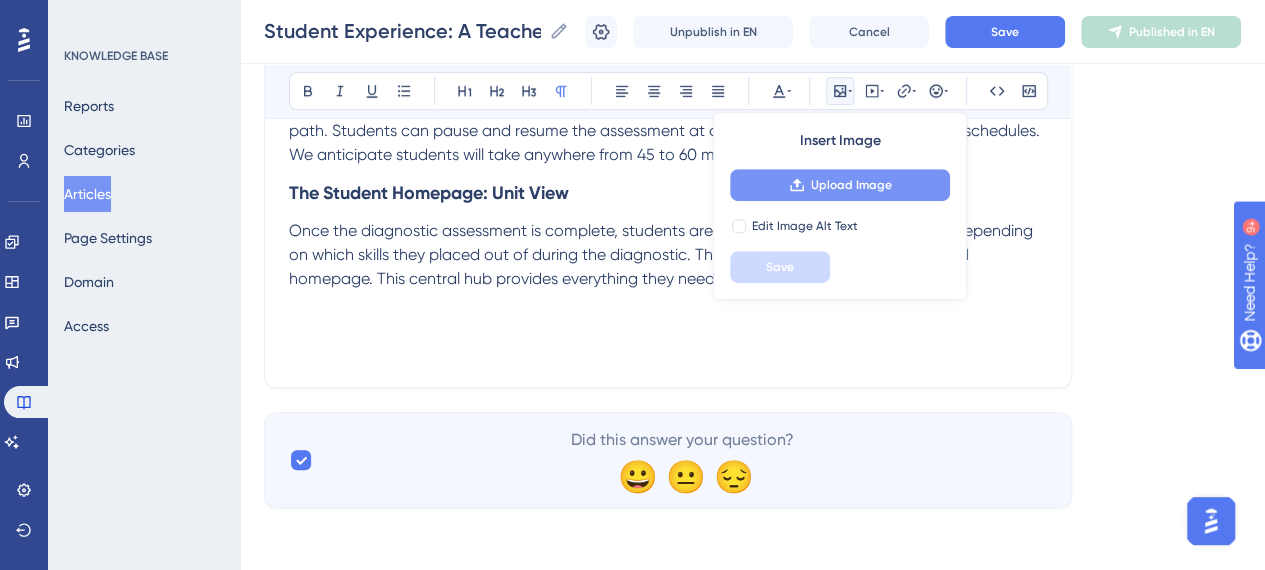 click on "Upload Image" at bounding box center (840, 185) 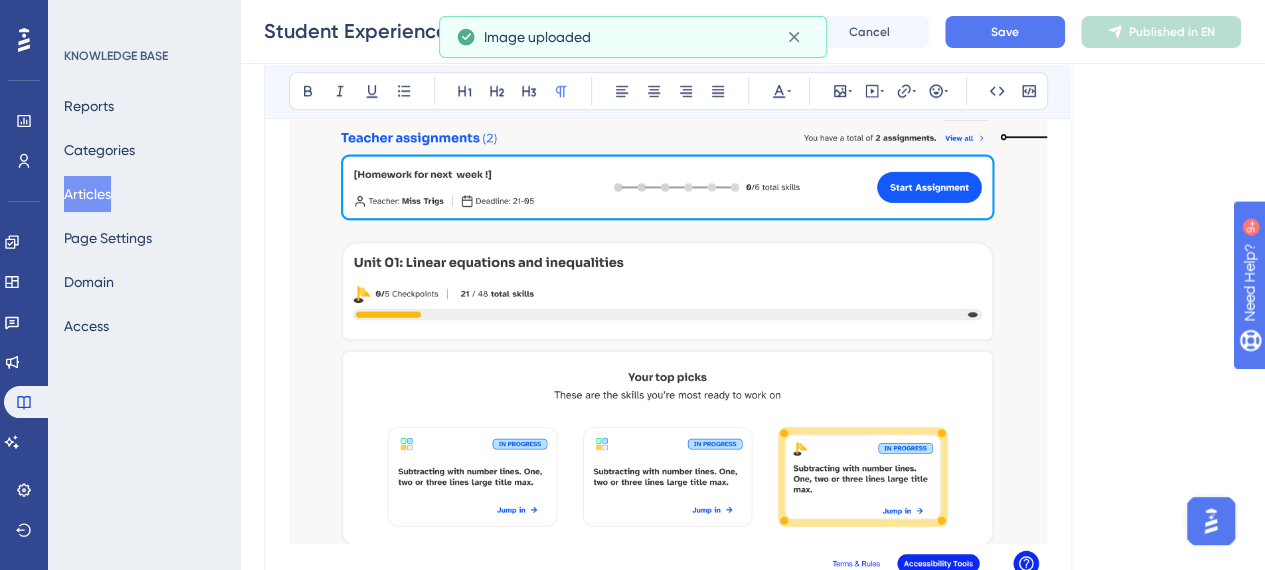 scroll, scrollTop: 802, scrollLeft: 0, axis: vertical 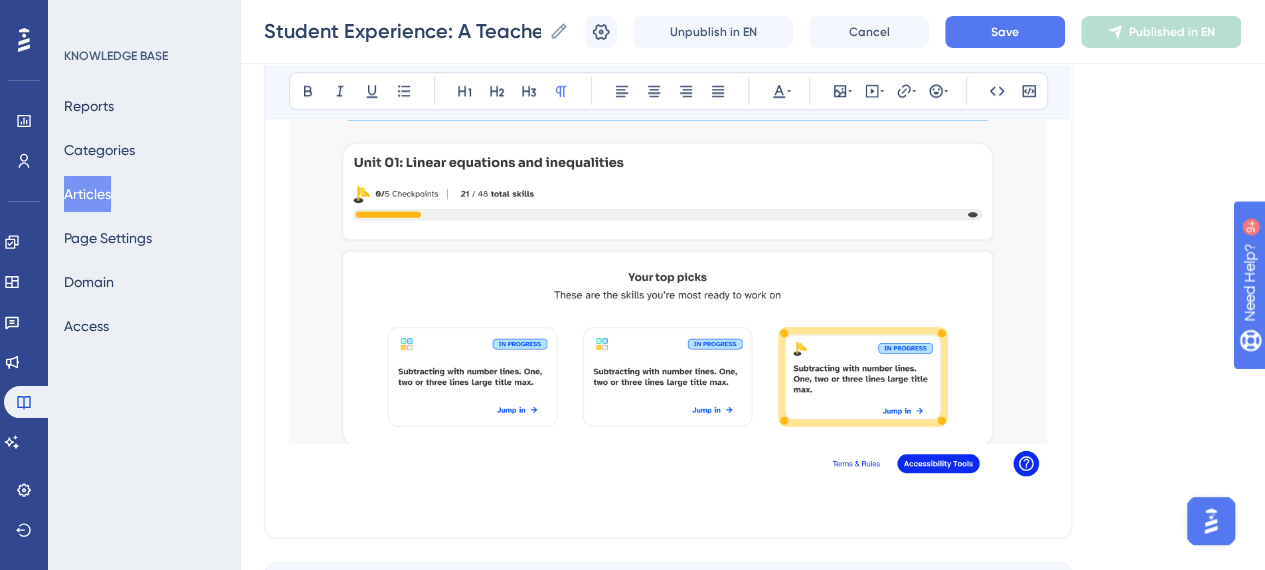 click at bounding box center [668, 236] 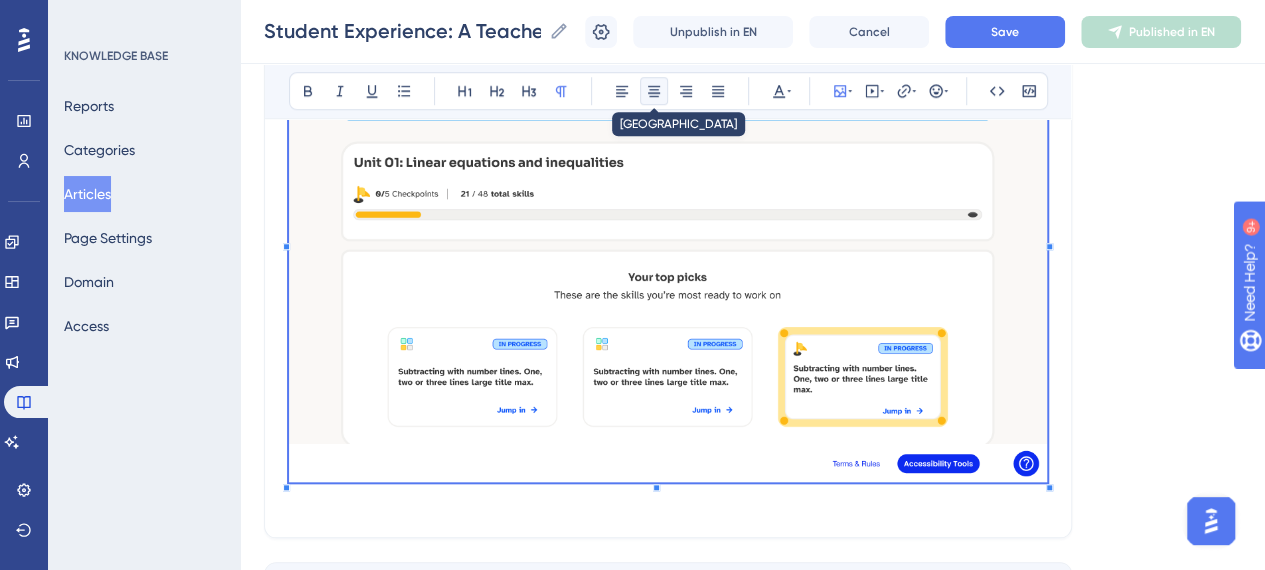 click 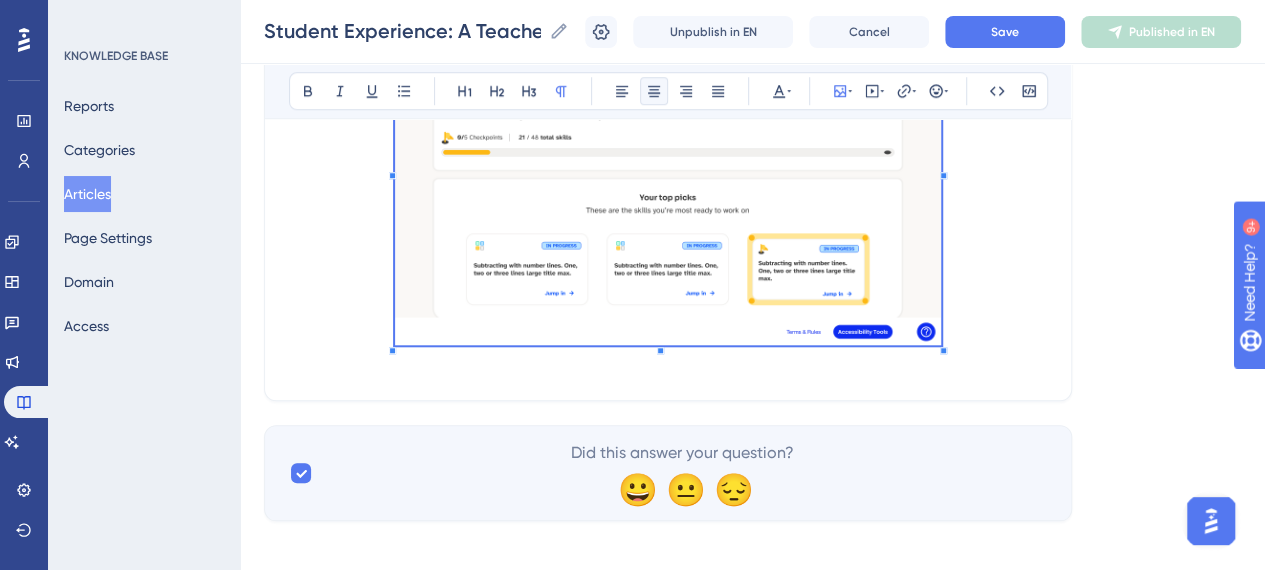 click at bounding box center (668, 171) 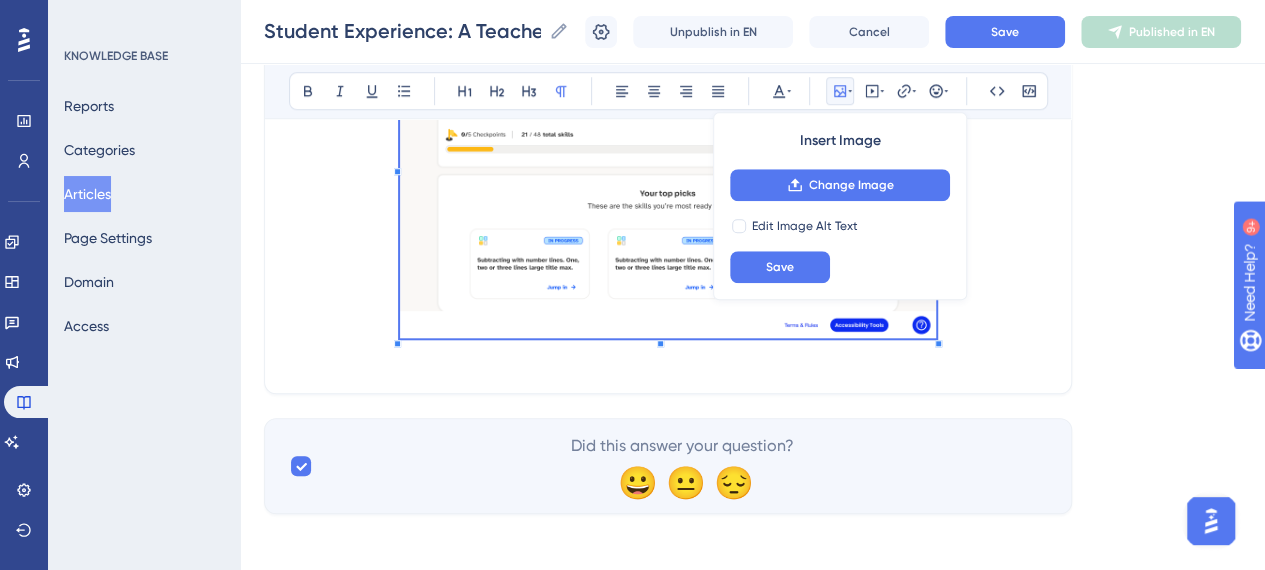 click at bounding box center (668, 168) 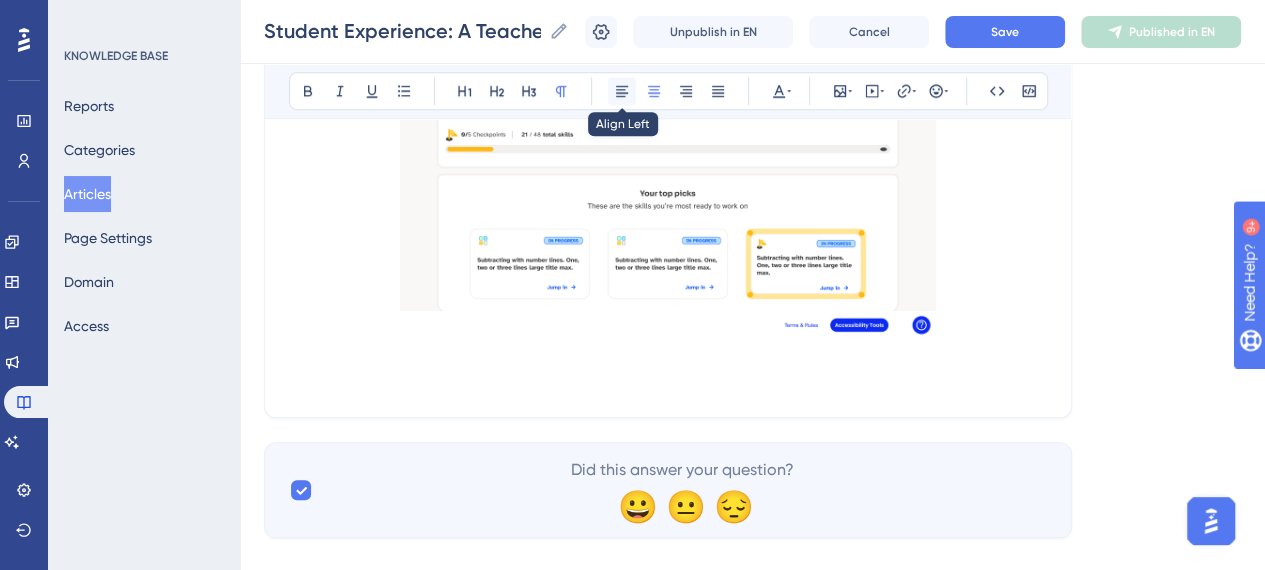 click 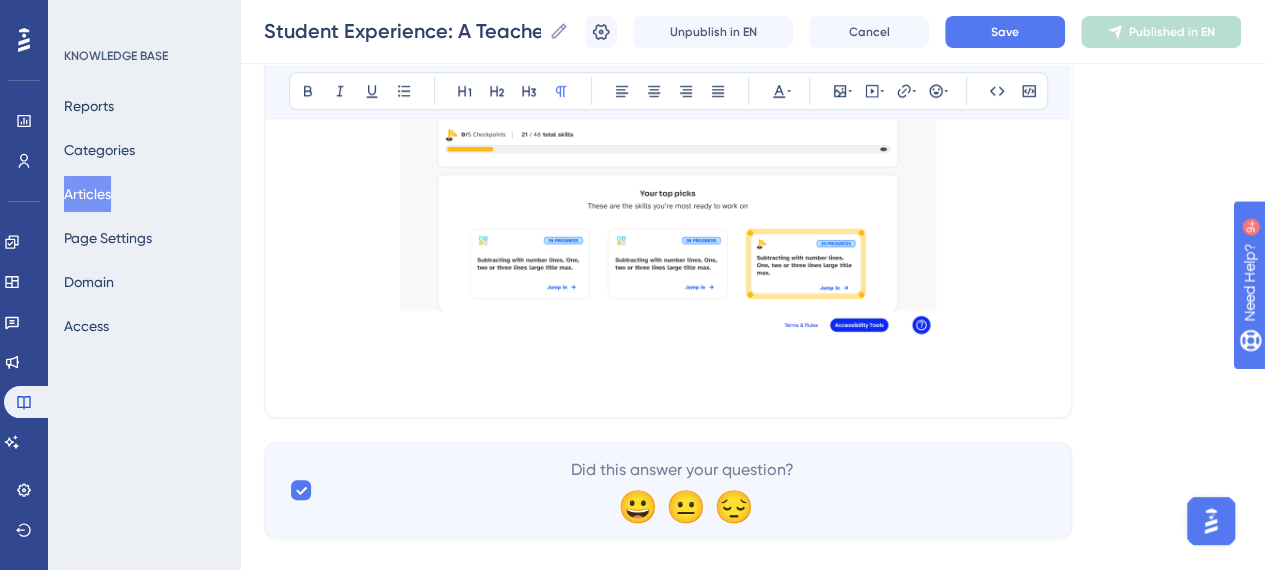click at bounding box center [668, 381] 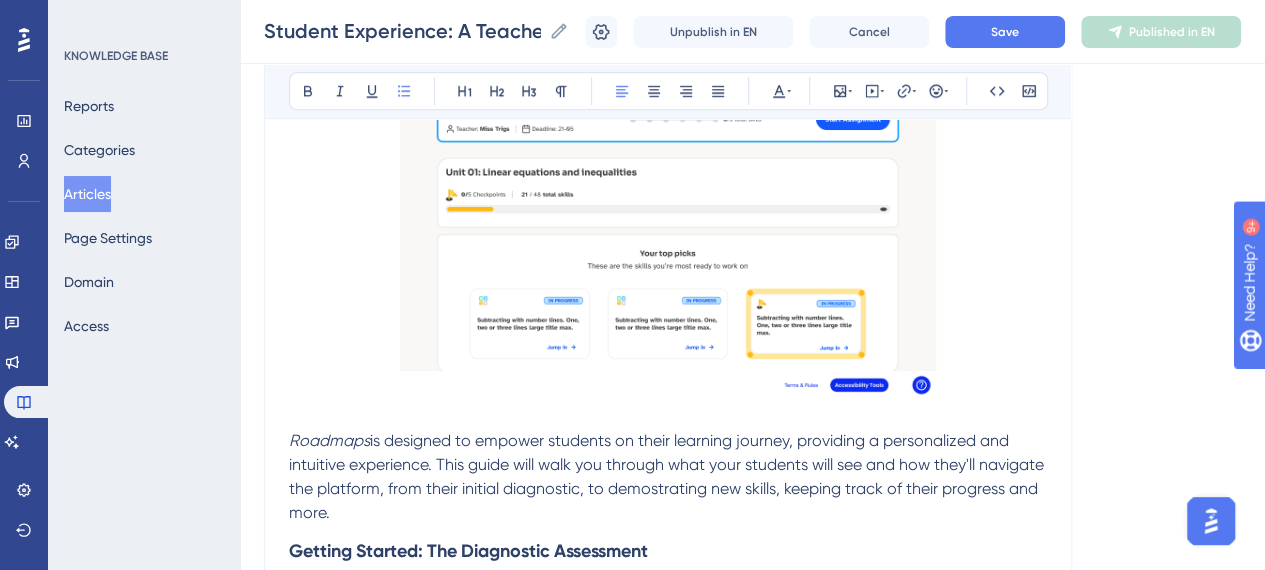 scroll, scrollTop: 785, scrollLeft: 0, axis: vertical 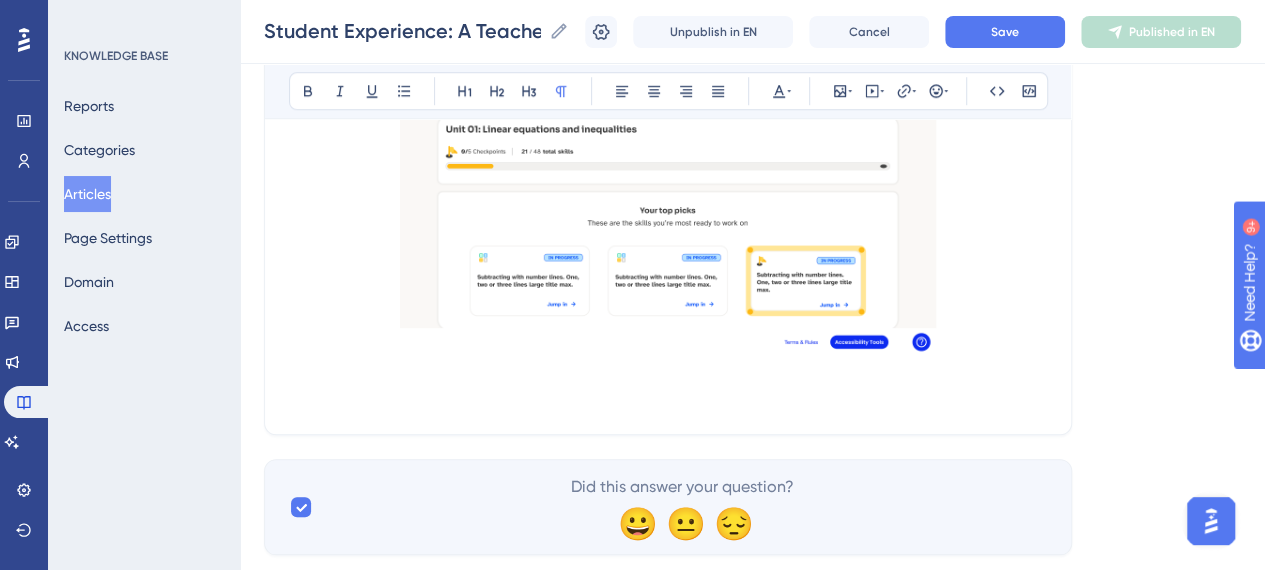 click at bounding box center (668, 398) 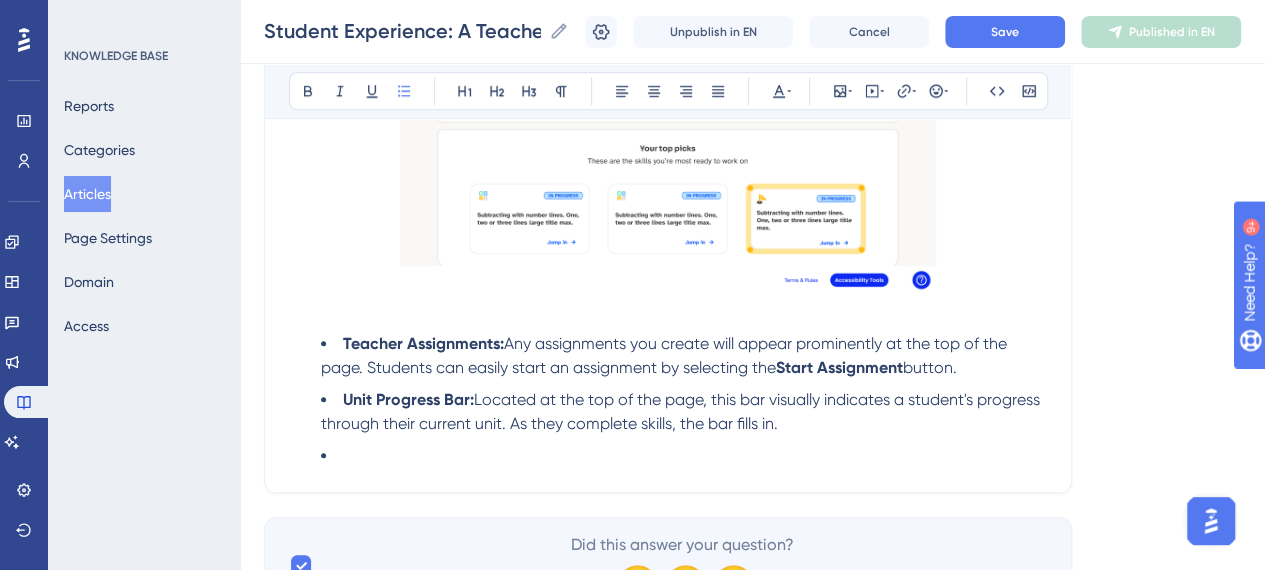 scroll, scrollTop: 952, scrollLeft: 0, axis: vertical 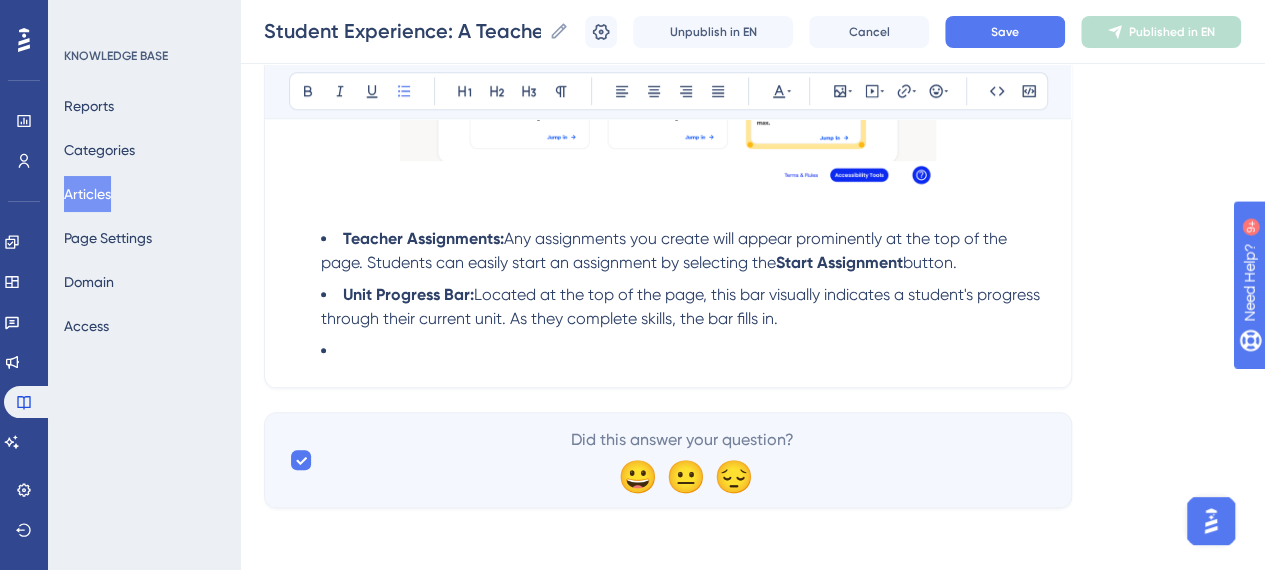 click at bounding box center [684, 351] 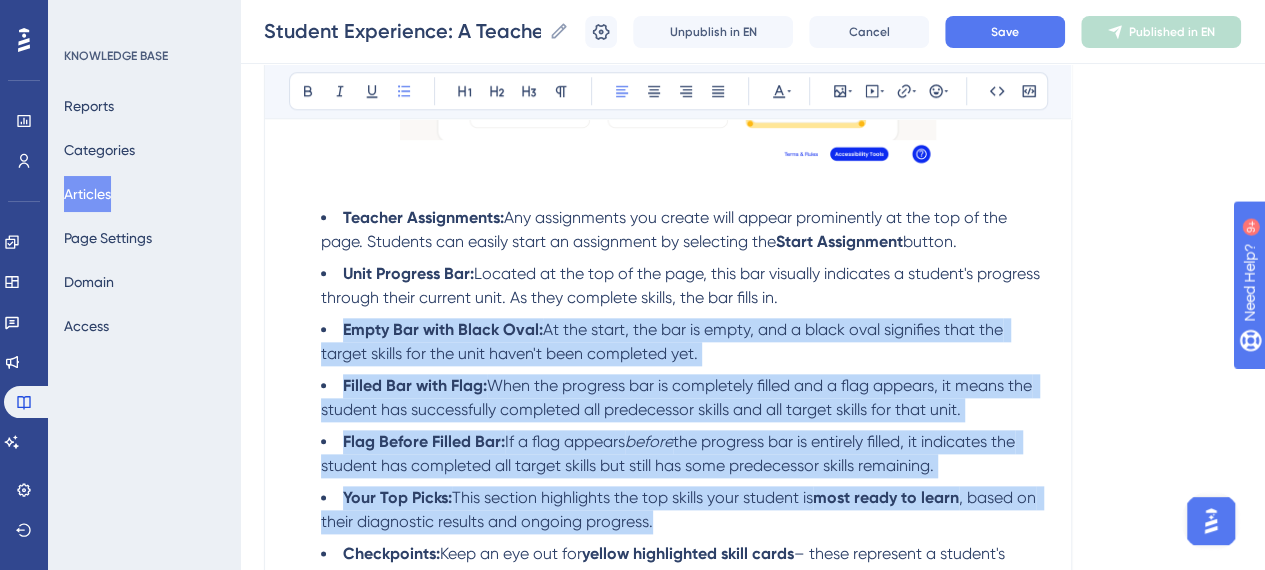 drag, startPoint x: 338, startPoint y: 322, endPoint x: 666, endPoint y: 529, distance: 387.85693 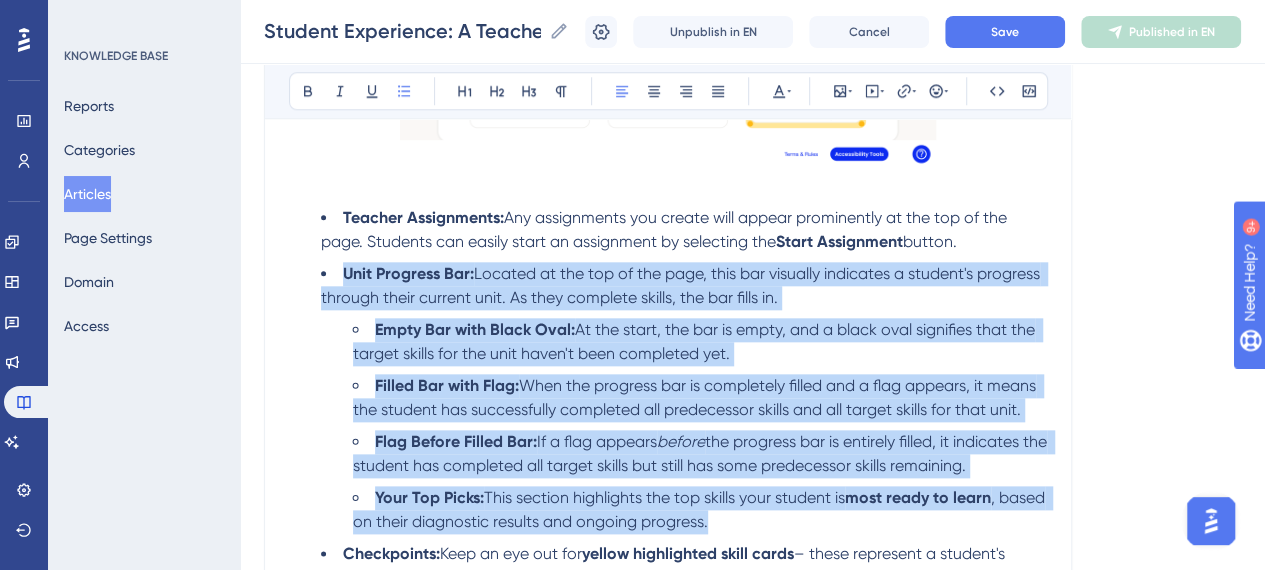 click on "This section highlights the top skills your student is" at bounding box center [664, 497] 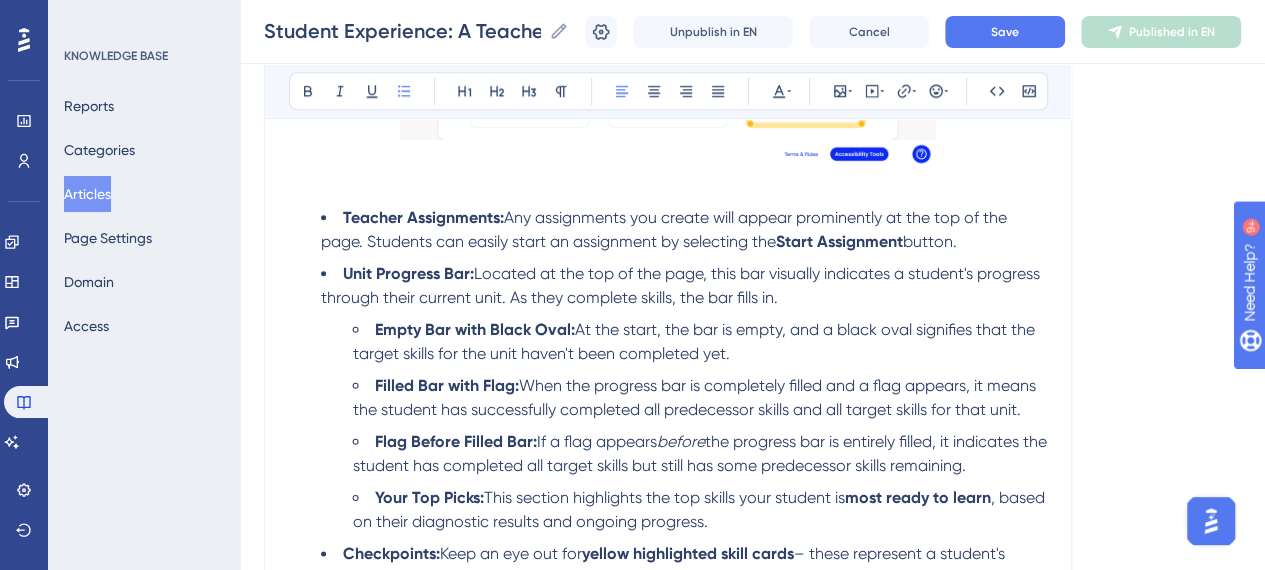 click on "Unit Progress Bar:  Located at the top of the page, this bar visually indicates a student's progress through their current unit. As they complete skills, the bar fills in." at bounding box center [684, 286] 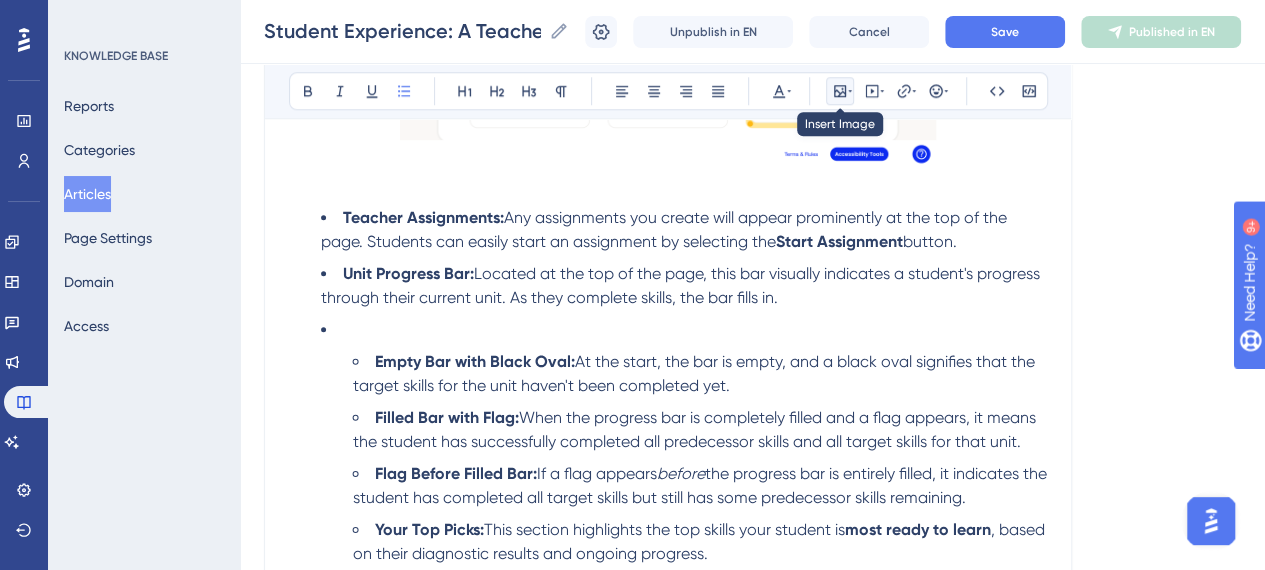 click 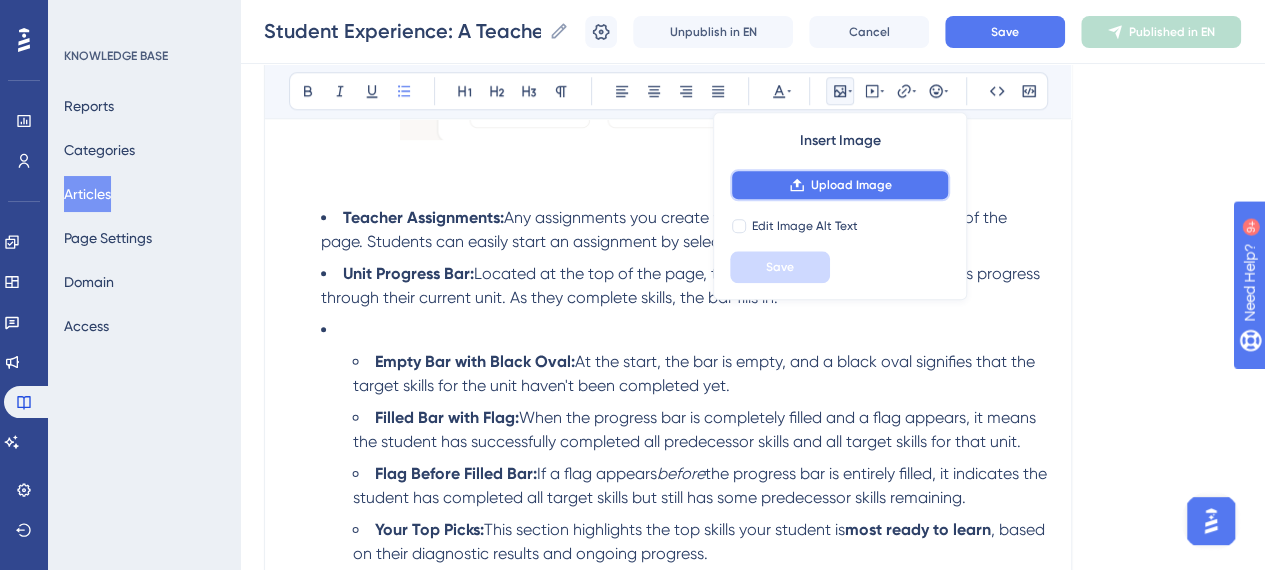 click 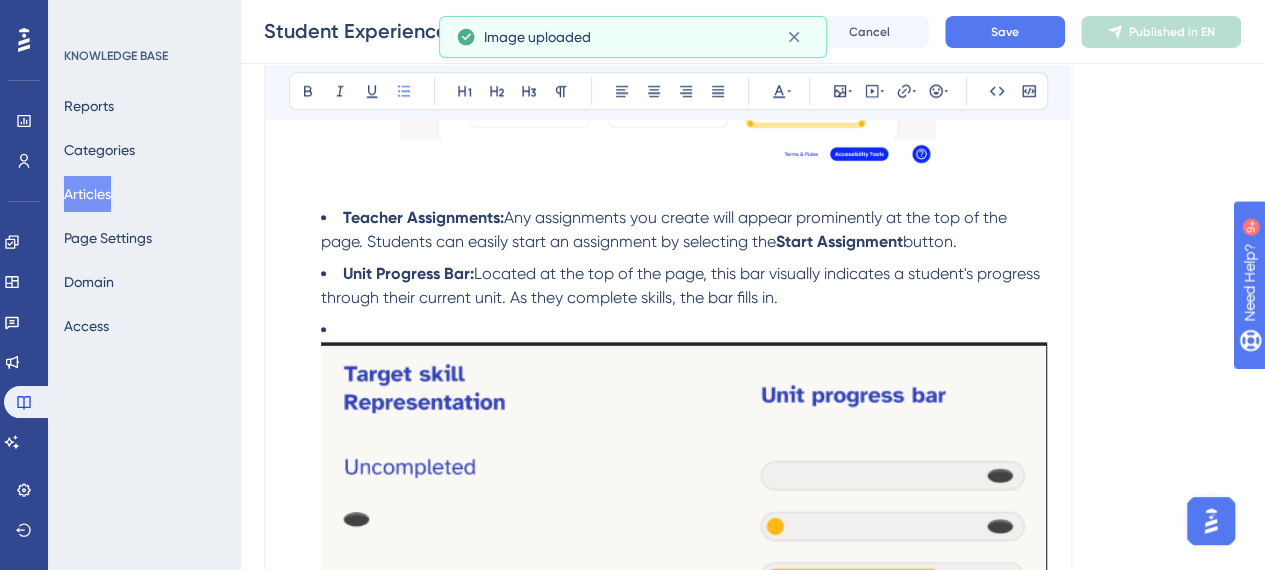 click at bounding box center (684, 589) 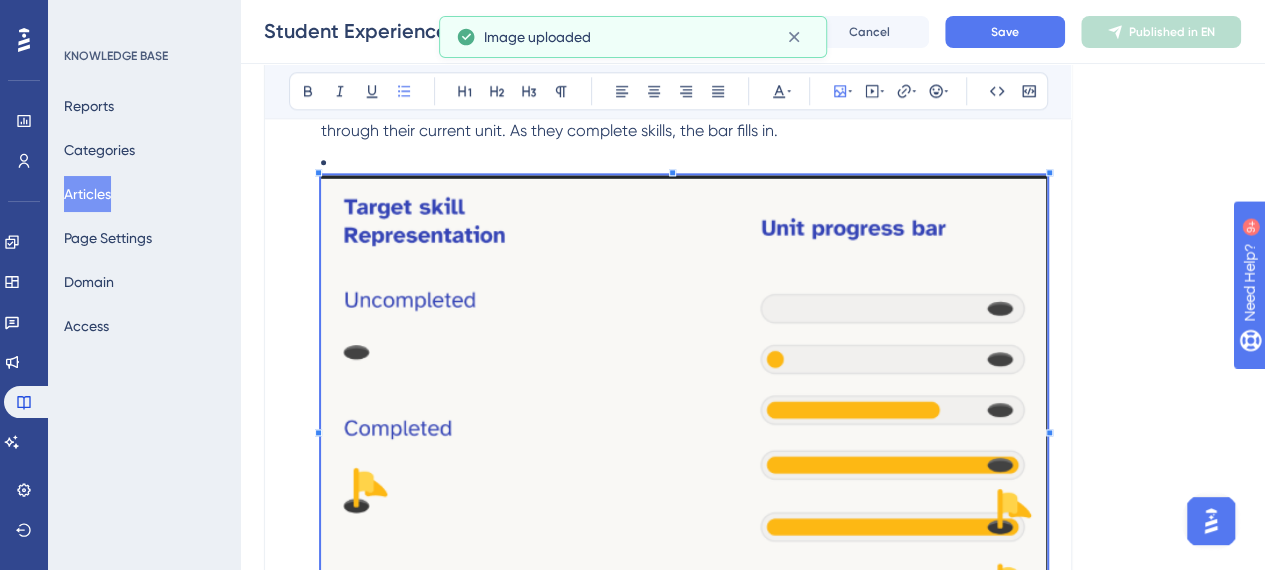 scroll, scrollTop: 1073, scrollLeft: 0, axis: vertical 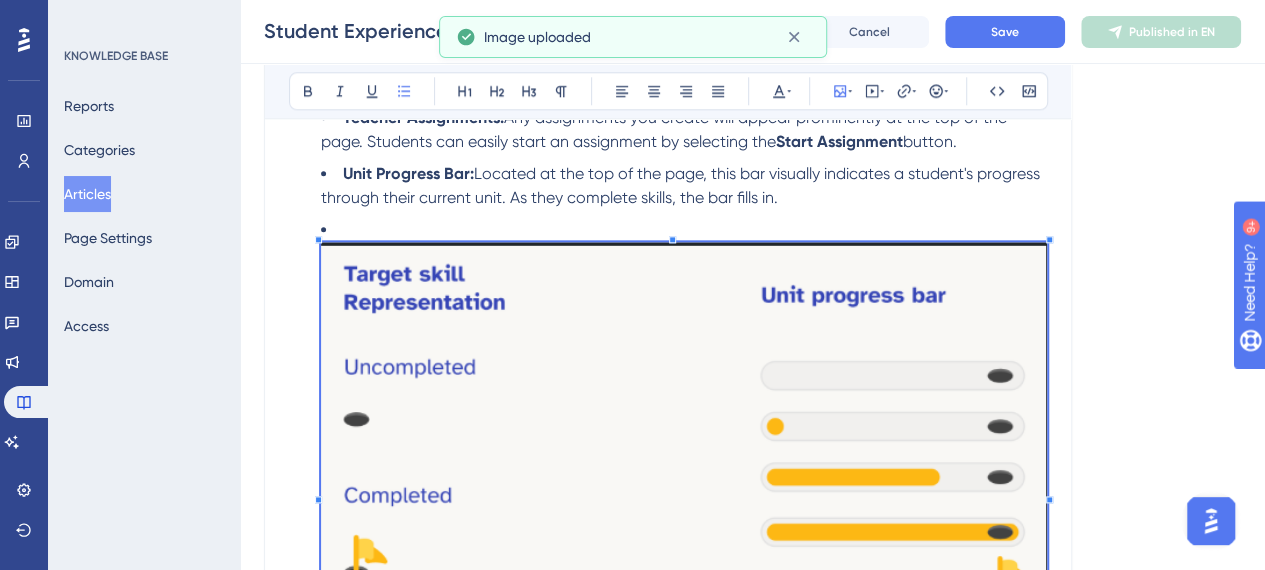 click at bounding box center (684, 489) 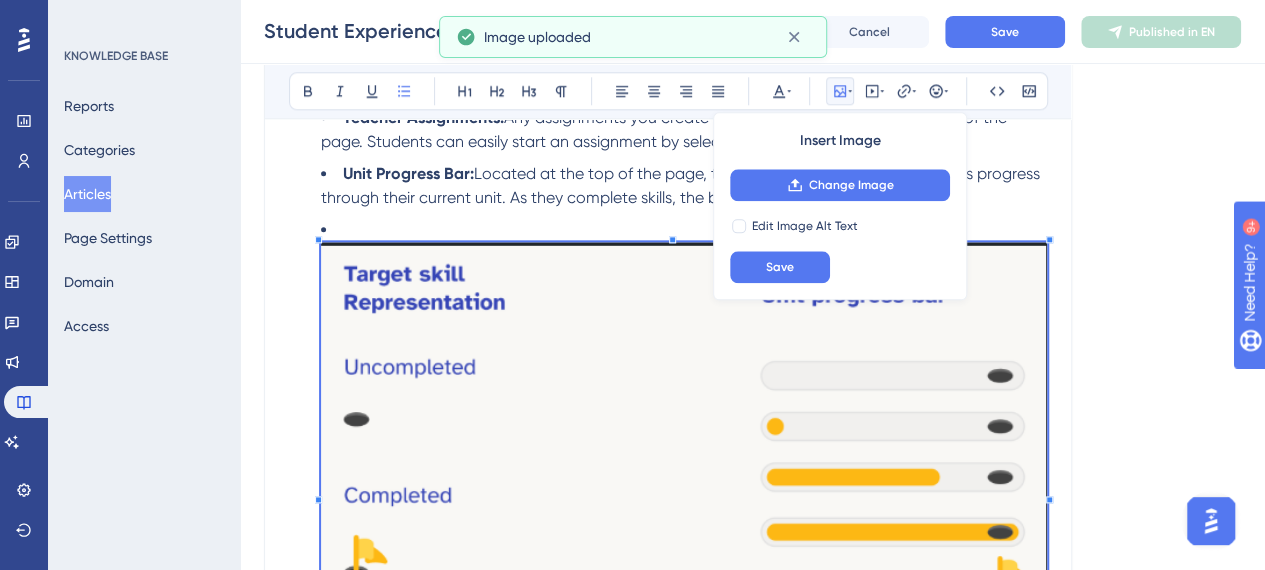 click at bounding box center [684, 489] 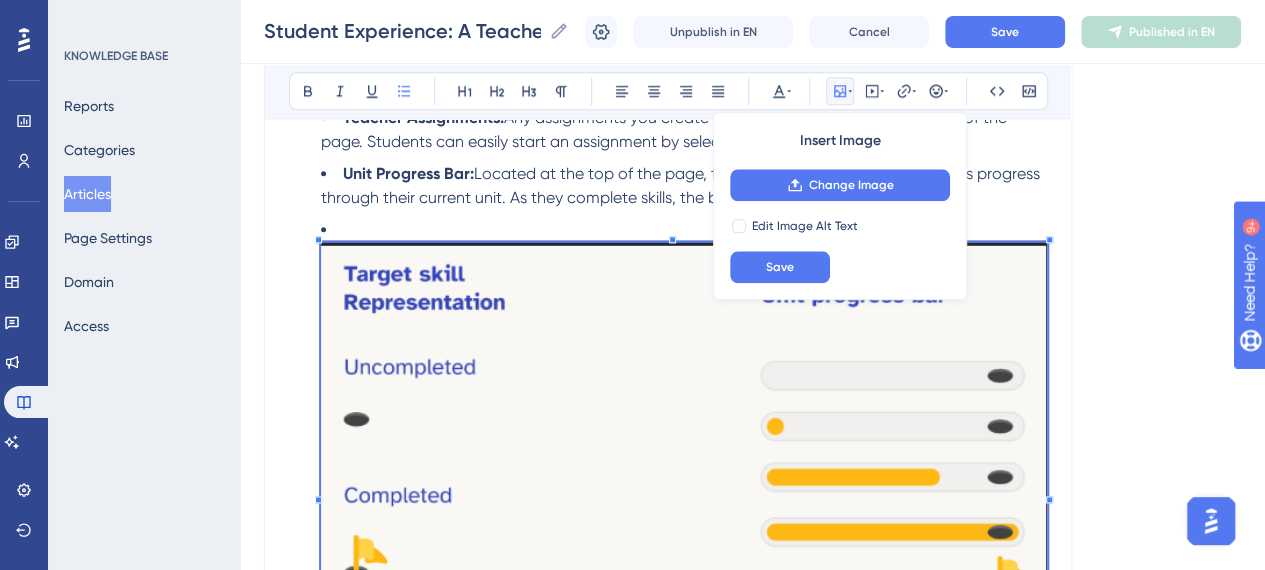 click at bounding box center (684, 489) 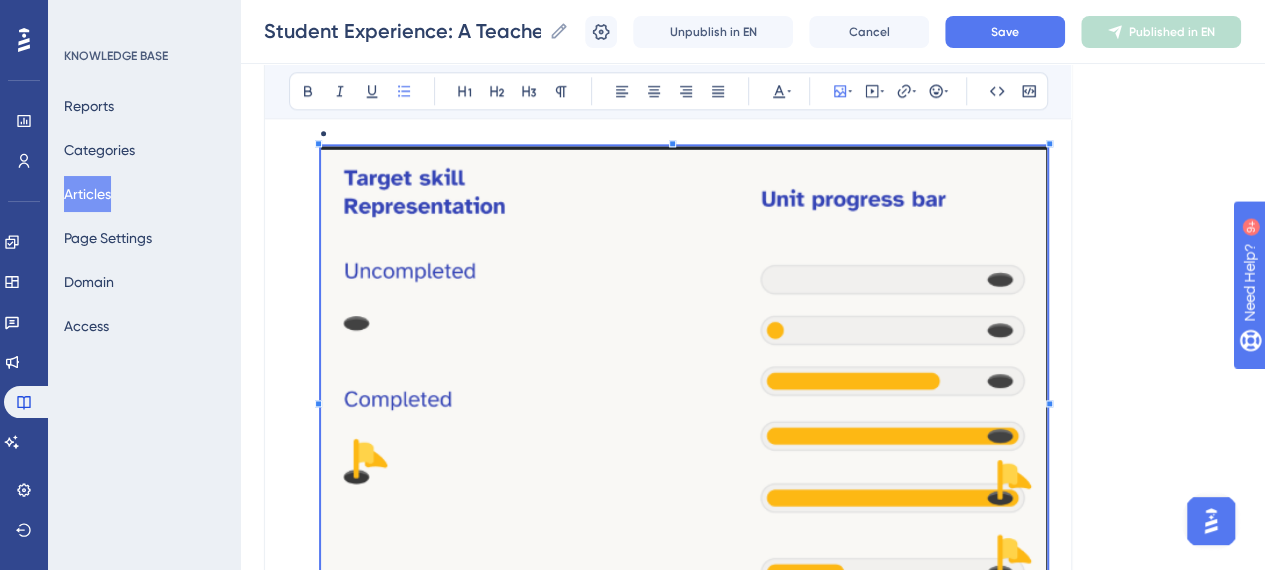 scroll, scrollTop: 1373, scrollLeft: 0, axis: vertical 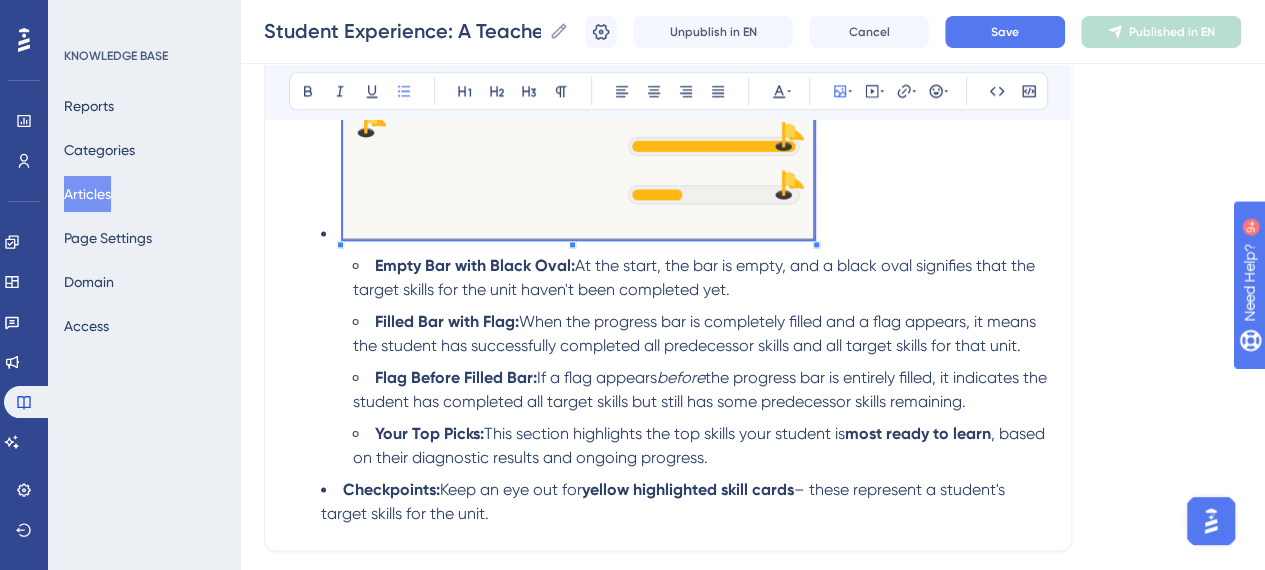 click on "Teacher Assignments:  Any assignments you create will appear prominently at the top of the page. Students can easily start an assignment by selecting the  Start Assignment  button. Unit Progress Bar:  Located at the top of the page, this bar visually indicates a student's progress through their current unit. As they complete skills, the bar fills in. Empty Bar with Black Oval:  At the start, the bar is empty, and a black oval signifies that the target skills for the unit haven't been completed yet. Filled Bar with Flag:  When the progress bar is completely filled and a flag appears, it means the student has successfully completed all predecessor skills and all target skills for that unit. Flag Before Filled Bar:  If a flag appears  before  the progress bar is entirely filled, it indicates the student has completed all target skills but still has some predecessor skills remaining. Your Top Picks:  This section highlights the top skills your student is  most ready to learn Checkpoints:  Keep an eye out for" at bounding box center (668, 166) 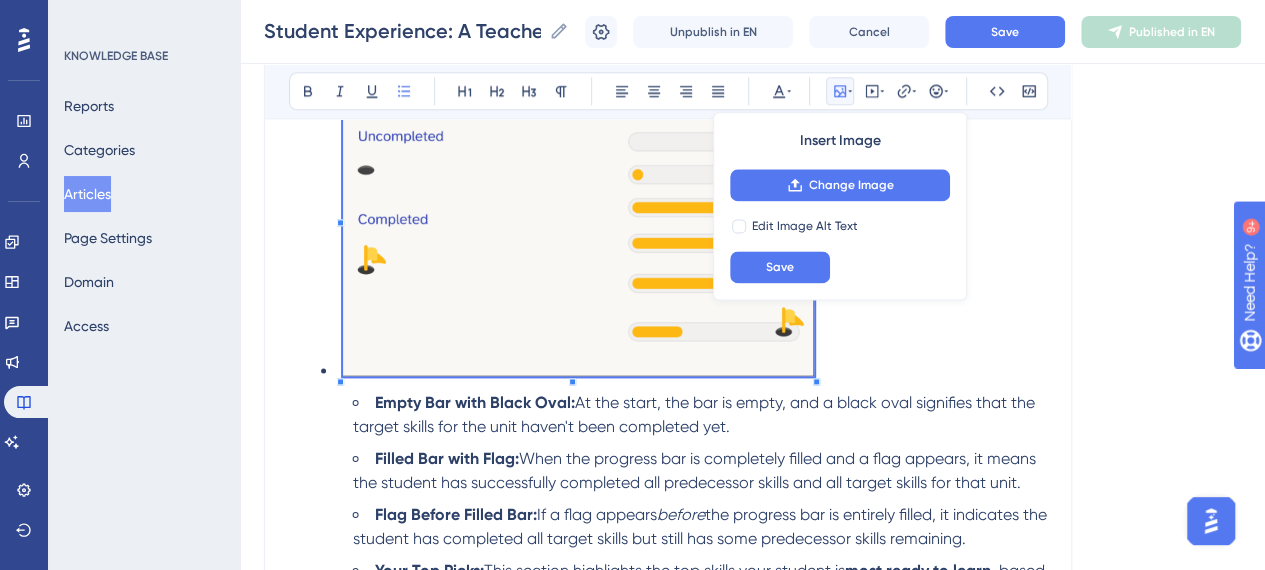 scroll, scrollTop: 1173, scrollLeft: 0, axis: vertical 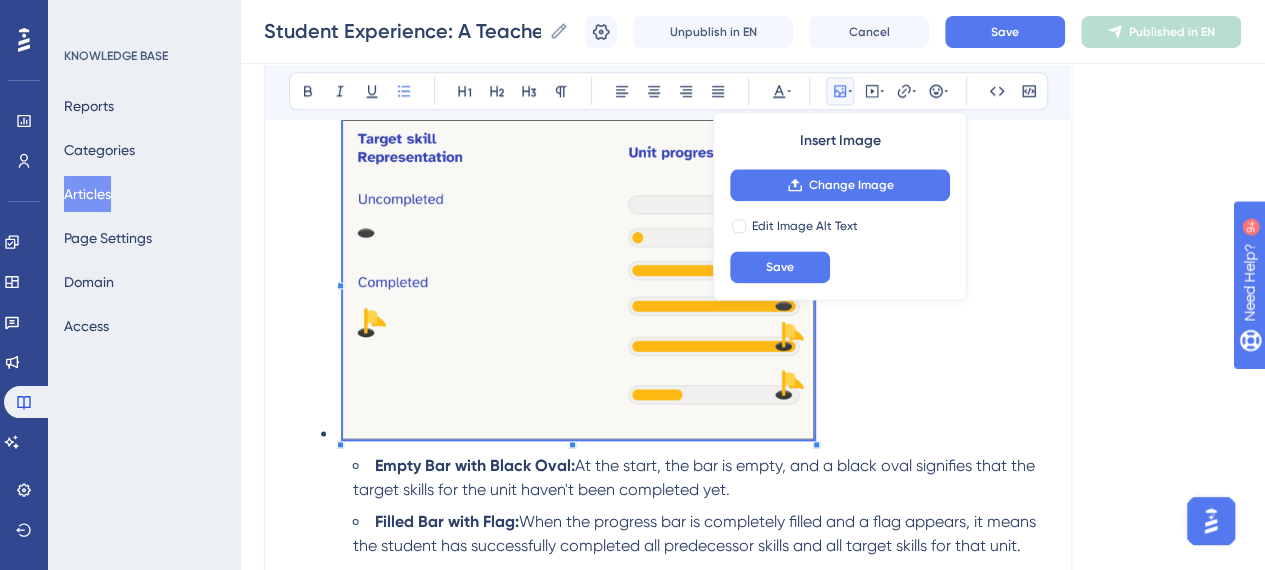 click at bounding box center (684, 282) 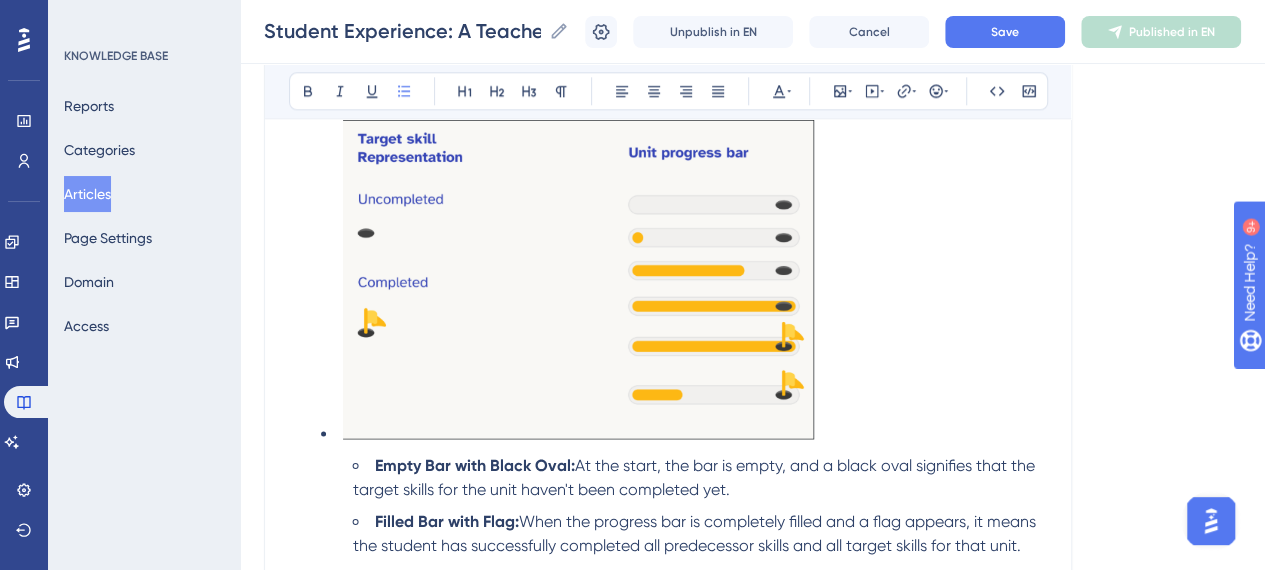 click at bounding box center (578, 278) 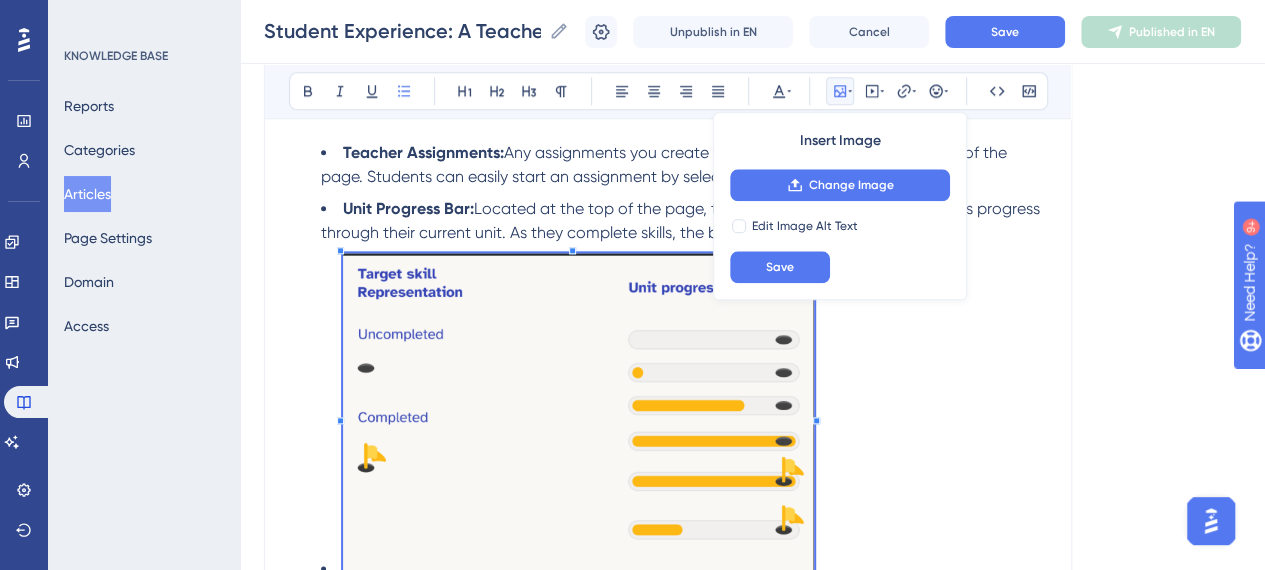 scroll, scrollTop: 973, scrollLeft: 0, axis: vertical 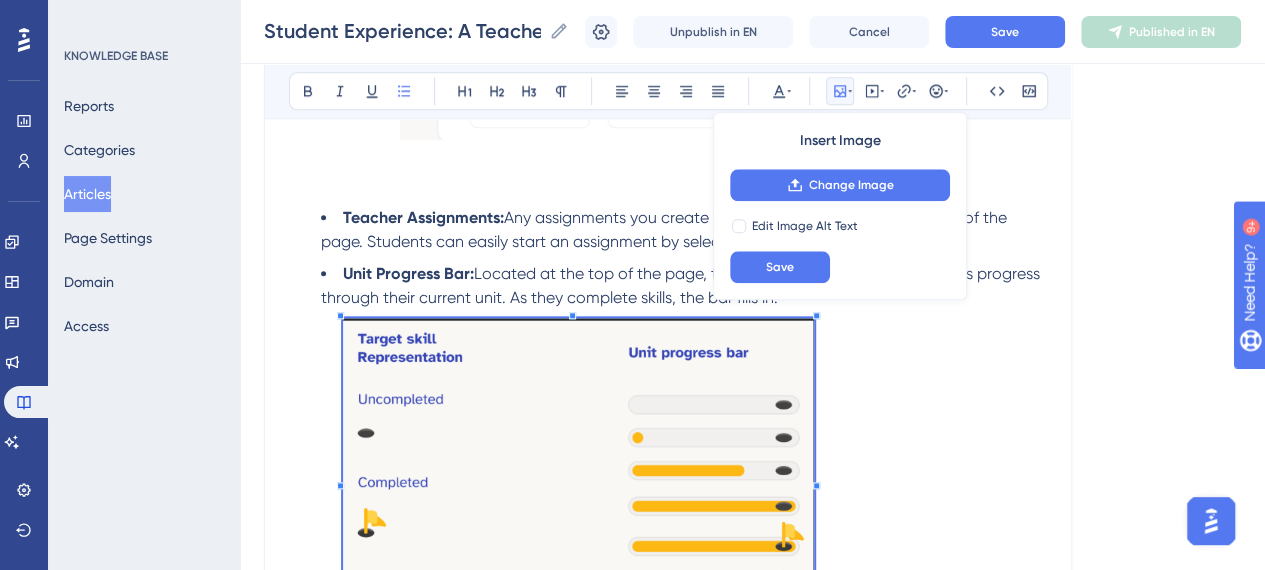 click 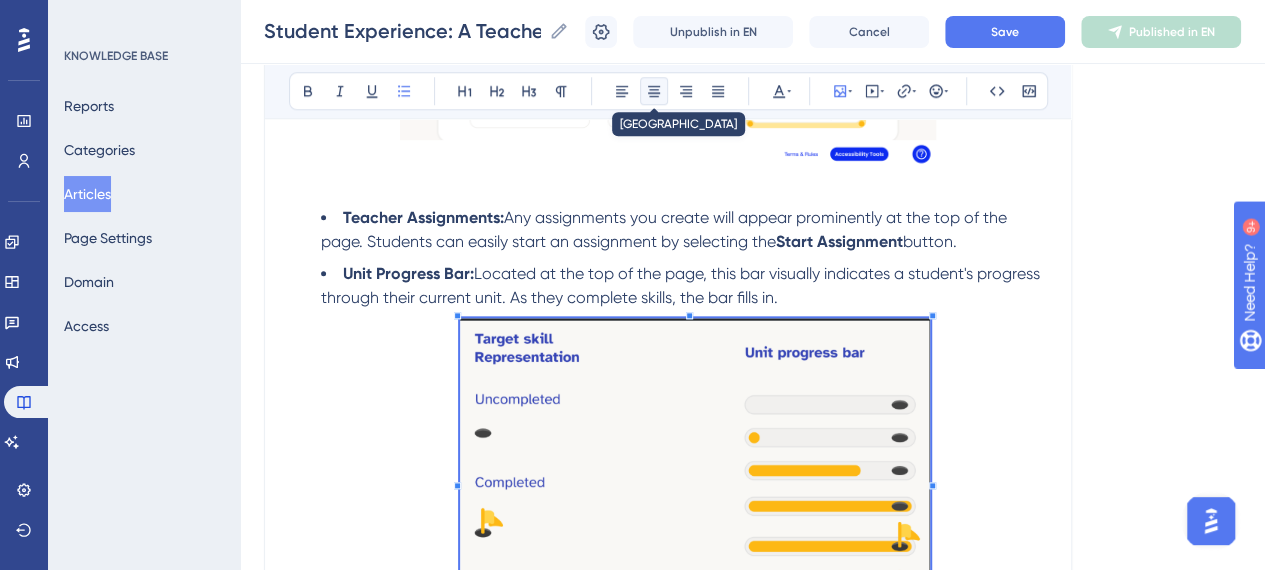 click 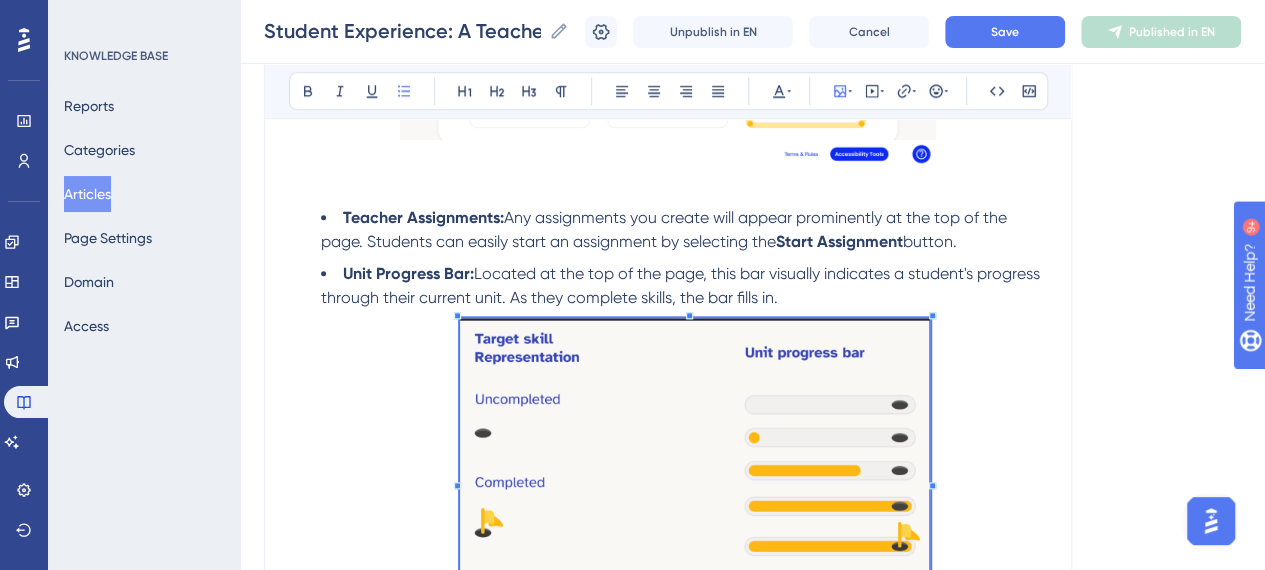 click at bounding box center [695, 478] 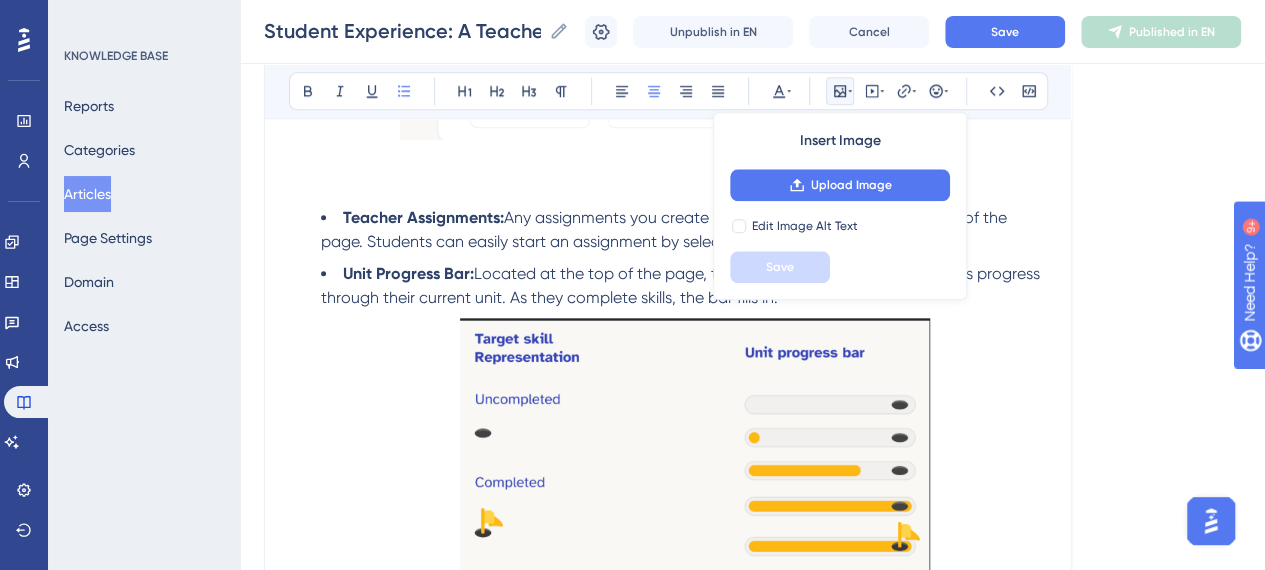 click at bounding box center (684, 482) 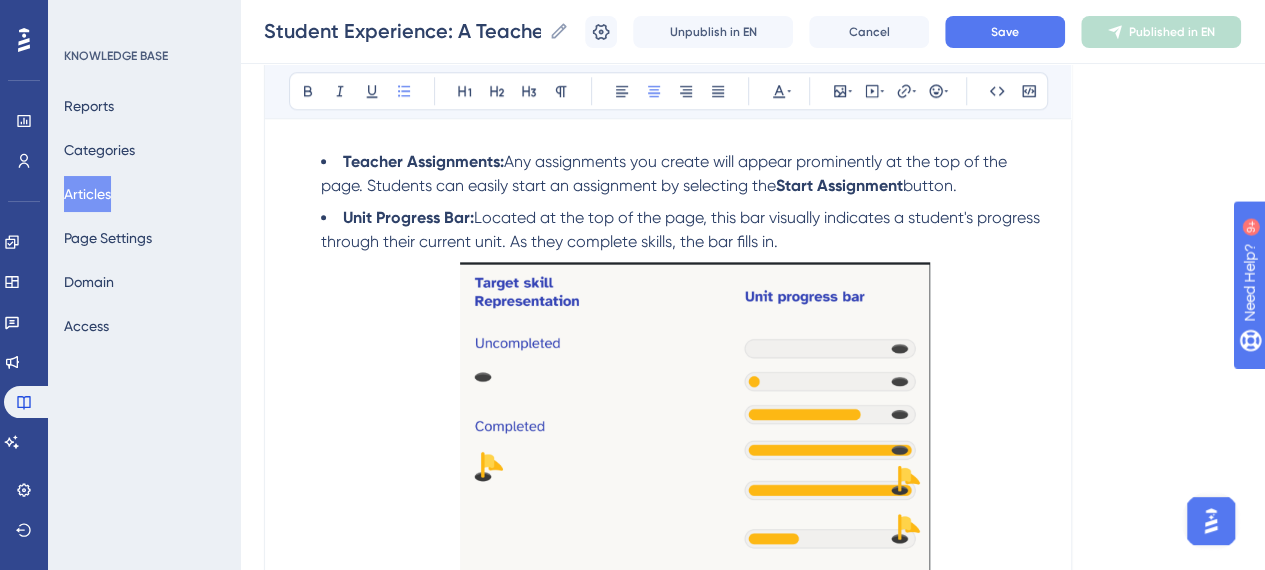 click at bounding box center (695, 422) 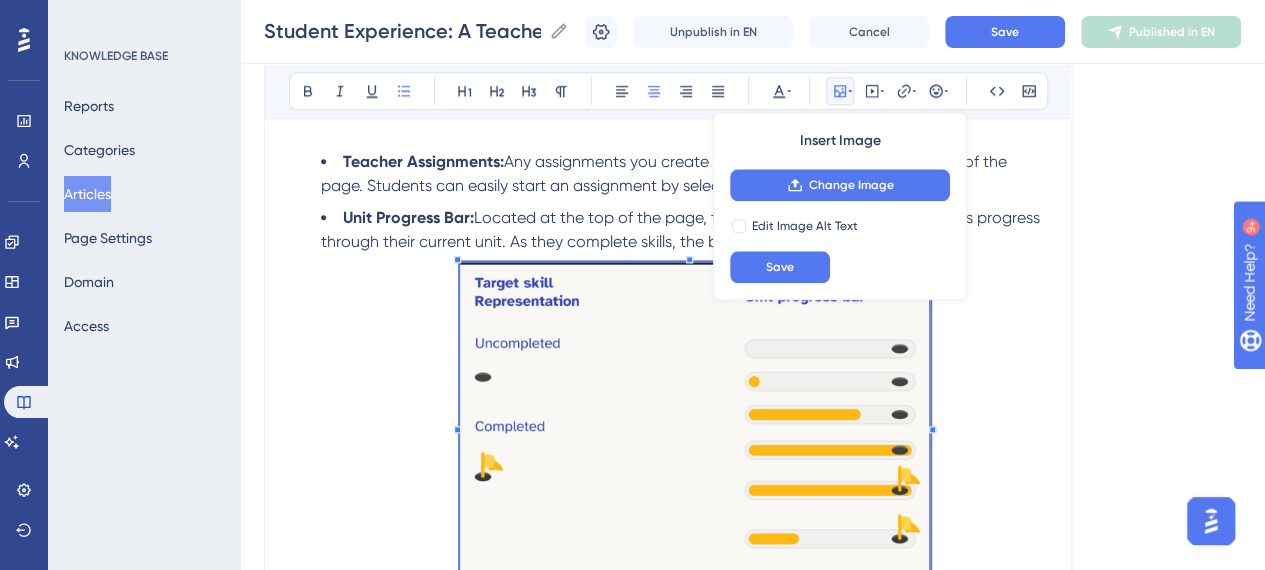 click at bounding box center (695, 422) 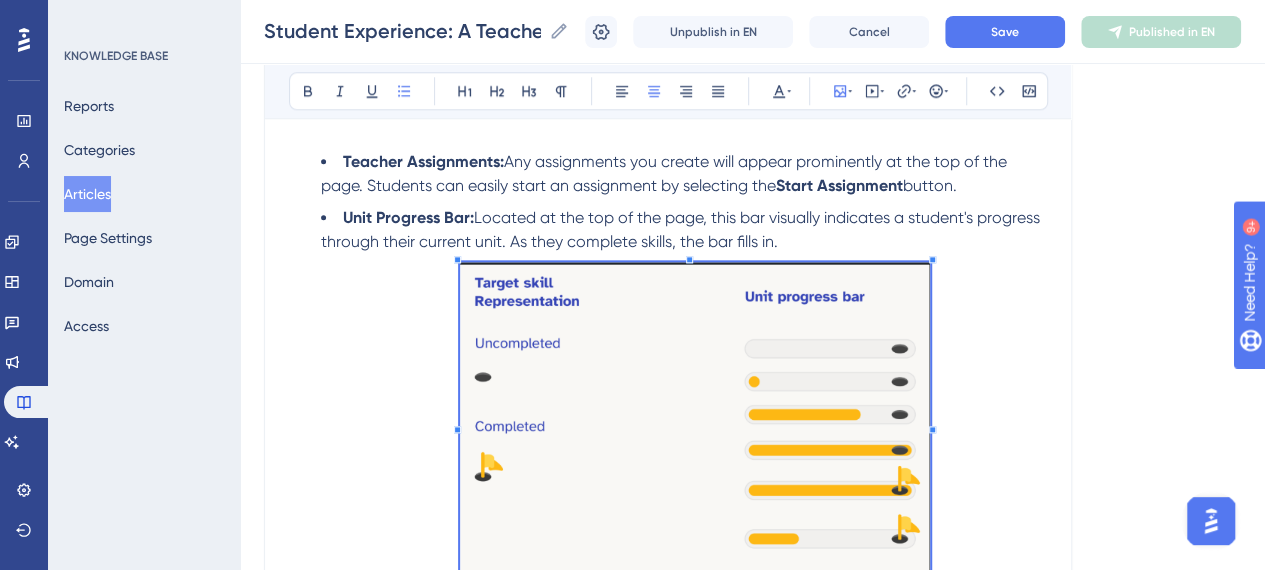 click at bounding box center (695, 422) 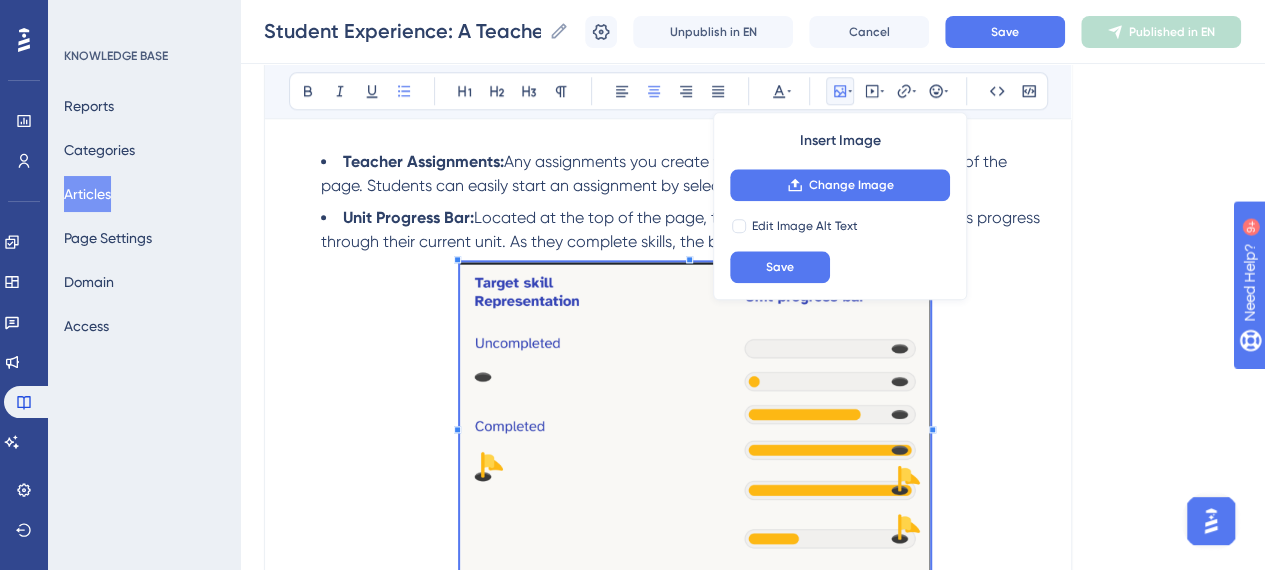 click at bounding box center [695, 422] 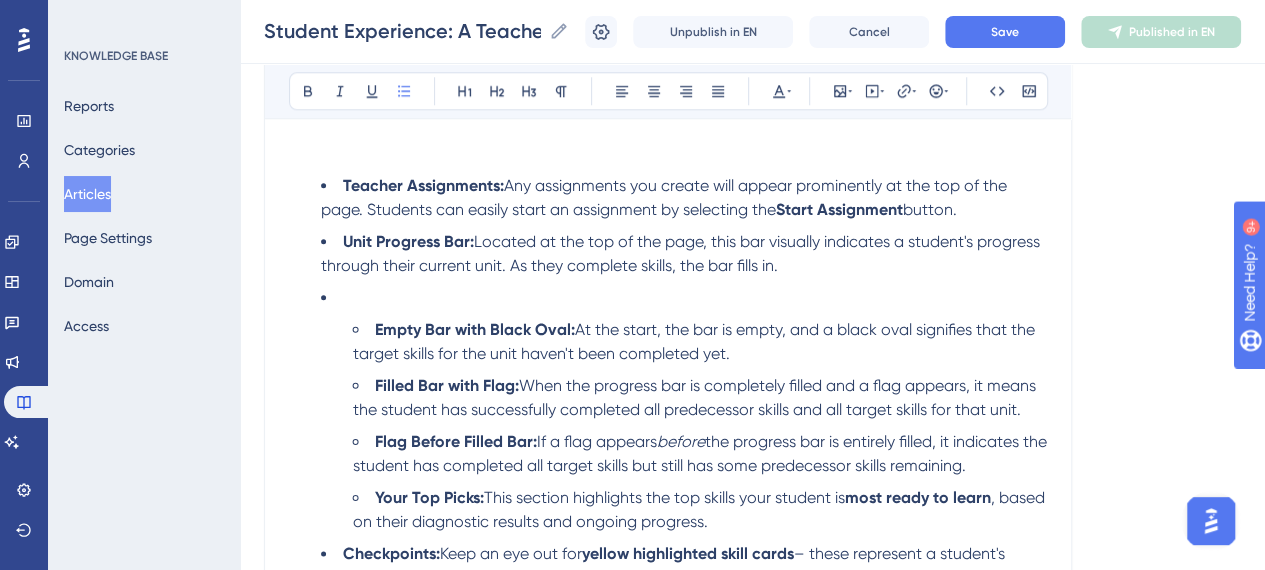 click at bounding box center [684, 298] 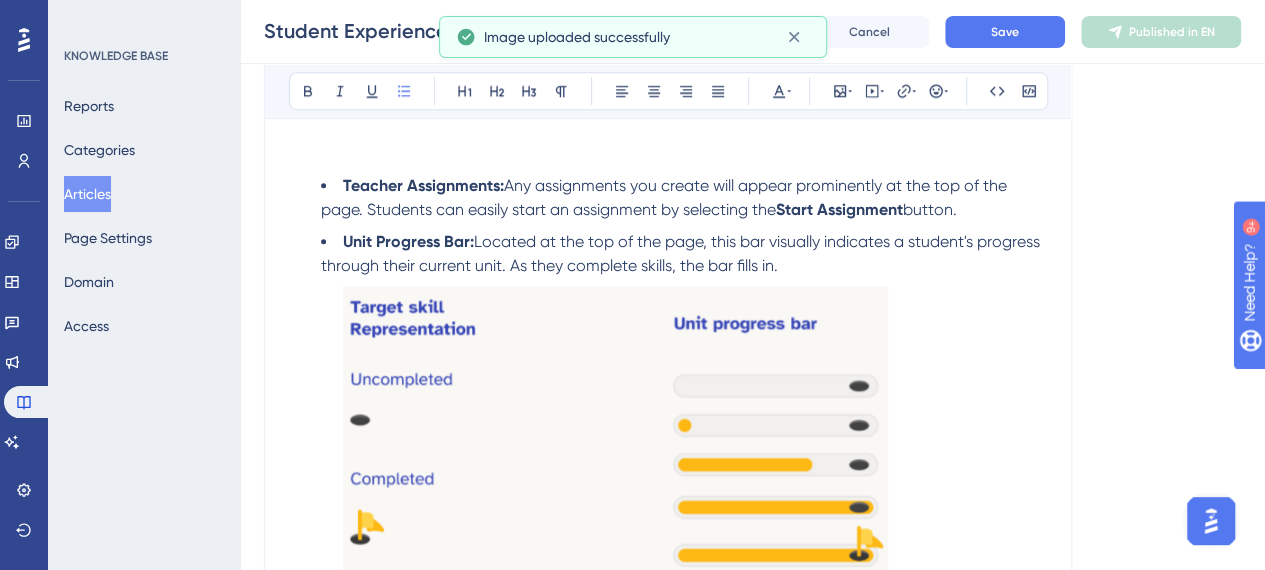 click at bounding box center [615, 466] 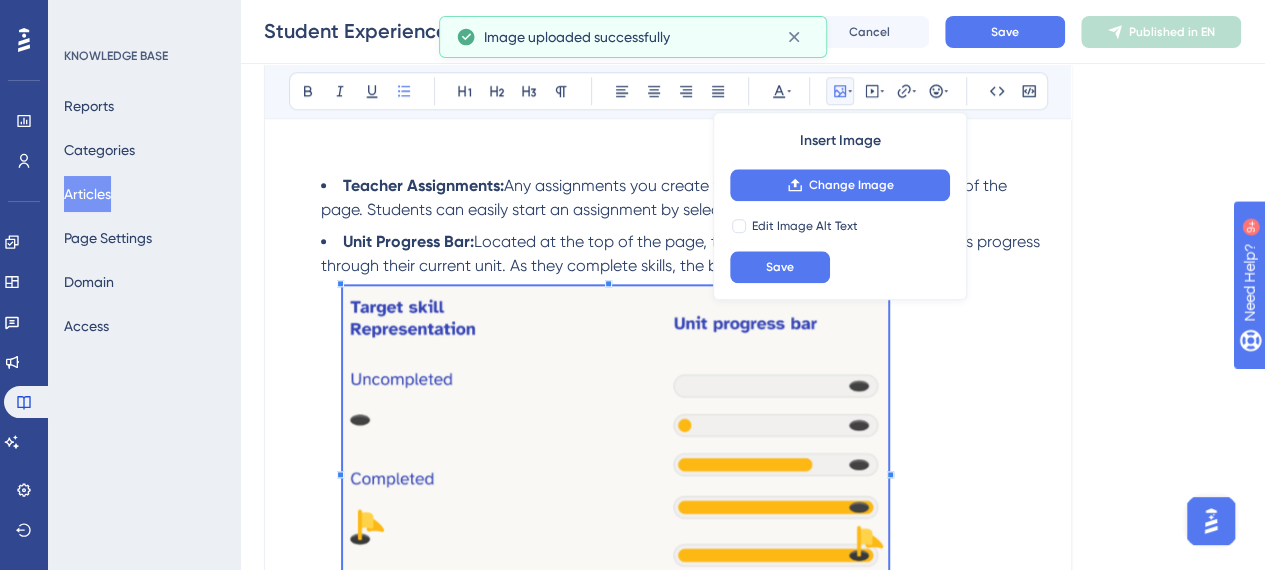 click on "Bold Italic Underline Bullet Point Heading 1 Heading 2 Heading 3 Normal Align Left Align Center Align Right Align Justify Text Color Insert Image Change Image Edit Image Alt Text Save Embed Video Hyperlink Emojis Code Code Block" at bounding box center (668, 91) 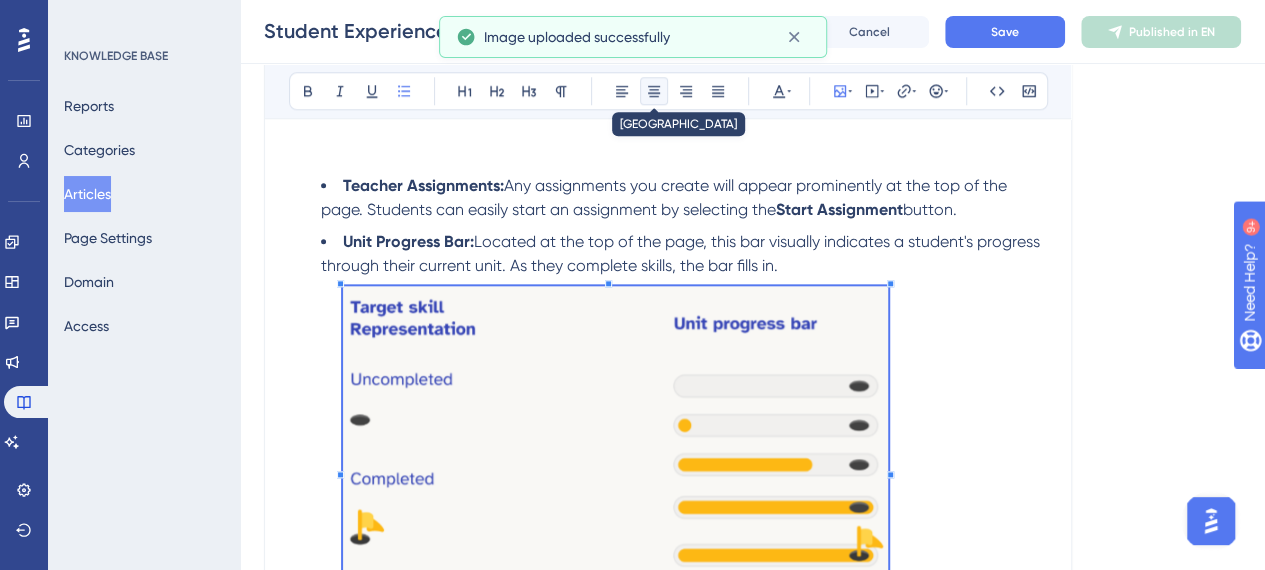 click 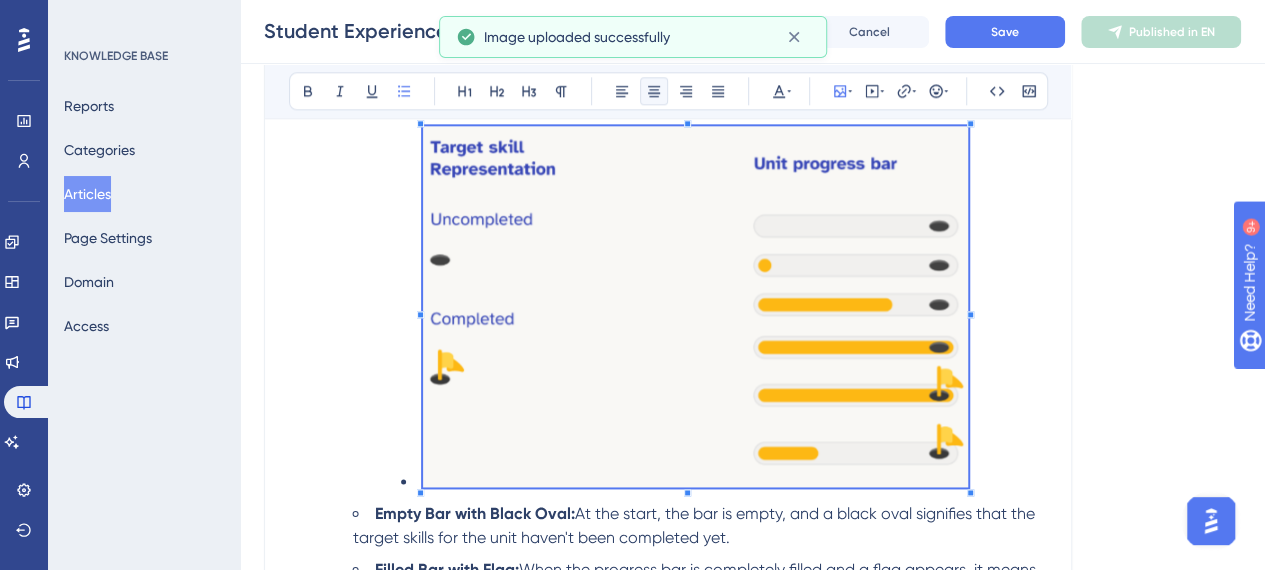 scroll, scrollTop: 1229, scrollLeft: 0, axis: vertical 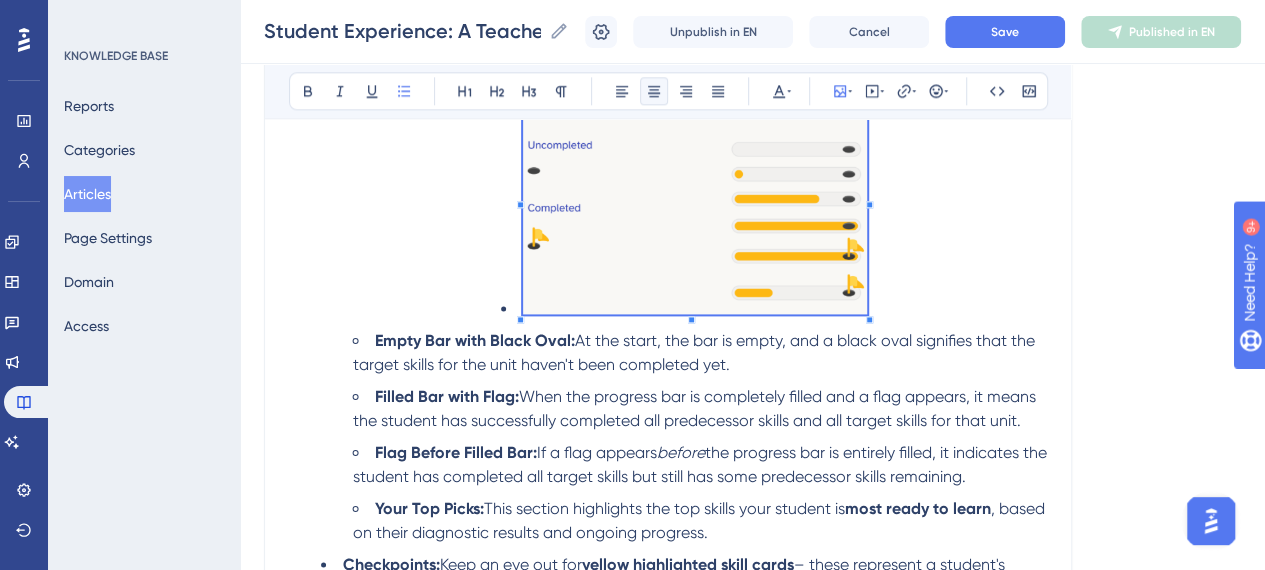click at bounding box center [695, 203] 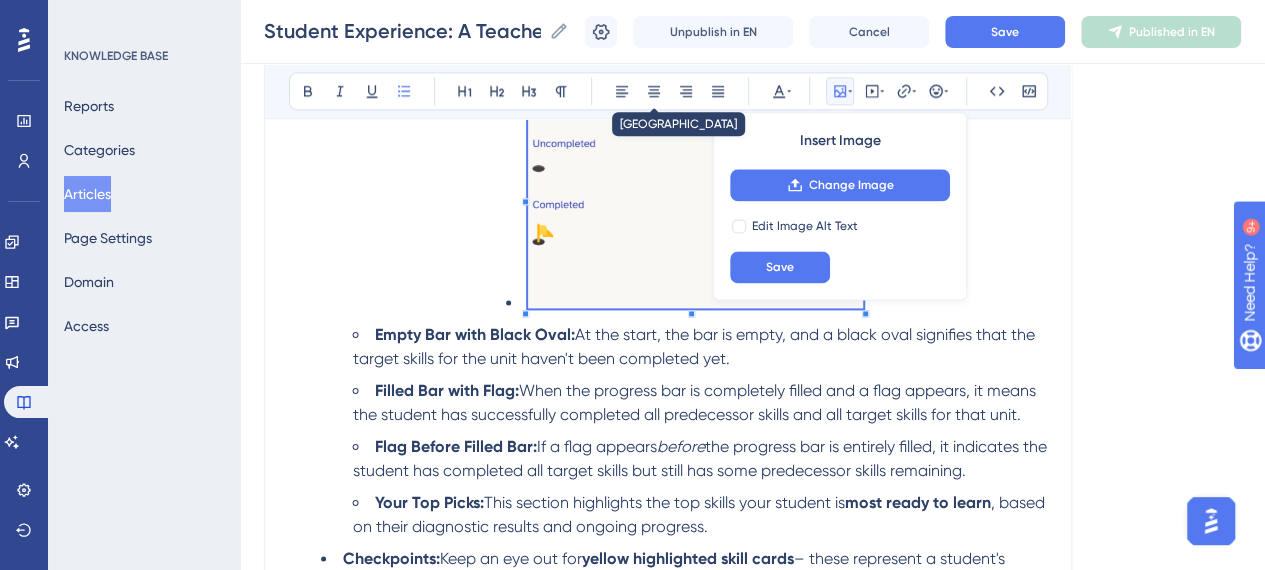 click on "Language English (Default) Student Experience: A Teacher's Guide Bold Italic Underline Bullet Point Heading 1 Heading 2 Heading 3 Normal Align Left Align Center Align Right Align Justify Text Color Insert Image Change Image Edit Image Alt Text Save Embed Video Hyperlink Emojis Code Code Block Roadmaps  is designed to empower students on their learning journey, providing a personalized and intuitive experience. This guide will walk you through what your students will see and how they'll navigate the platform, from their initial diagnostic, to demostrating new skills, keeping track of their progress and more. Getting Started: The Diagnostic Assessment When your students first log in to  Roadmaps The Student Homepage: Unit View Once the diagnostic assessment is complete, students are taken to Unit 1 or a different Unit depending on which skills they placed out of during the diagnostic. This page serves as their personalized homepage. This central hub provides everything they need to succeed in Roadmaps: button." at bounding box center [752, -181] 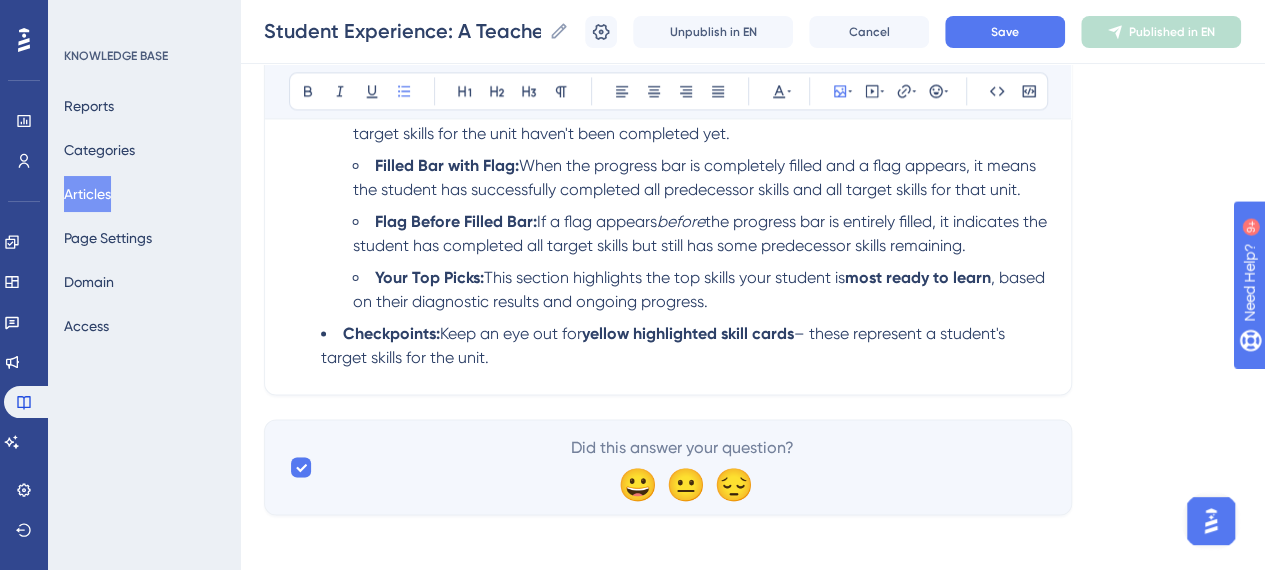 scroll, scrollTop: 1460, scrollLeft: 0, axis: vertical 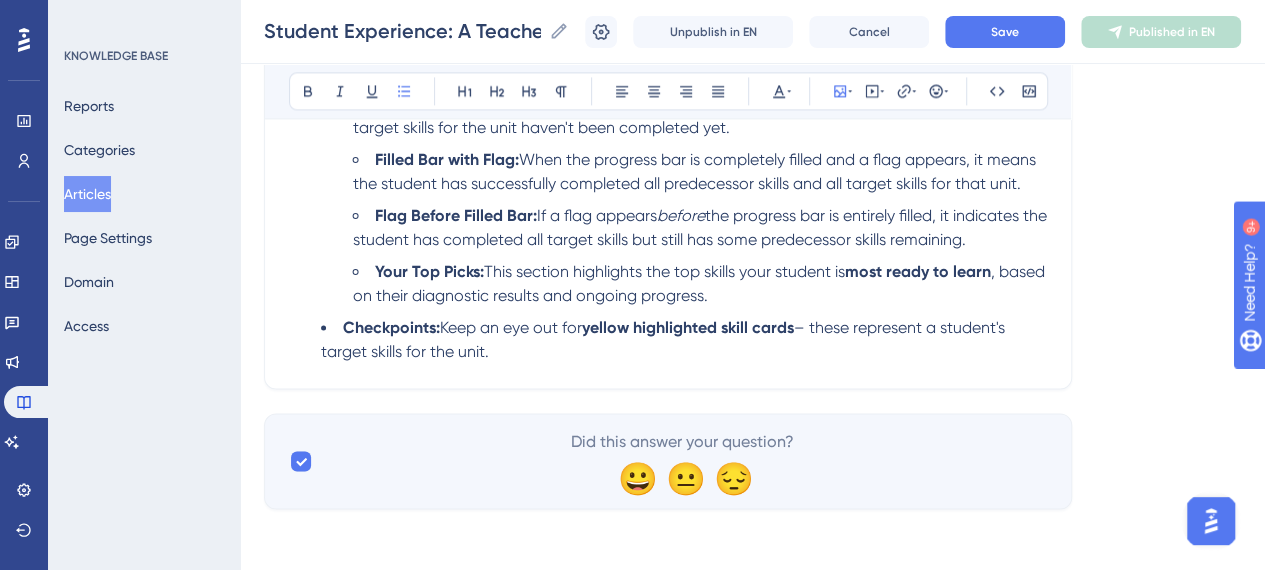 click on "Student Experience: A Teacher's Guide Bold Italic Underline Bullet Point Heading 1 Heading 2 Heading 3 Normal Align Left Align Center Align Right Align Justify Text Color Insert Image Embed Video Hyperlink Emojis Code Code Block Roadmaps  is designed to empower students on their learning journey, providing a personalized and intuitive experience. This guide will walk you through what your students will see and how they'll navigate the platform, from their initial diagnostic, to demostrating new skills, keeping track of their progress and more. Getting Started: The Diagnostic Assessment When your students first log in to  Roadmaps , they'll be prompted to start their diagnostic assessment. This assessment consists of approximately 34 questions and is crucial for personalizing their learning path. Students can pause and resume the assessment at any time, making it flexible for their schedules. We anticipate students will take anywhere from 45 to 60 minutes to complete it. The Student Homepage: Unit View button." at bounding box center (668, -424) 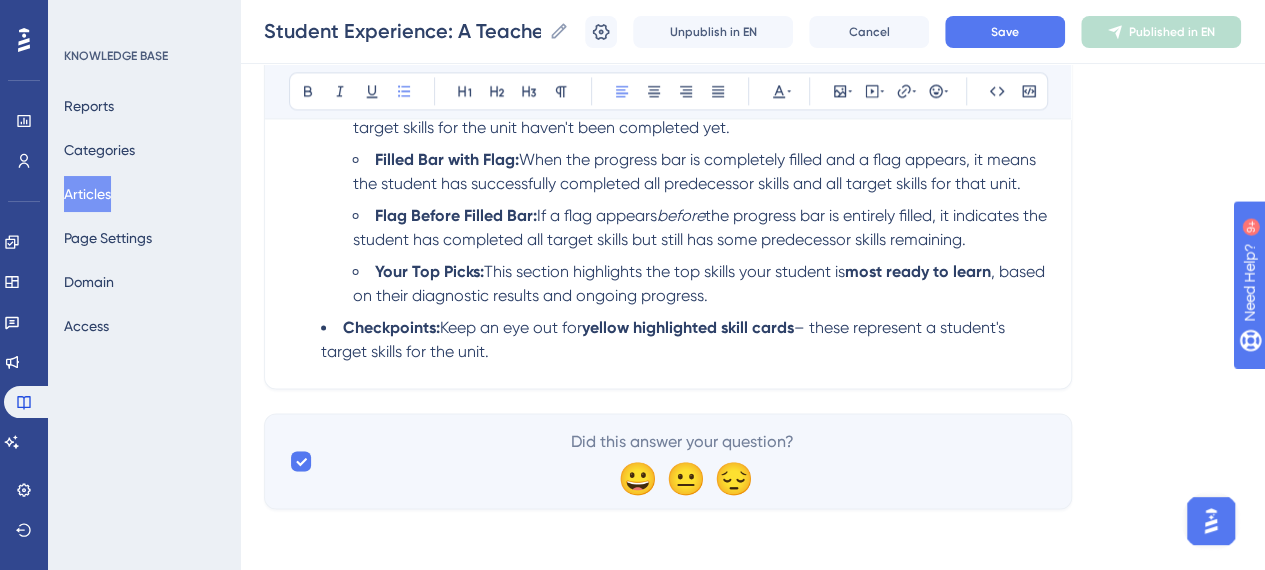 click on "Checkpoints:  Keep an eye out for  yellow highlighted skill cards  – these represent a student's target skills for the unit." at bounding box center [684, 340] 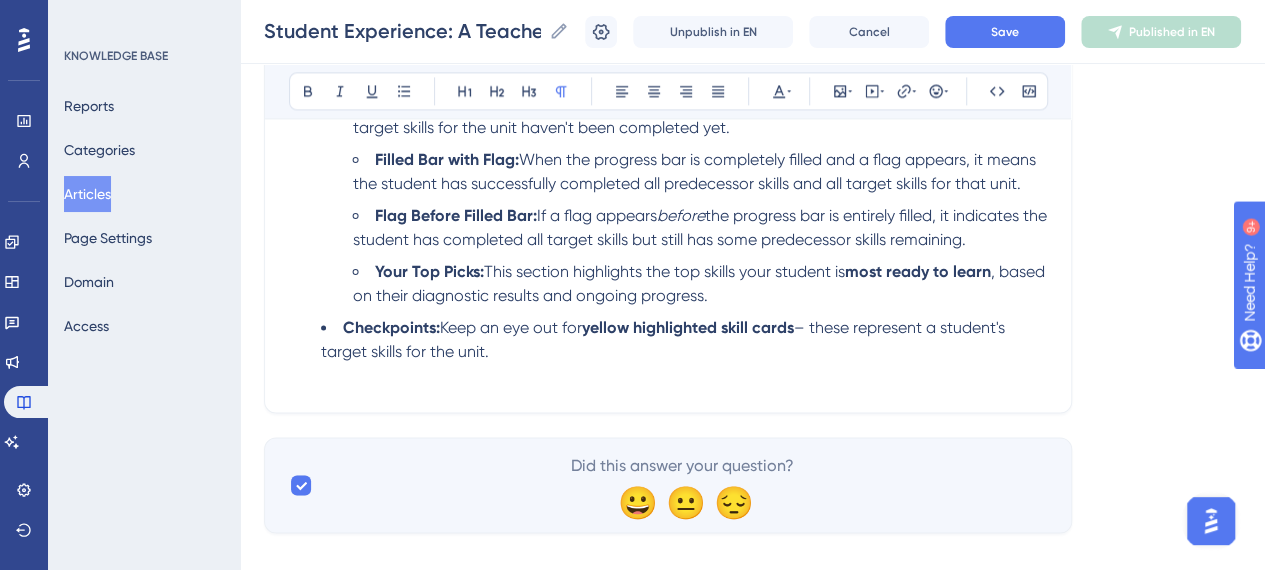 click on "Student Experience: A Teacher's Guide Bold Italic Underline Bullet Point Heading 1 Heading 2 Heading 3 Normal Align Left Align Center Align Right Align Justify Text Color Insert Image Embed Video Hyperlink Emojis Code Code Block Roadmaps  is designed to empower students on their learning journey, providing a personalized and intuitive experience. This guide will walk you through what your students will see and how they'll navigate the platform, from their initial diagnostic, to demostrating new skills, keeping track of their progress and more. Getting Started: The Diagnostic Assessment When your students first log in to  Roadmaps , they'll be prompted to start their diagnostic assessment. This assessment consists of approximately 34 questions and is crucial for personalizing their learning path. Students can pause and resume the assessment at any time, making it flexible for their schedules. We anticipate students will take anywhere from 45 to 60 minutes to complete it. The Student Homepage: Unit View button." at bounding box center [668, -412] 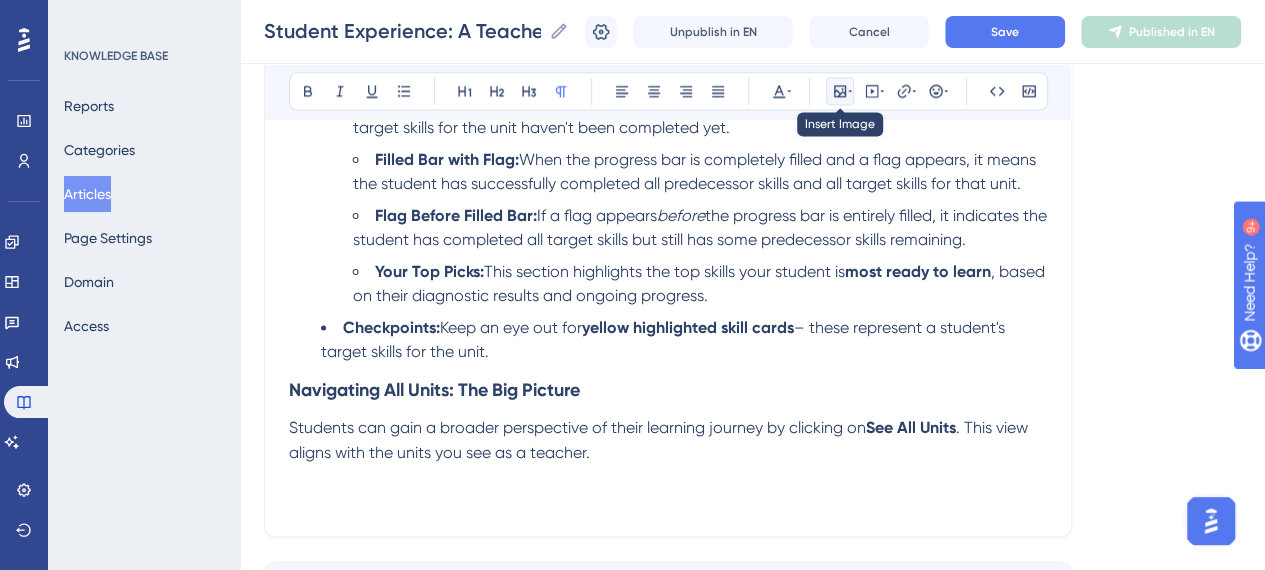click 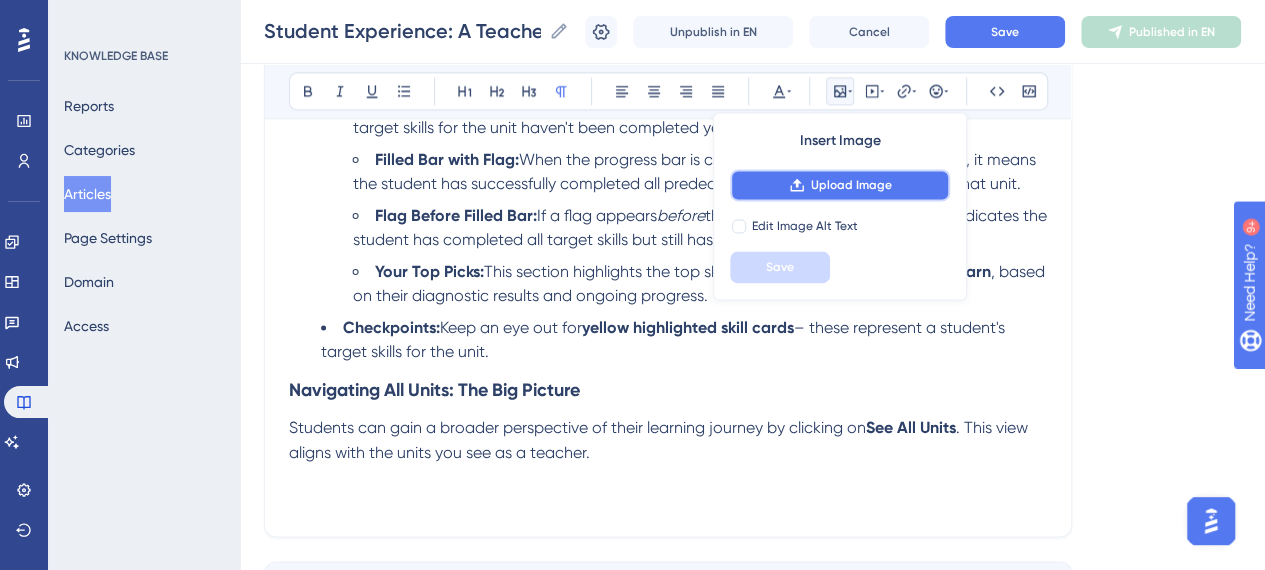 click on "Upload Image" at bounding box center [851, 185] 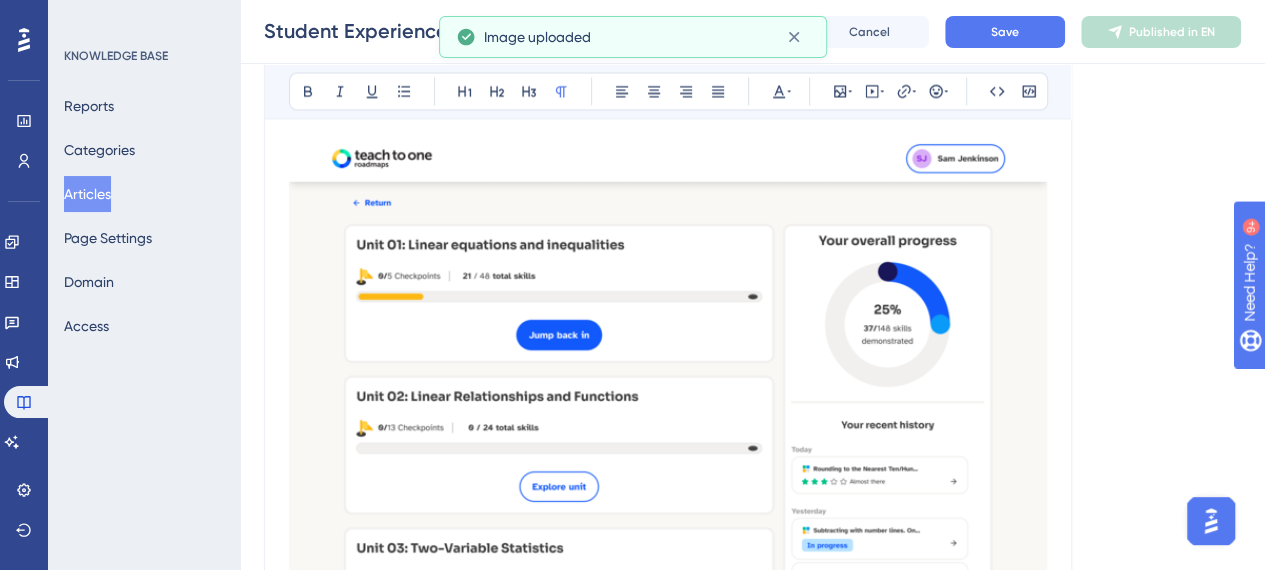 scroll, scrollTop: 1860, scrollLeft: 0, axis: vertical 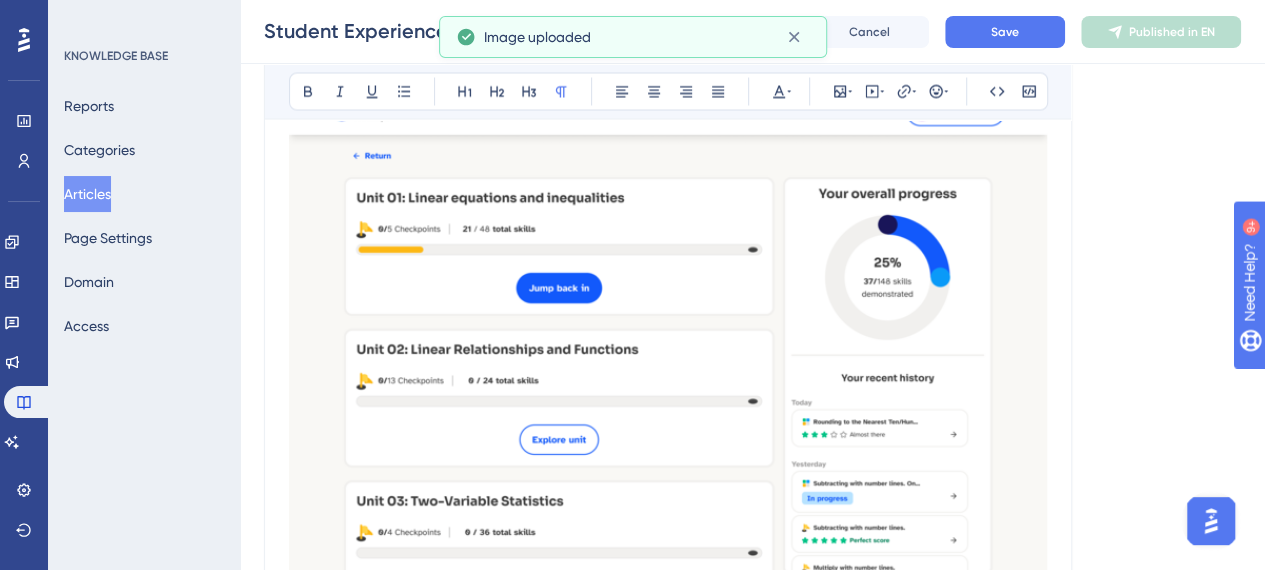 click at bounding box center [668, 357] 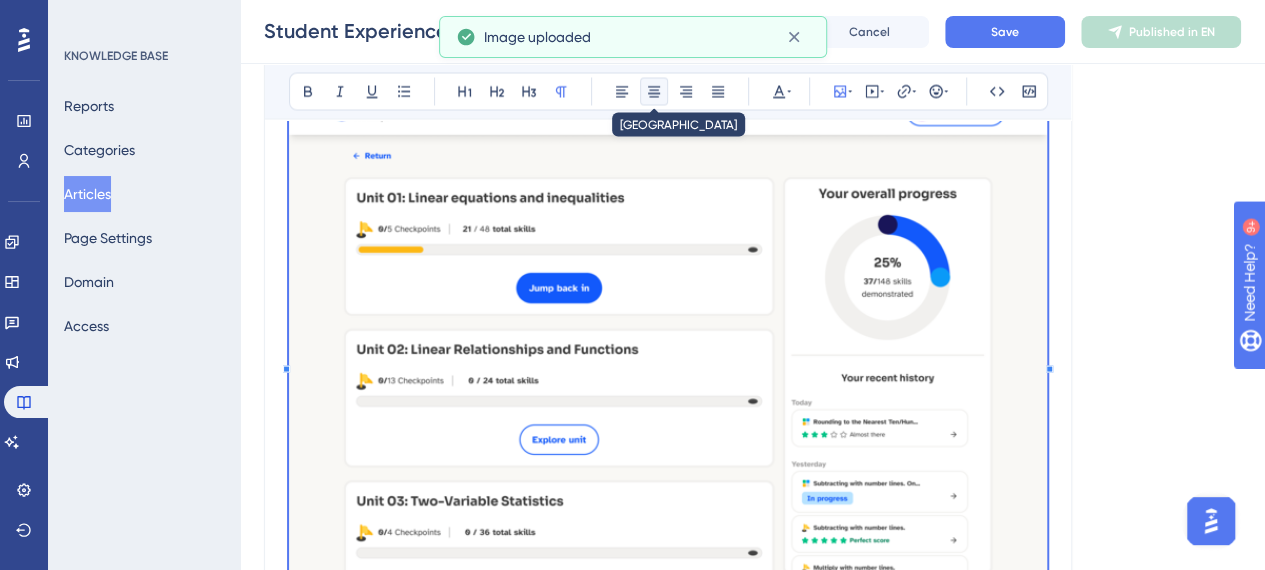 click at bounding box center [654, 91] 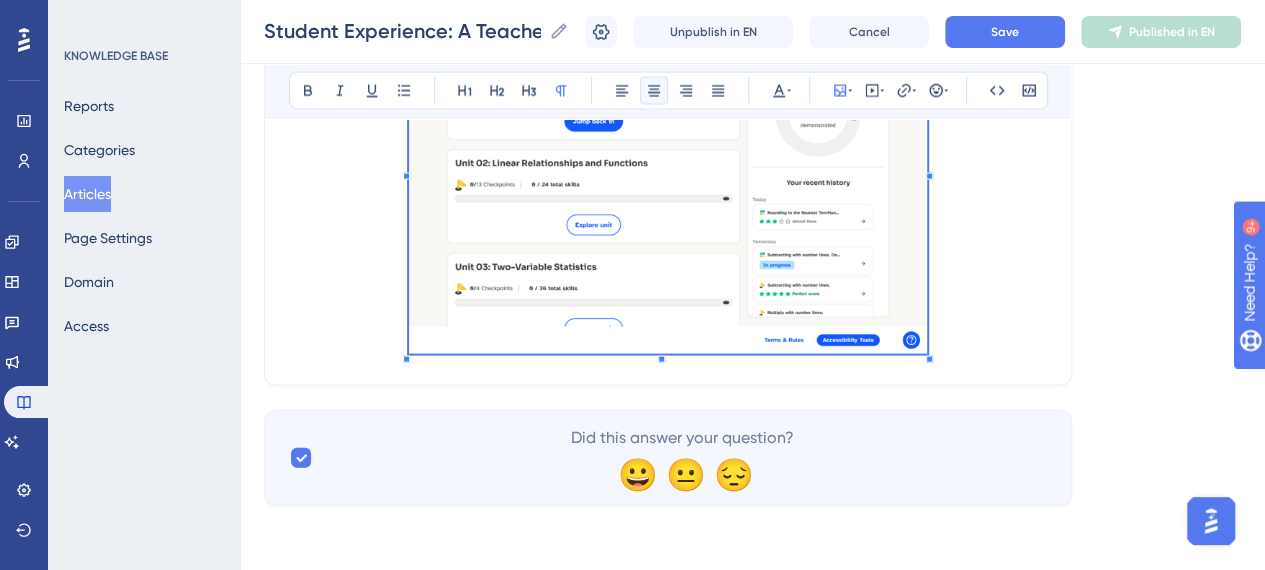 scroll, scrollTop: 1959, scrollLeft: 0, axis: vertical 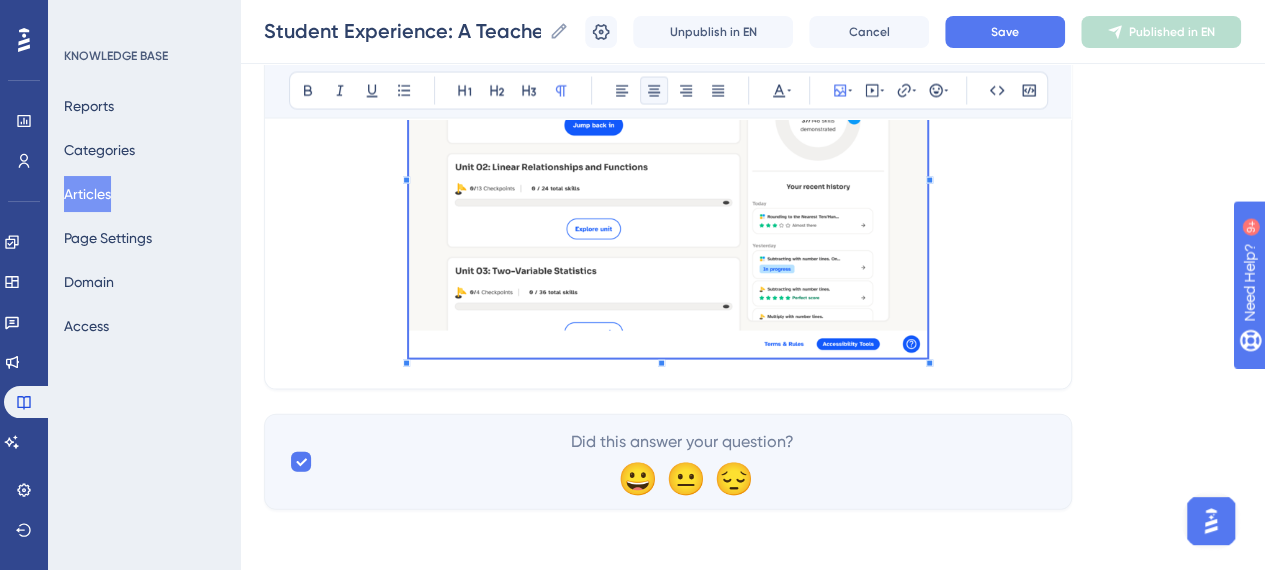 click at bounding box center (668, 176) 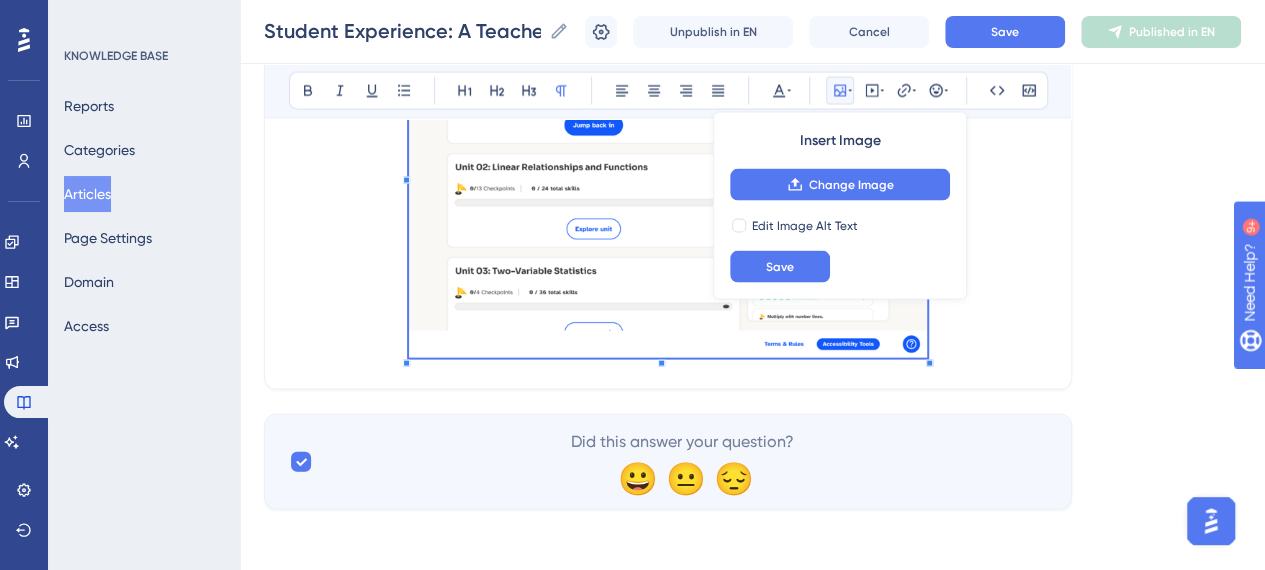 drag, startPoint x: 1016, startPoint y: 382, endPoint x: 988, endPoint y: 357, distance: 37.536648 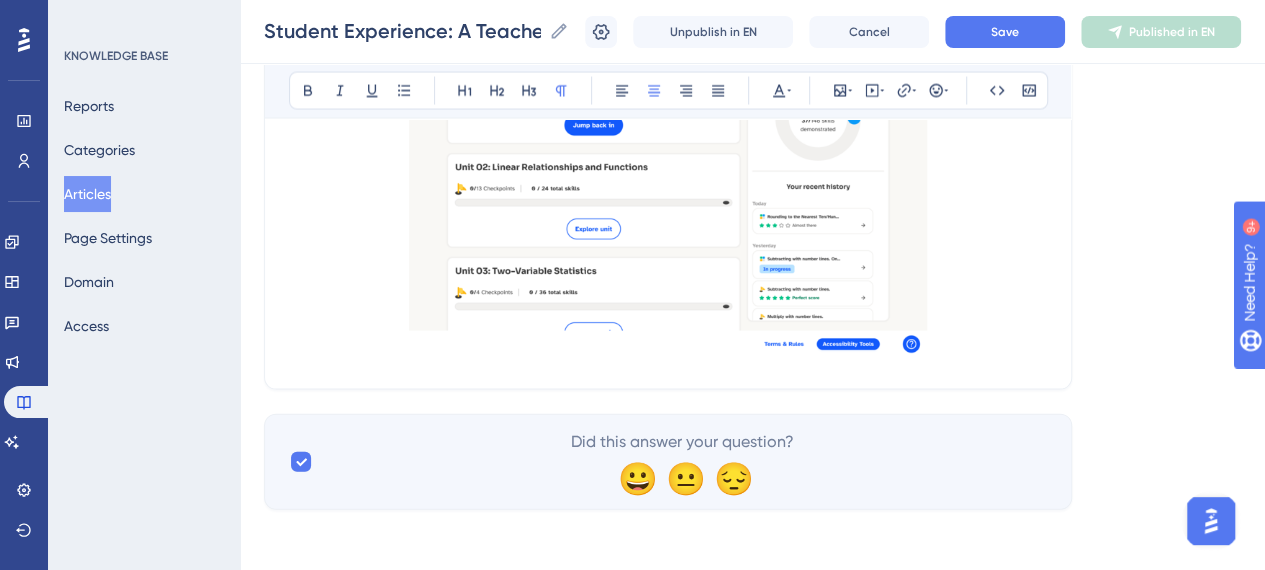 click at bounding box center (668, 176) 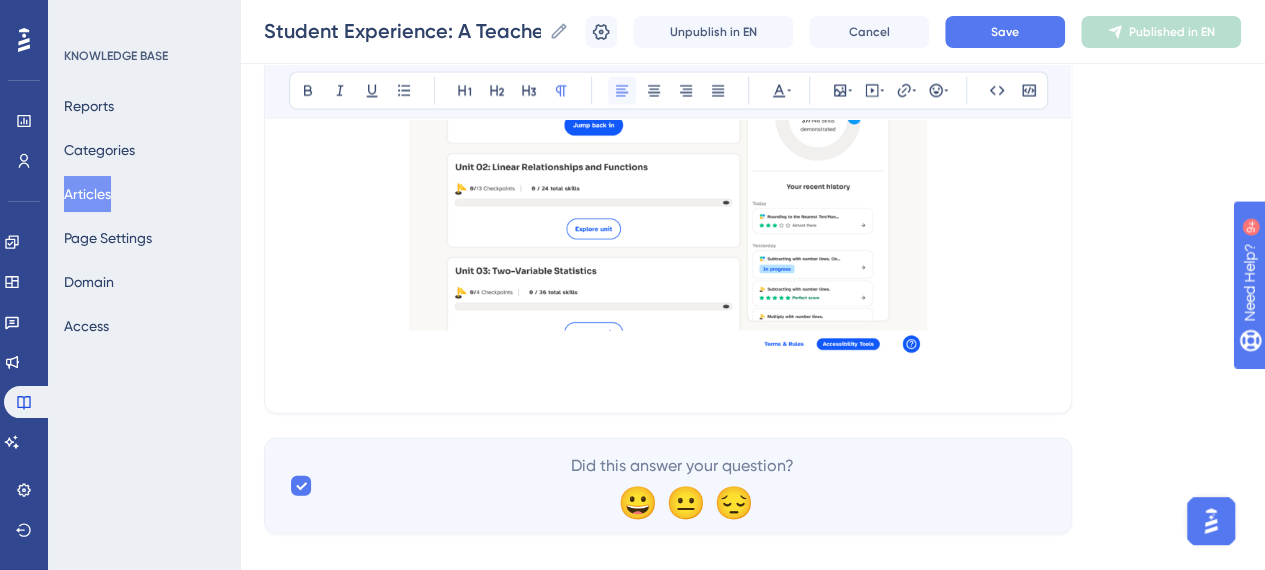 click 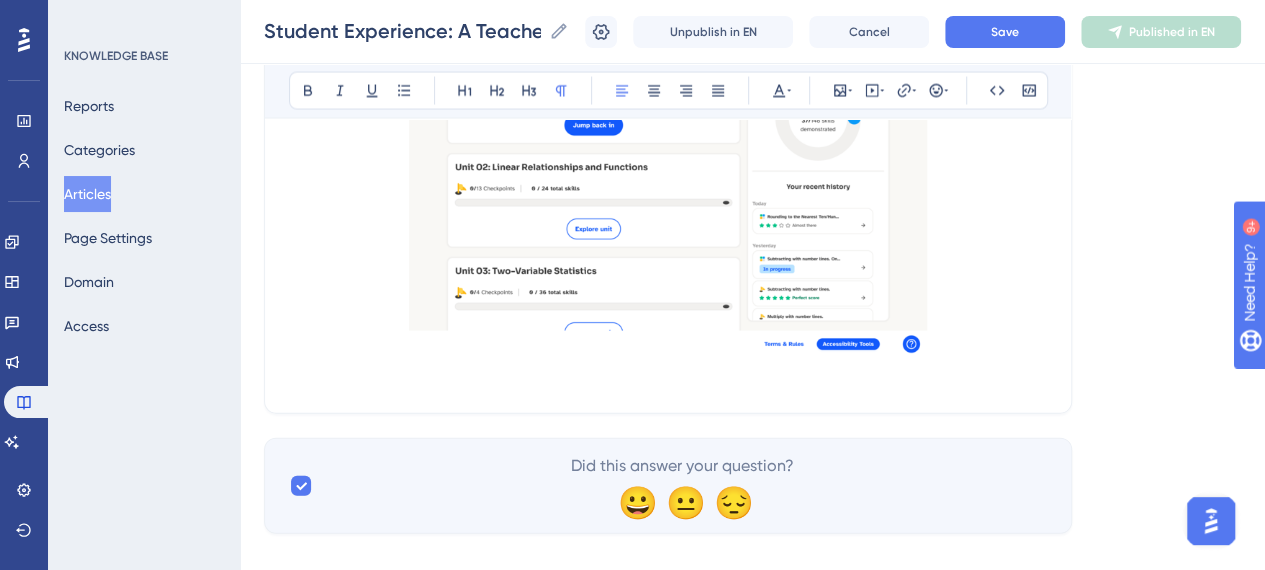 click at bounding box center [668, 377] 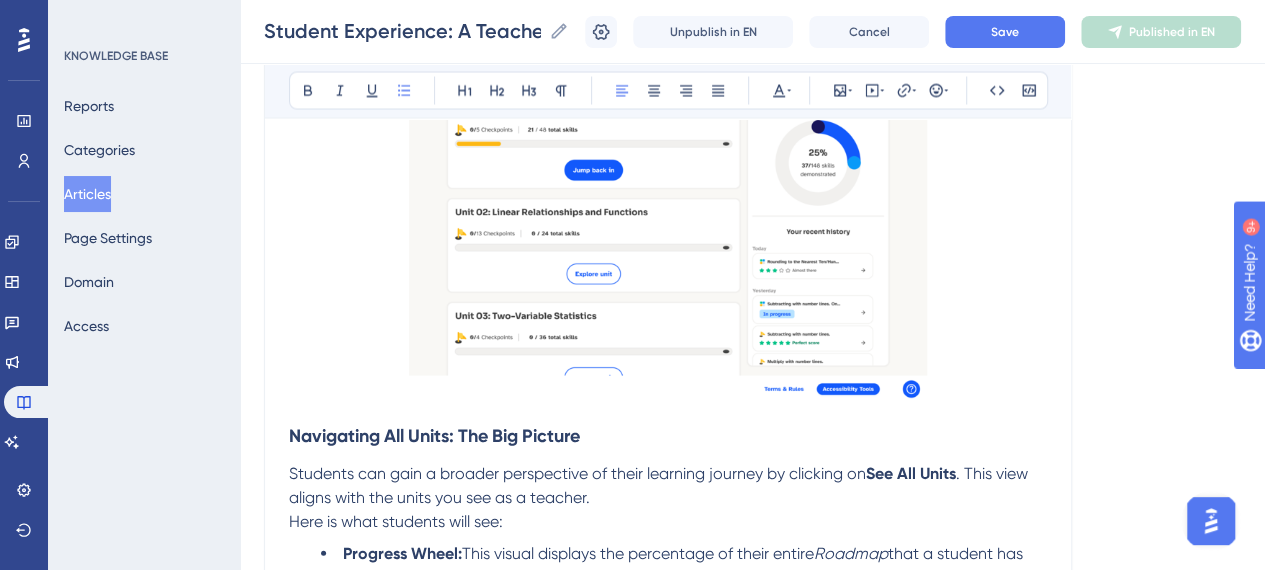 scroll, scrollTop: 2049, scrollLeft: 0, axis: vertical 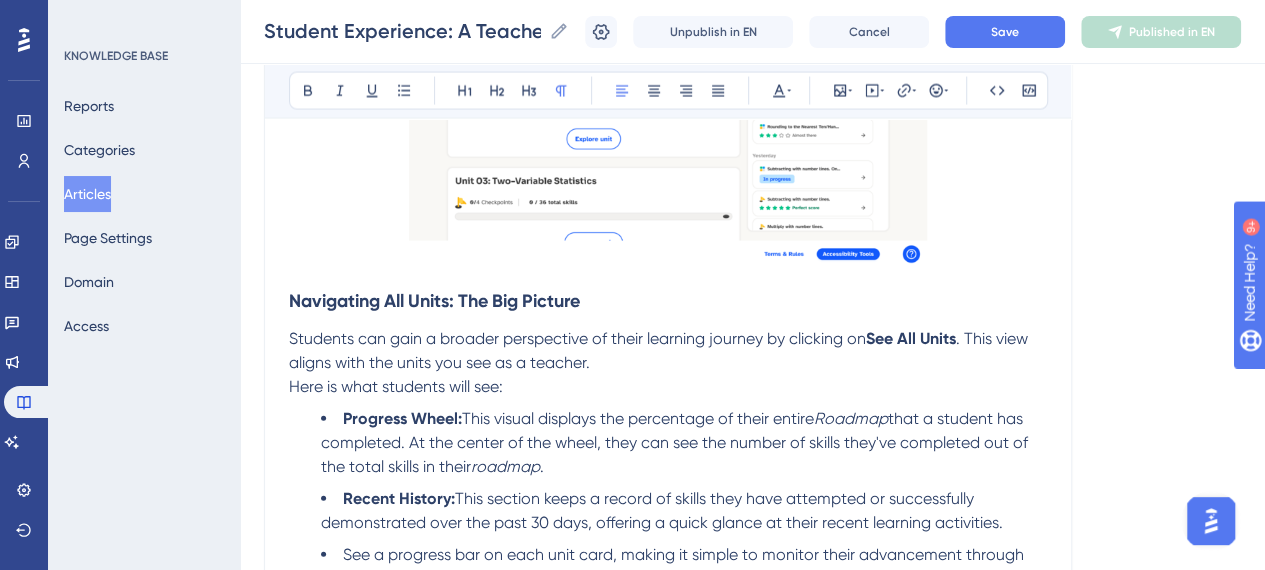 drag, startPoint x: 550, startPoint y: 383, endPoint x: 295, endPoint y: 339, distance: 258.76825 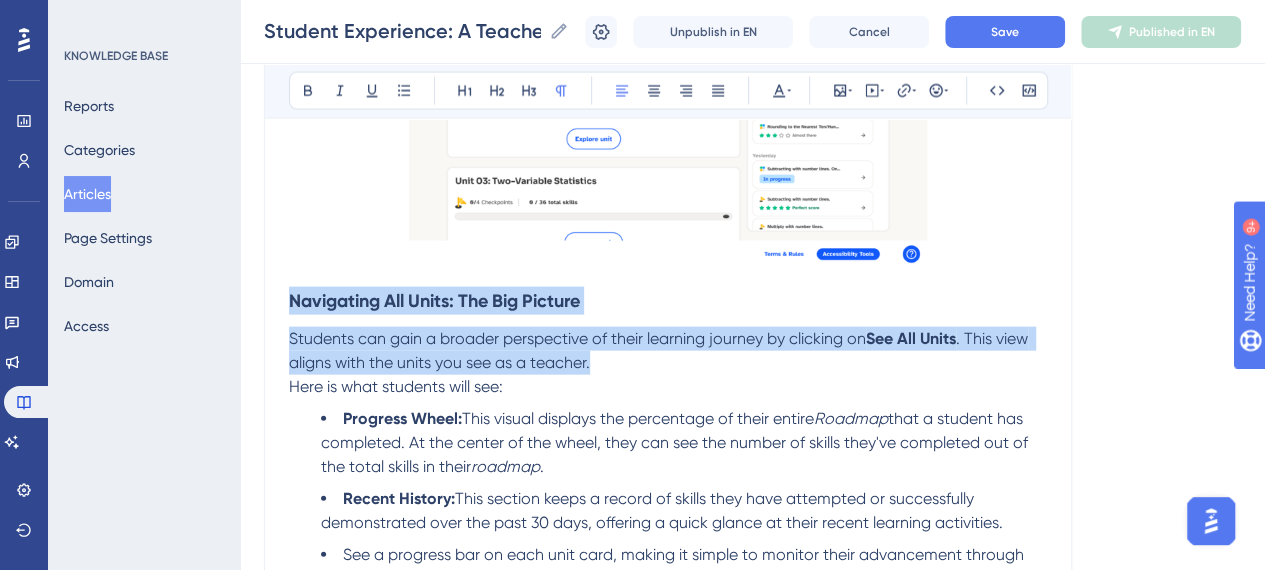 drag, startPoint x: 626, startPoint y: 361, endPoint x: 284, endPoint y: 305, distance: 346.55447 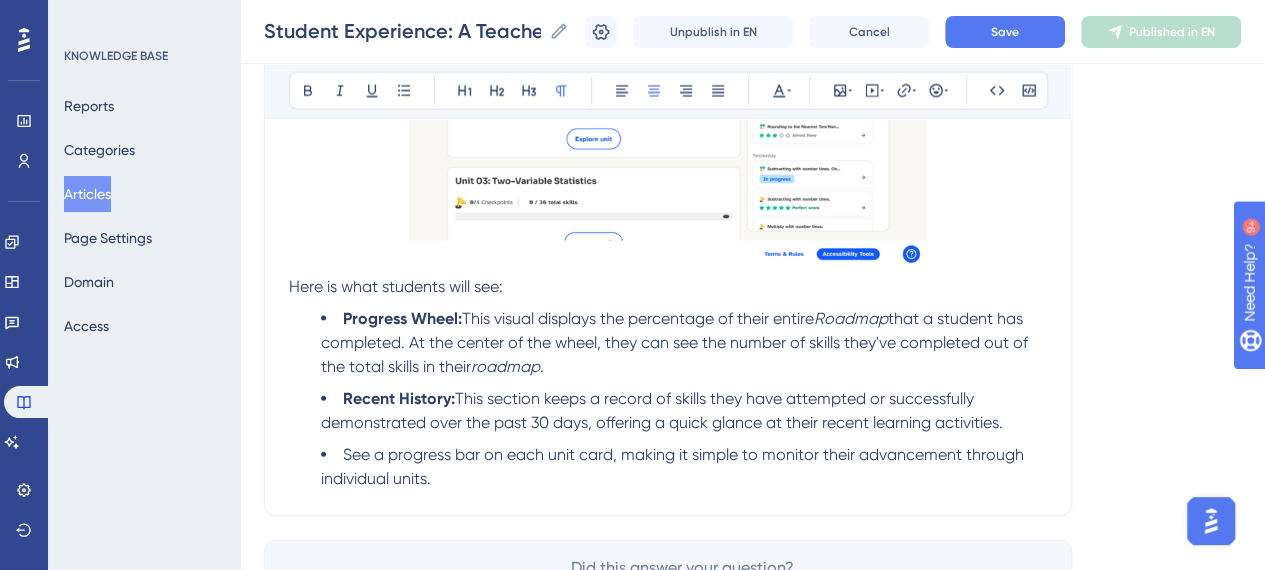 click on "Student Experience: A Teacher's Guide Bold Italic Underline Bullet Point Heading 1 Heading 2 Heading 3 Normal Align Left Align Center Align Right Align Justify Text Color Insert Image Embed Video Hyperlink Emojis Code Code Block Roadmaps  is designed to empower students on their learning journey, providing a personalized and intuitive experience. This guide will walk you through what your students will see and how they'll navigate the platform, from their initial diagnostic, to demostrating new skills, keeping track of their progress and more. Getting Started: The Diagnostic Assessment When your students first log in to  Roadmaps , they'll be prompted to start their diagnostic assessment. This assessment consists of approximately 34 questions and is crucial for personalizing their learning path. Students can pause and resume the assessment at any time, making it flexible for their schedules. We anticipate students will take anywhere from 45 to 60 minutes to complete it. The Student Homepage: Unit View button." at bounding box center (668, -655) 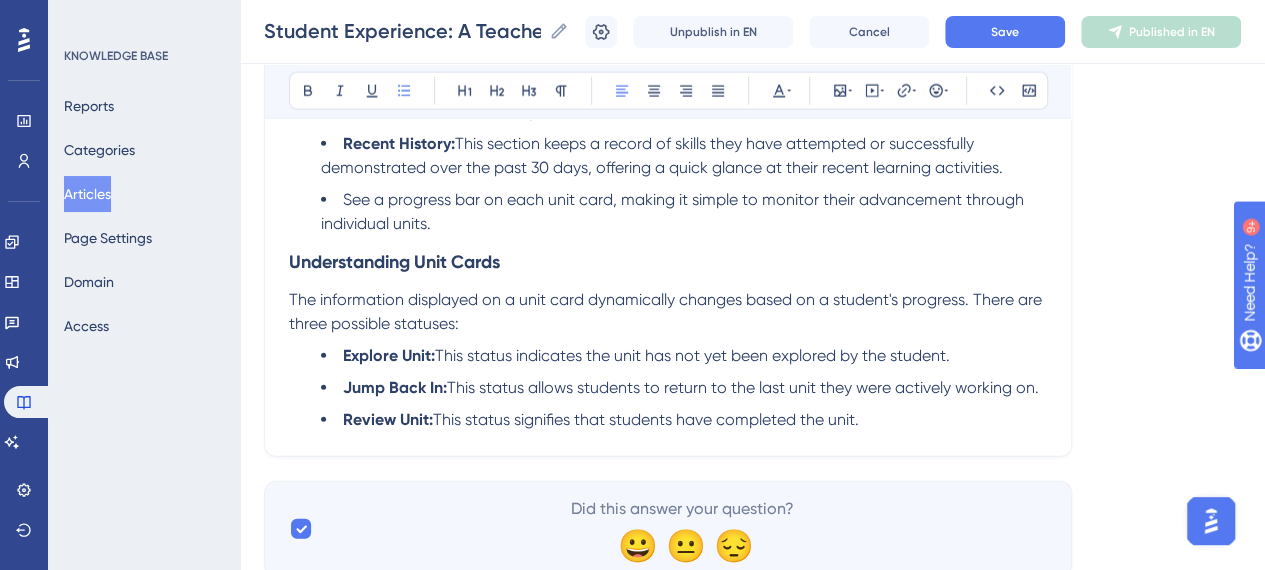 scroll, scrollTop: 2345, scrollLeft: 0, axis: vertical 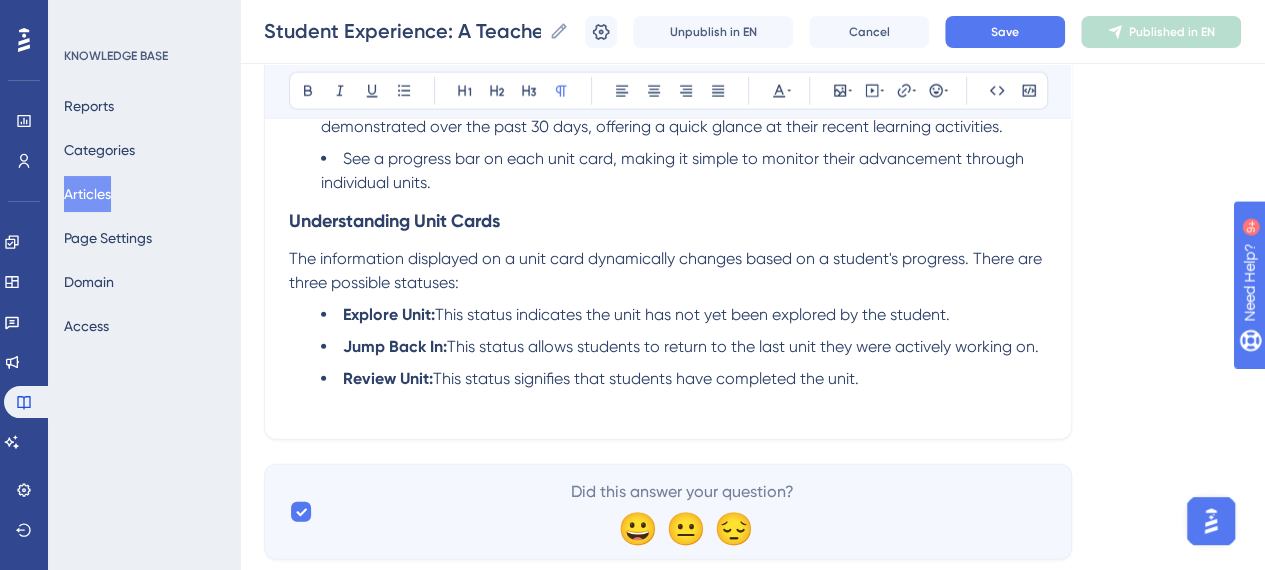 click at bounding box center [668, 403] 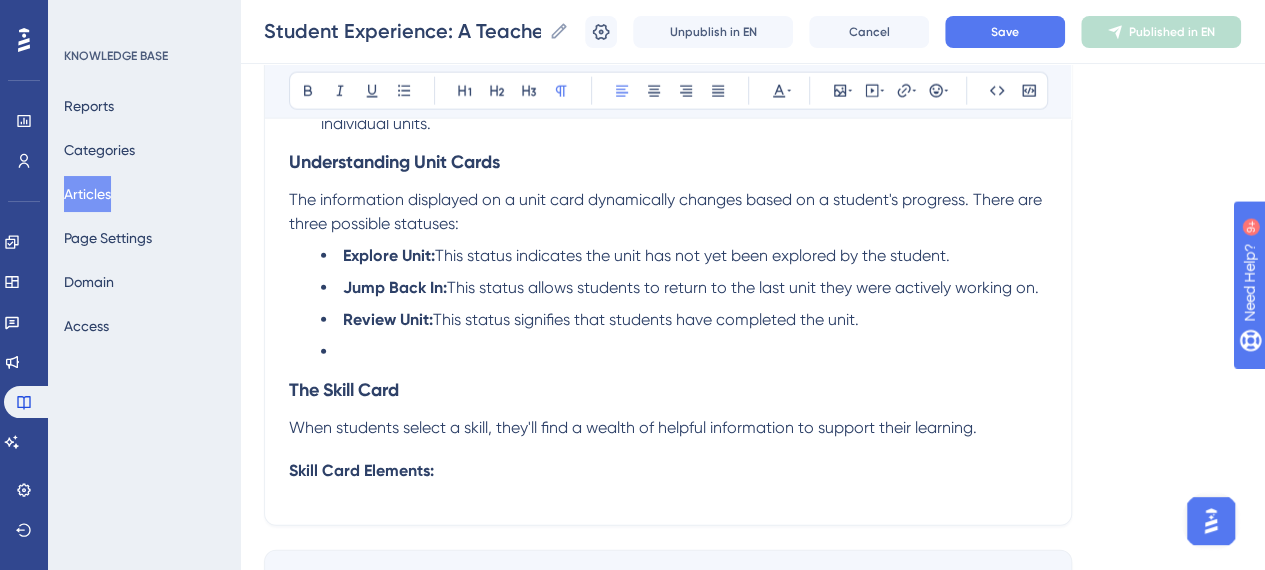 scroll, scrollTop: 2445, scrollLeft: 0, axis: vertical 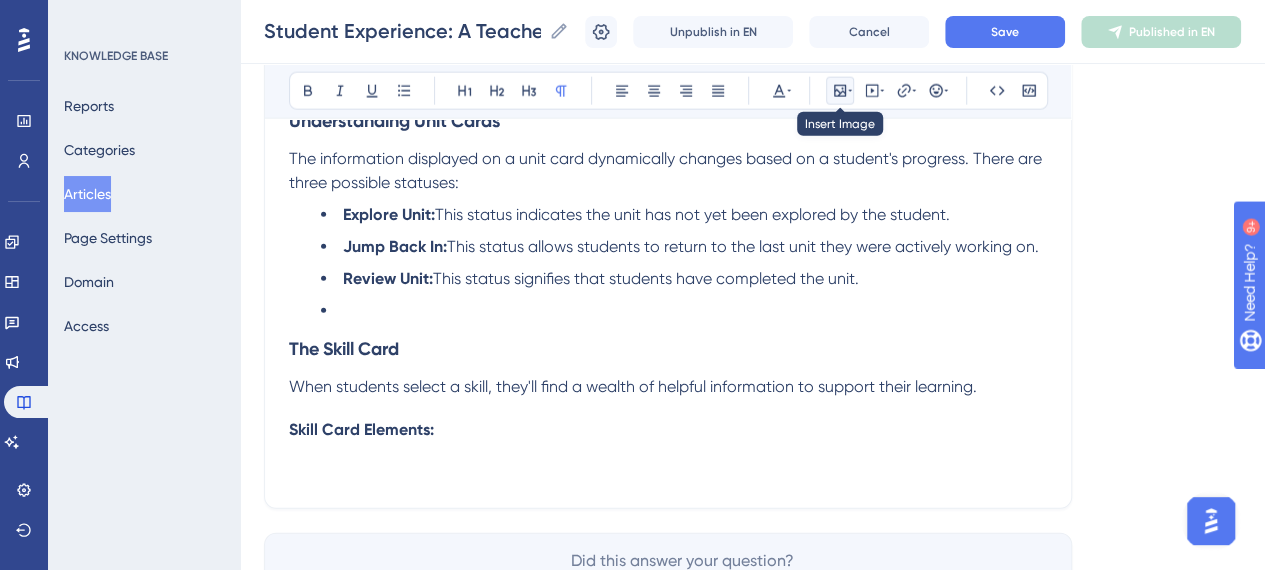 click 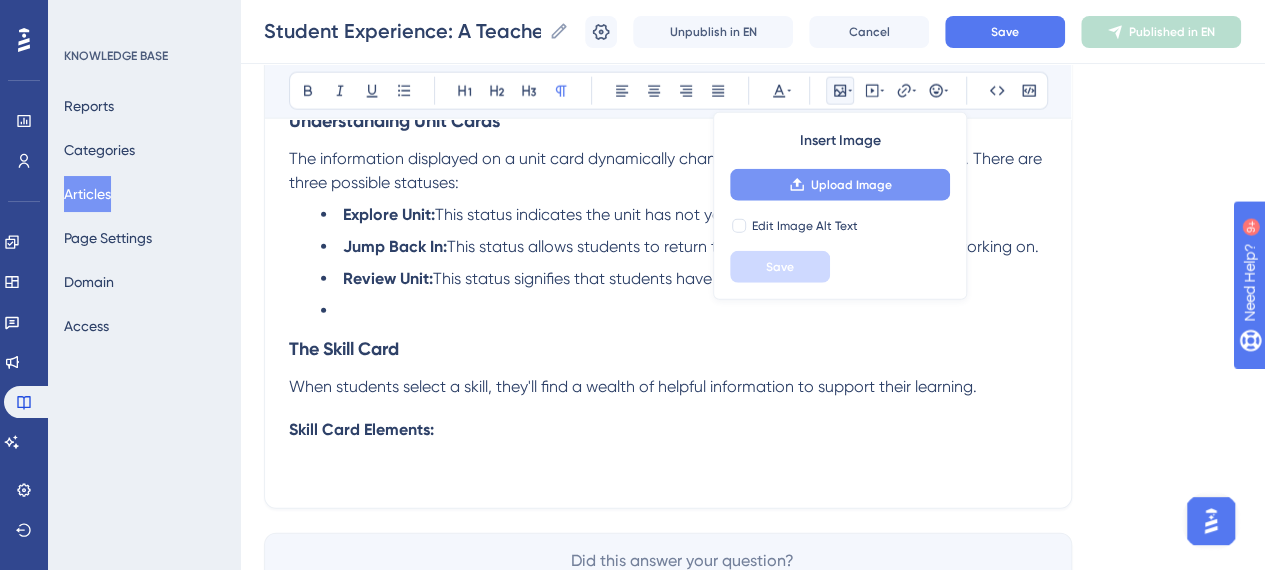 click on "Upload Image" at bounding box center [851, 185] 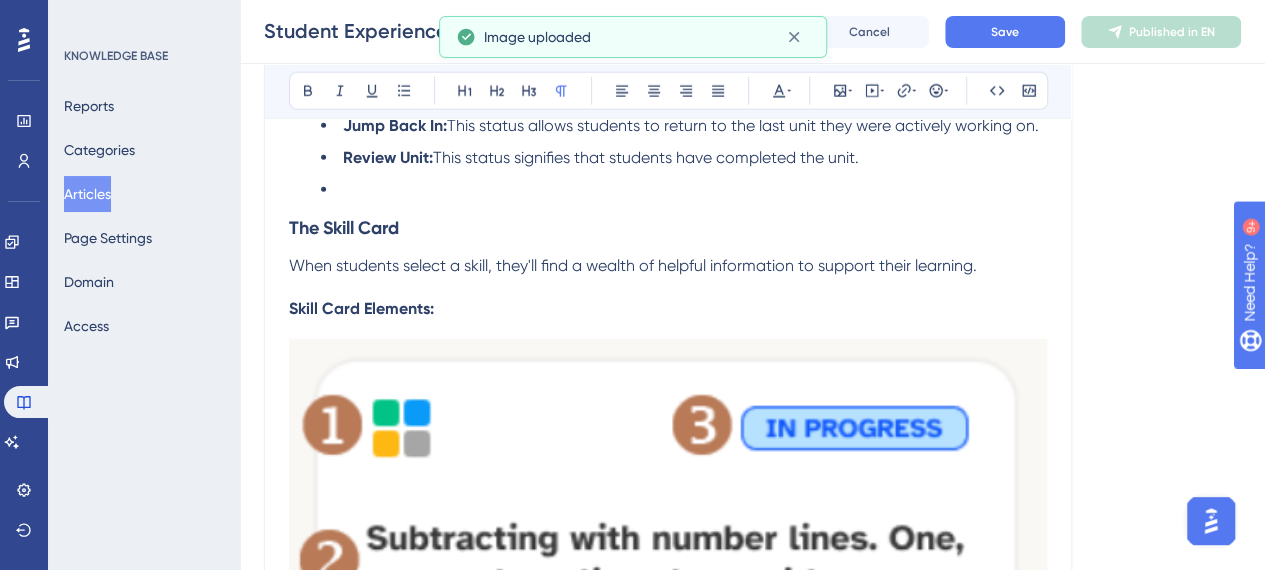 scroll, scrollTop: 2745, scrollLeft: 0, axis: vertical 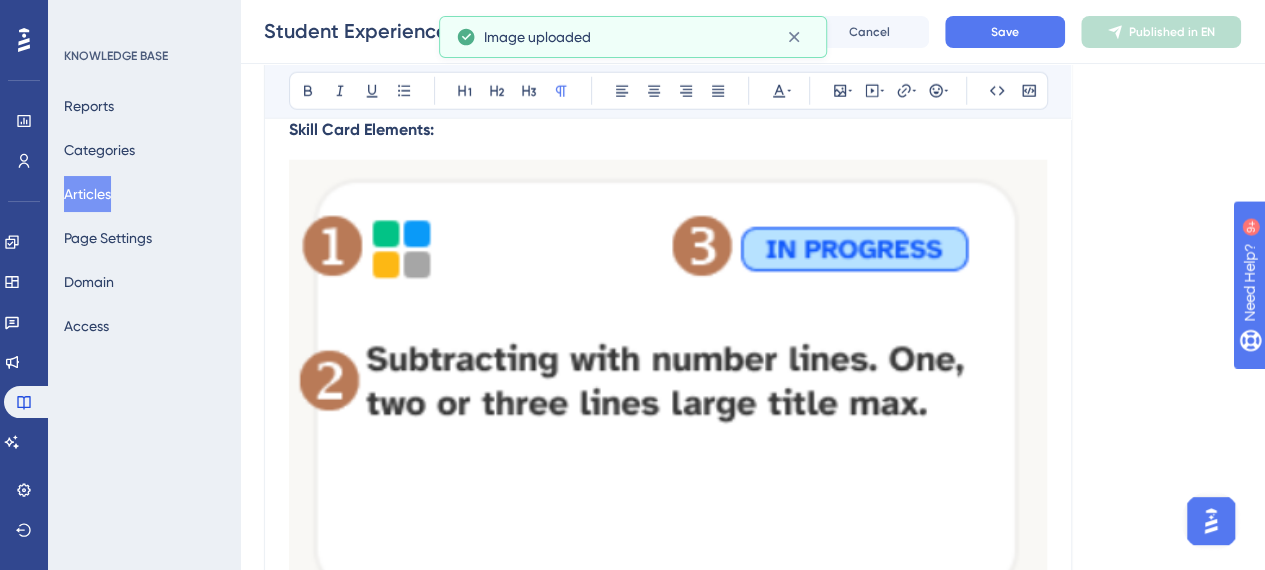 click at bounding box center (668, 383) 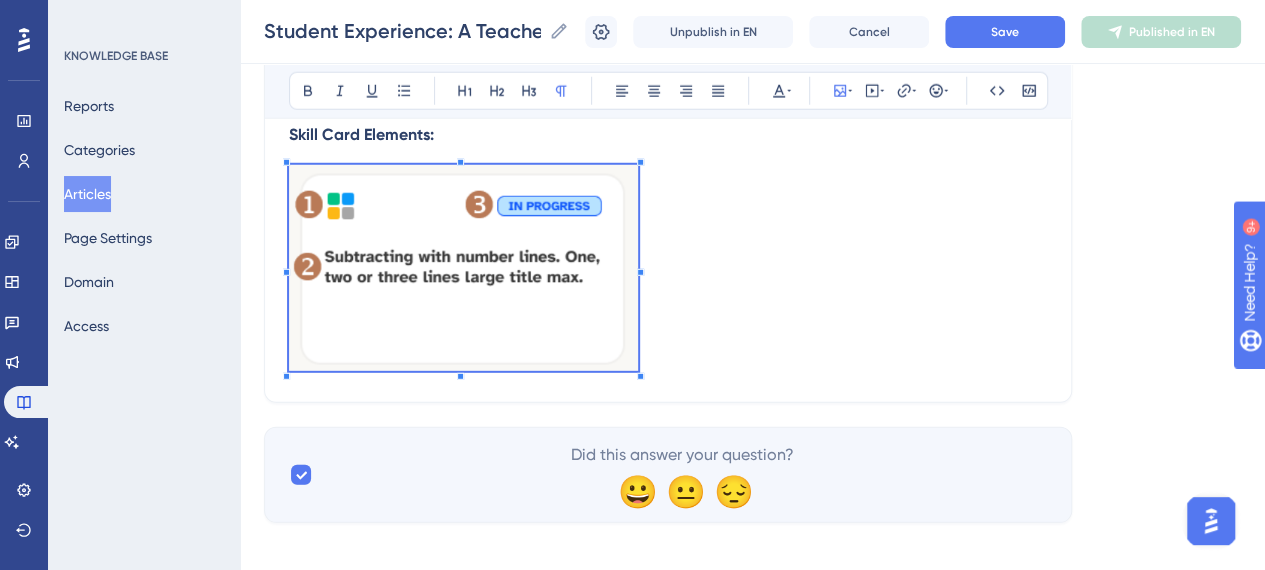 scroll, scrollTop: 2728, scrollLeft: 0, axis: vertical 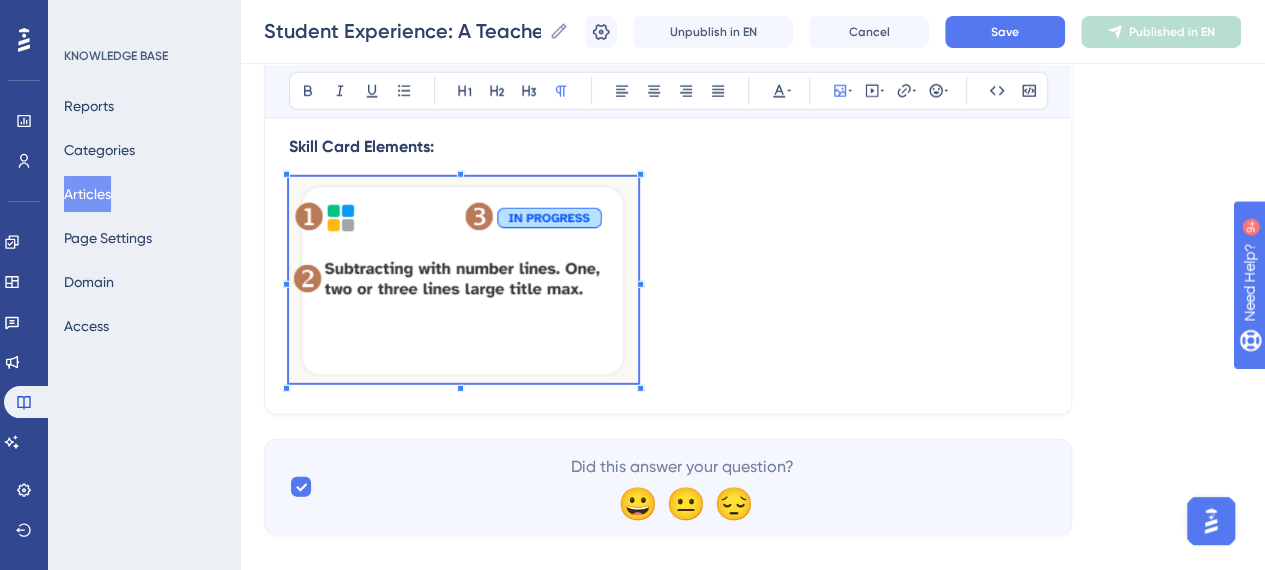 click at bounding box center (463, 390) 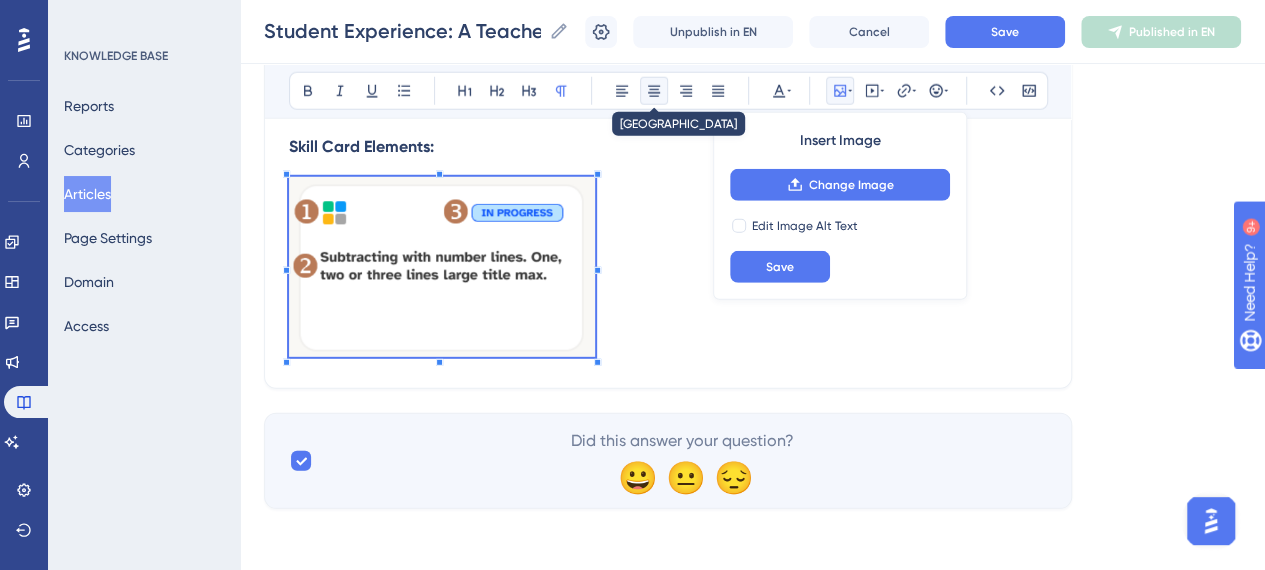 click at bounding box center (654, 91) 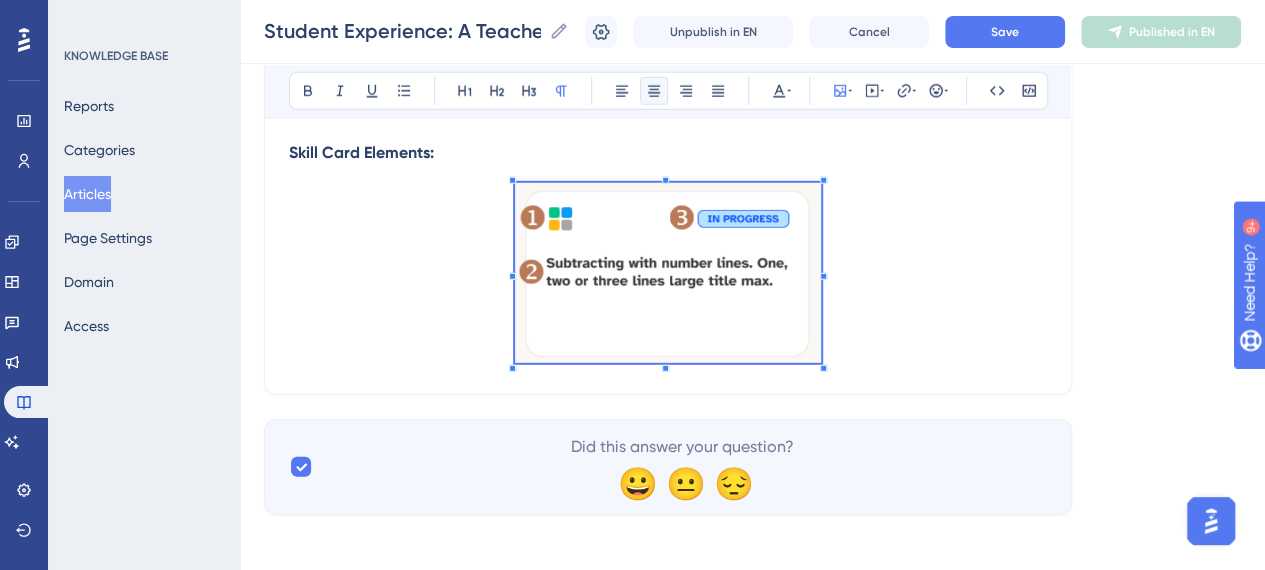 scroll, scrollTop: 2628, scrollLeft: 0, axis: vertical 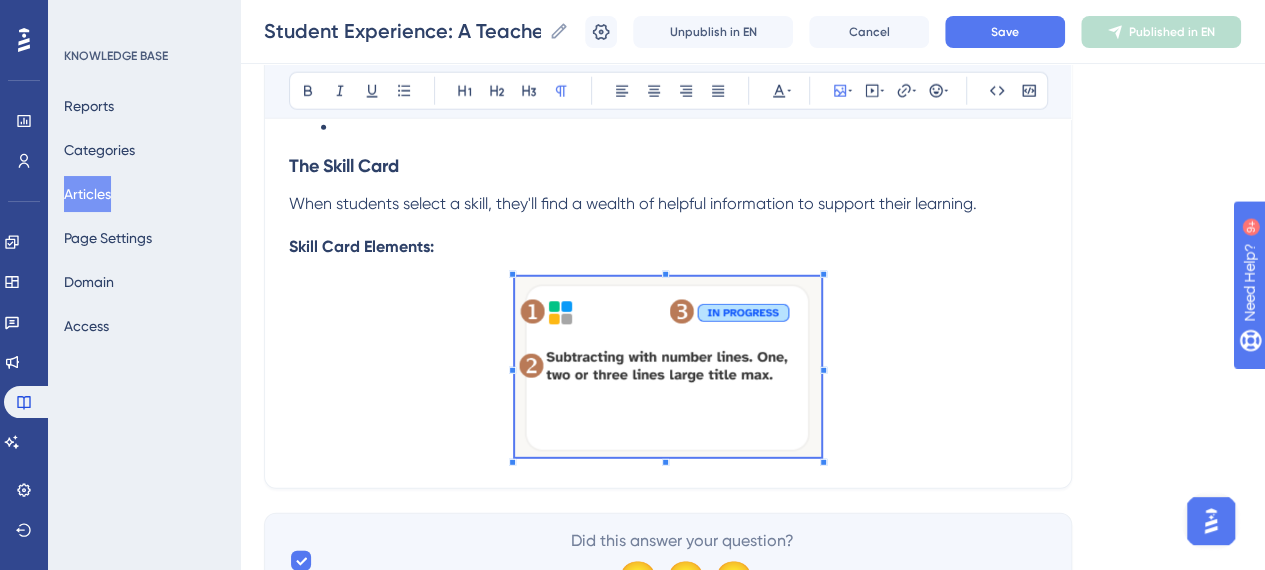 click at bounding box center [668, 370] 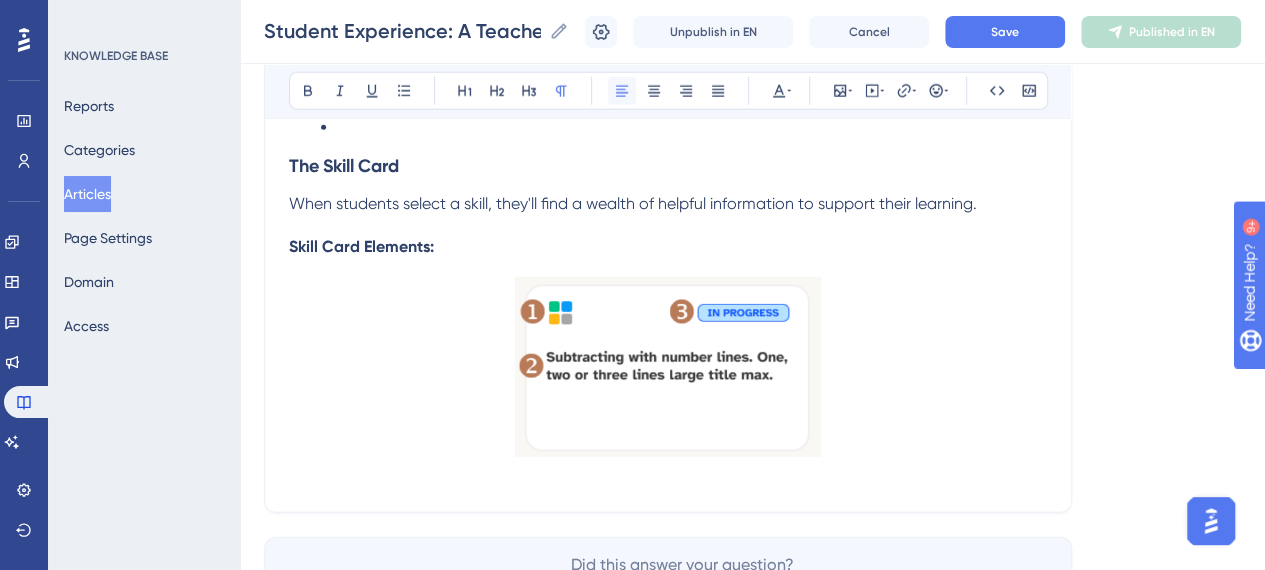 click 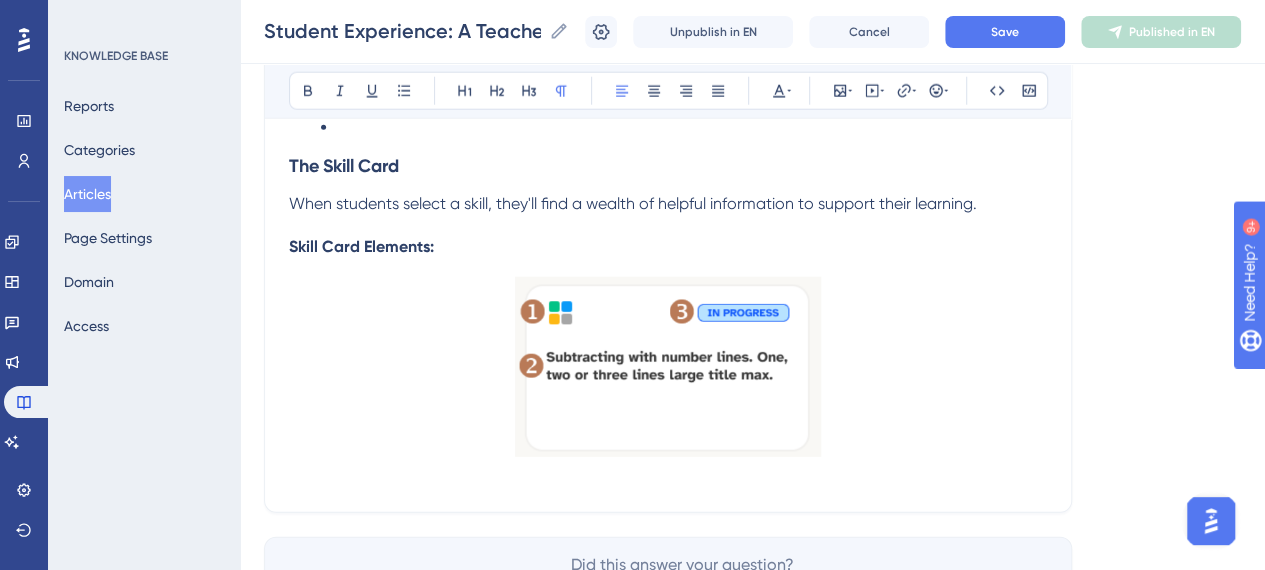 click on "Student Experience: A Teacher's Guide Bold Italic Underline Bullet Point Heading 1 Heading 2 Heading 3 Normal Align Left Align Center Align Right Align Justify Text Color Insert Image Embed Video Hyperlink Emojis Code Code Block Roadmaps  is designed to empower students on their learning journey, providing a personalized and intuitive experience. This guide will walk you through what your students will see and how they'll navigate the platform, from their initial diagnostic, to demostrating new skills, keeping track of their progress and more. Getting Started: The Diagnostic Assessment When your students first log in to  Roadmaps , they'll be prompted to start their diagnostic assessment. This assessment consists of approximately 34 questions and is crucial for personalizing their learning path. Students can pause and resume the assessment at any time, making it flexible for their schedules. We anticipate students will take anywhere from 45 to 60 minutes to complete it. The Student Homepage: Unit View button." at bounding box center [668, -946] 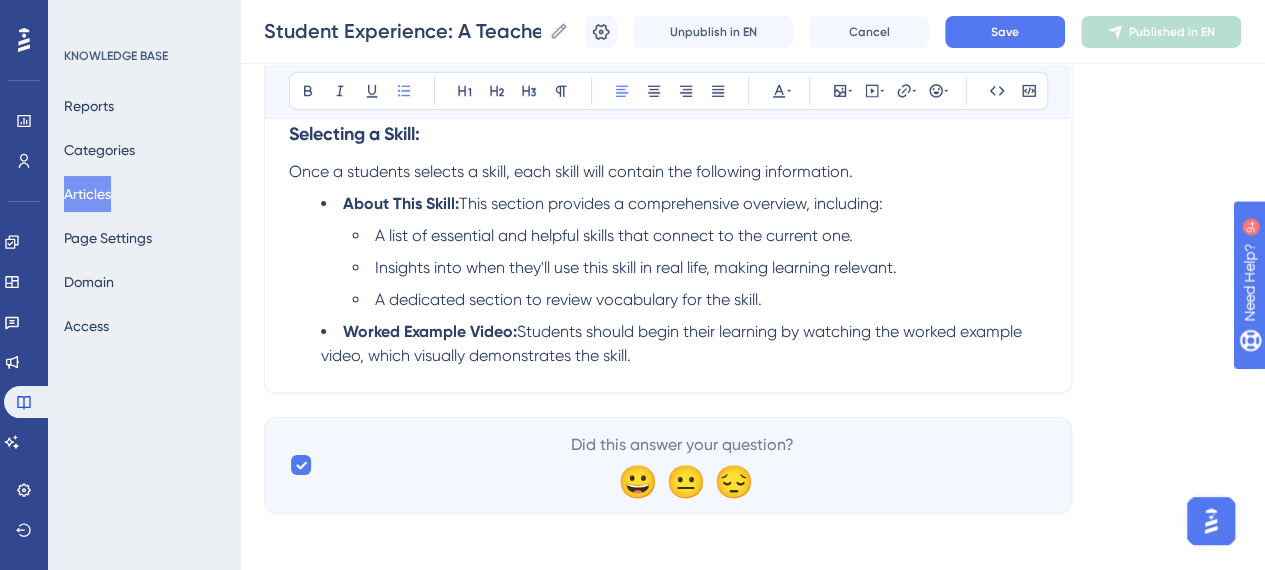 scroll, scrollTop: 3265, scrollLeft: 0, axis: vertical 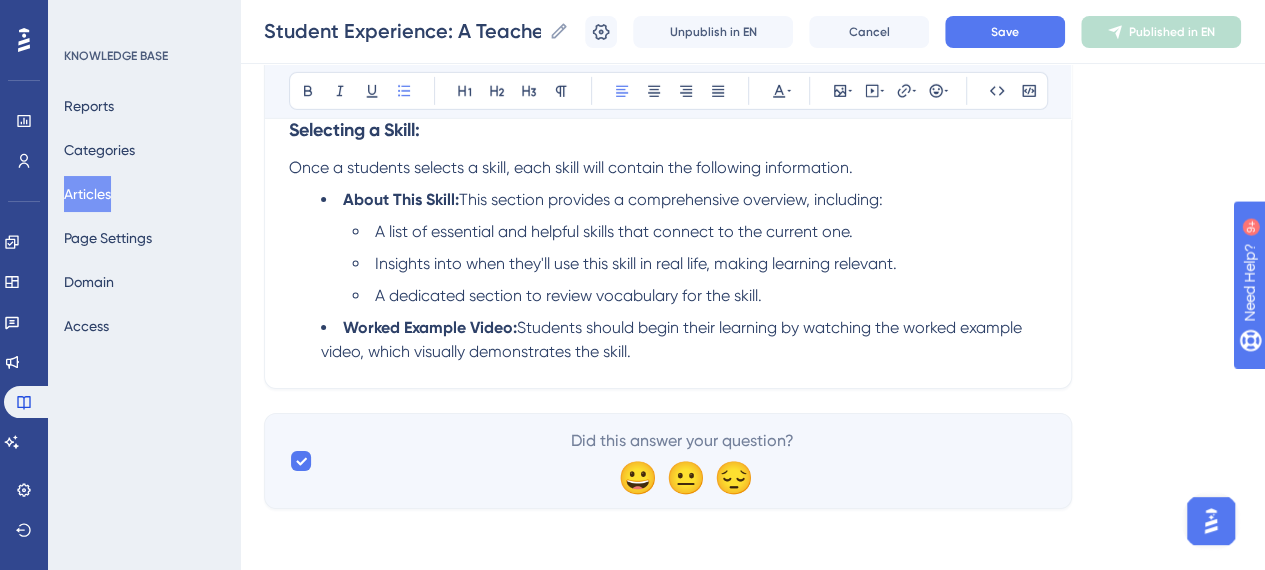 click on "Student Experience: A Teacher's Guide Bold Italic Underline Bullet Point Heading 1 Heading 2 Heading 3 Normal Align Left Align Center Align Right Align Justify Text Color Insert Image Embed Video Hyperlink Emojis Code Code Block Roadmaps  is designed to empower students on their learning journey, providing a personalized and intuitive experience. This guide will walk you through what your students will see and how they'll navigate the platform, from their initial diagnostic, to demostrating new skills, keeping track of their progress and more. Getting Started: The Diagnostic Assessment When your students first log in to  Roadmaps , they'll be prompted to start their diagnostic assessment. This assessment consists of approximately 34 questions and is crucial for personalizing their learning path. Students can pause and resume the assessment at any time, making it flexible for their schedules. We anticipate students will take anywhere from 45 to 60 minutes to complete it. The Student Homepage: Unit View button." at bounding box center [668, -1326] 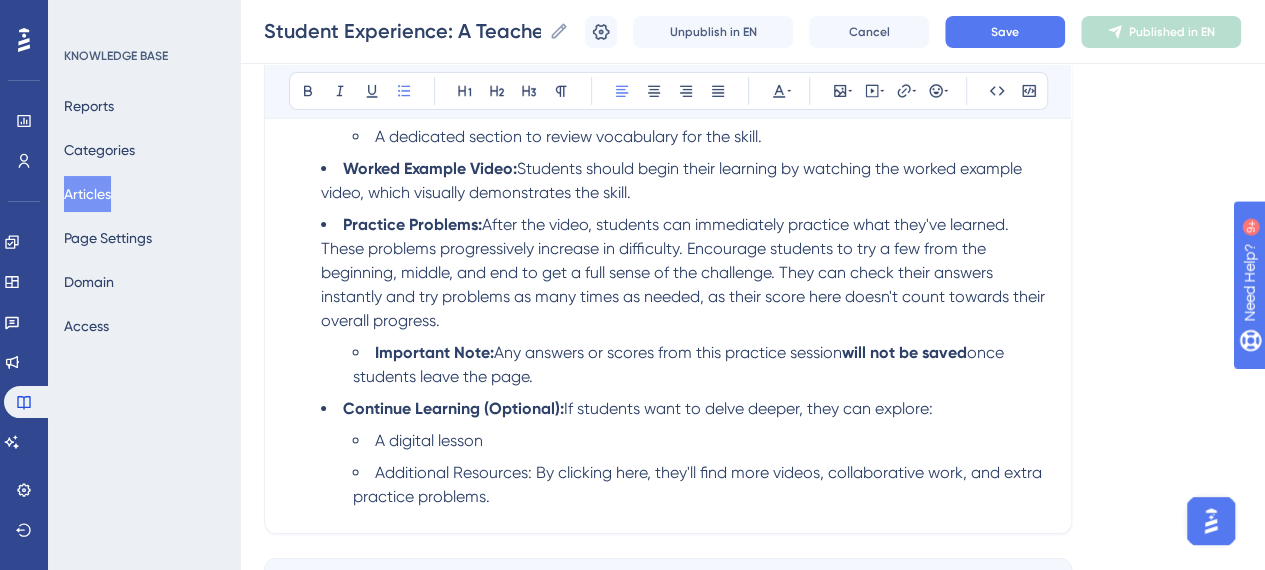 scroll, scrollTop: 3443, scrollLeft: 0, axis: vertical 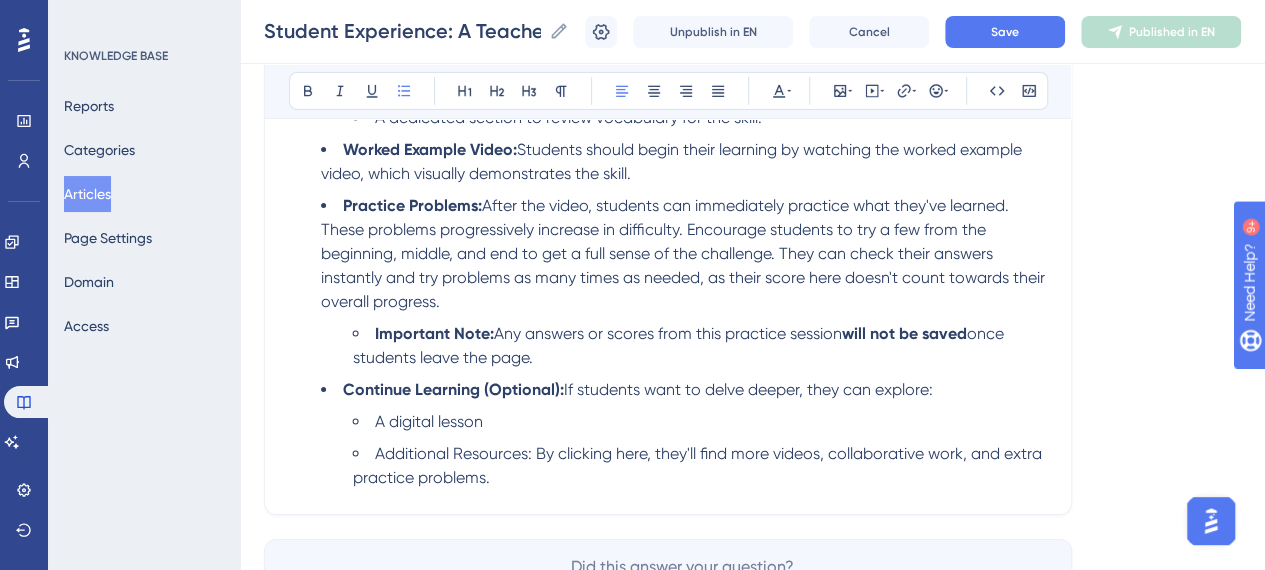 click on "Student Experience: A Teacher's Guide Bold Italic Underline Bullet Point Heading 1 Heading 2 Heading 3 Normal Align Left Align Center Align Right Align Justify Text Color Insert Image Embed Video Hyperlink Emojis Code Code Block Roadmaps  is designed to empower students on their learning journey, providing a personalized and intuitive experience. This guide will walk you through what your students will see and how they'll navigate the platform, from their initial diagnostic, to demostrating new skills, keeping track of their progress and more. Getting Started: The Diagnostic Assessment When your students first log in to  Roadmaps , they'll be prompted to start their diagnostic assessment. This assessment consists of approximately 34 questions and is crucial for personalizing their learning path. Students can pause and resume the assessment at any time, making it flexible for their schedules. We anticipate students will take anywhere from 45 to 60 minutes to complete it. The Student Homepage: Unit View button." at bounding box center (668, -1352) 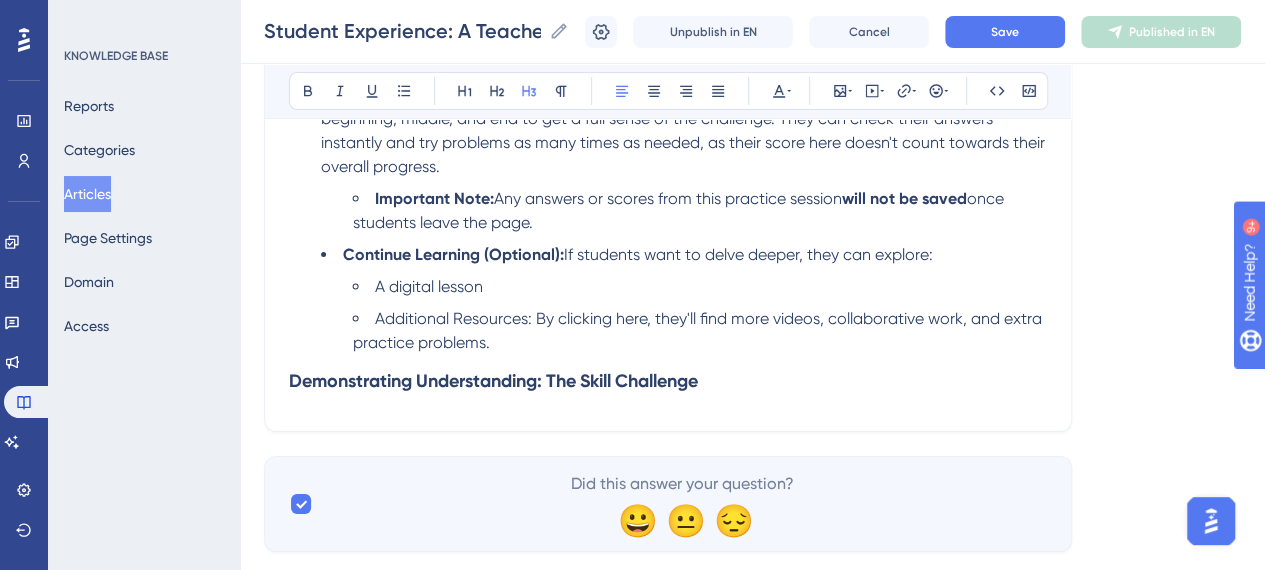 scroll, scrollTop: 3621, scrollLeft: 0, axis: vertical 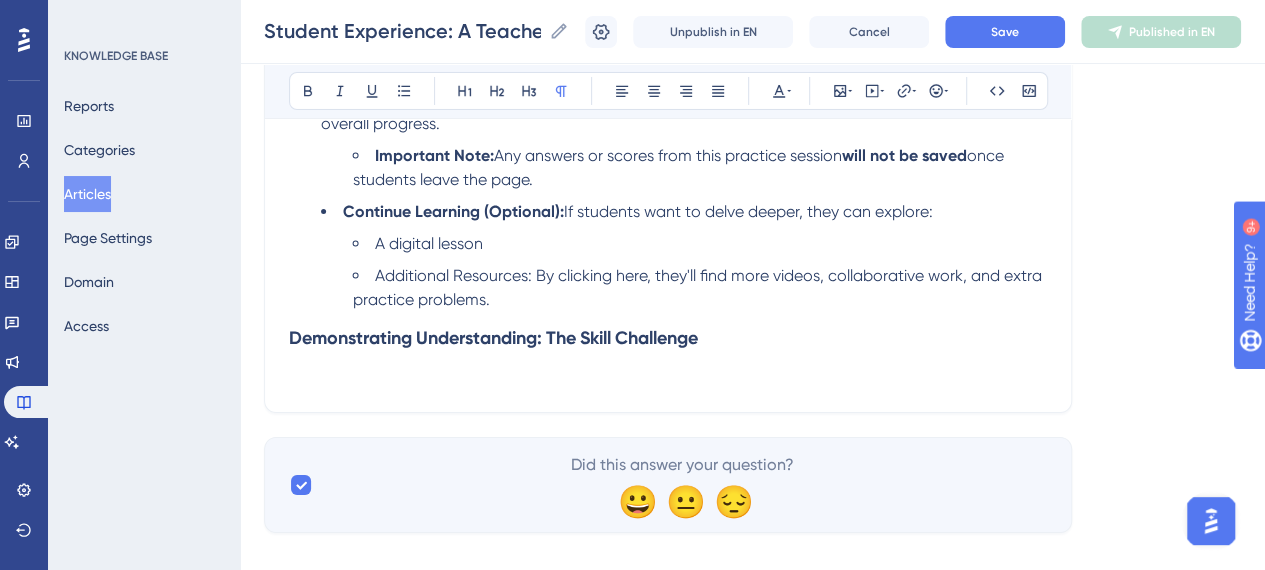 click at bounding box center (668, 376) 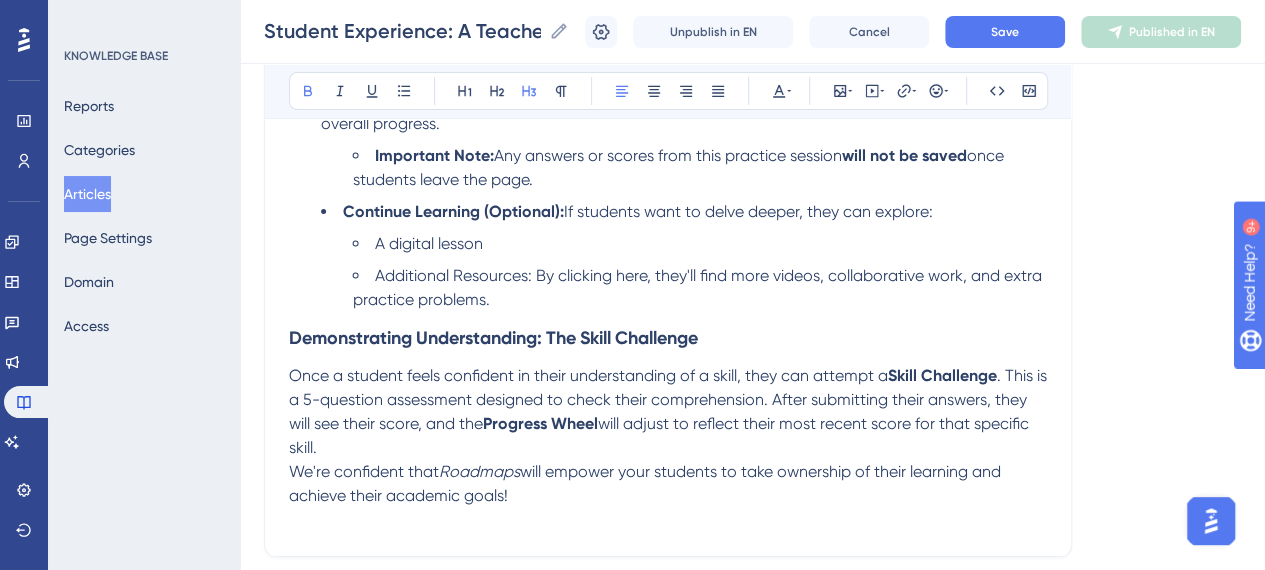 click on "Demonstrating Understanding: The Skill Challenge" at bounding box center (668, 338) 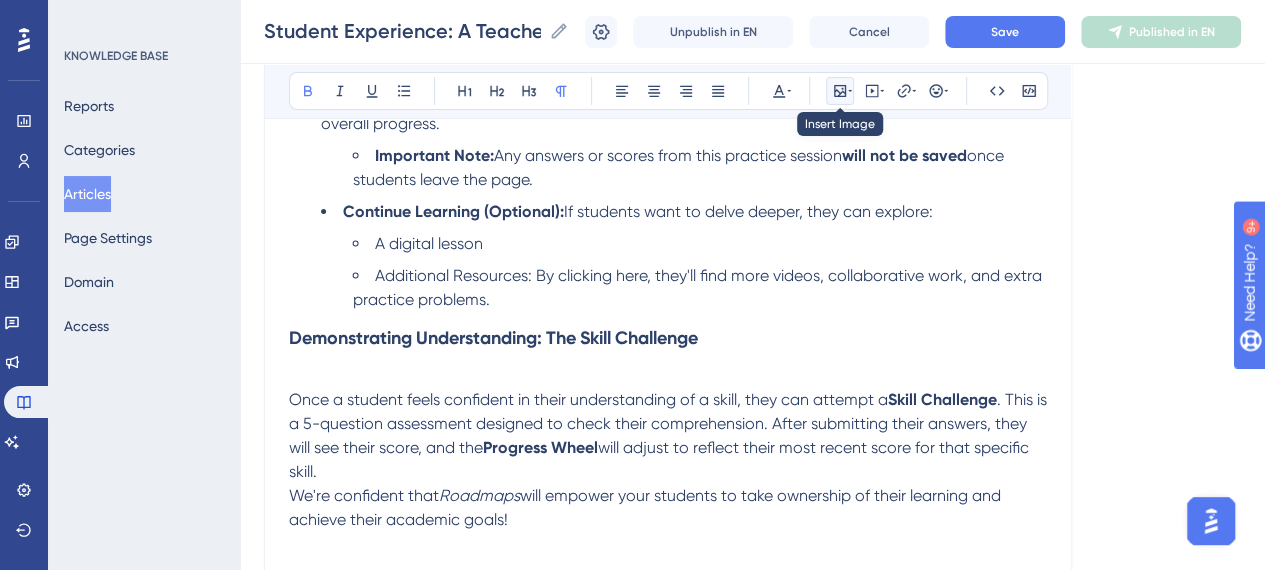 click 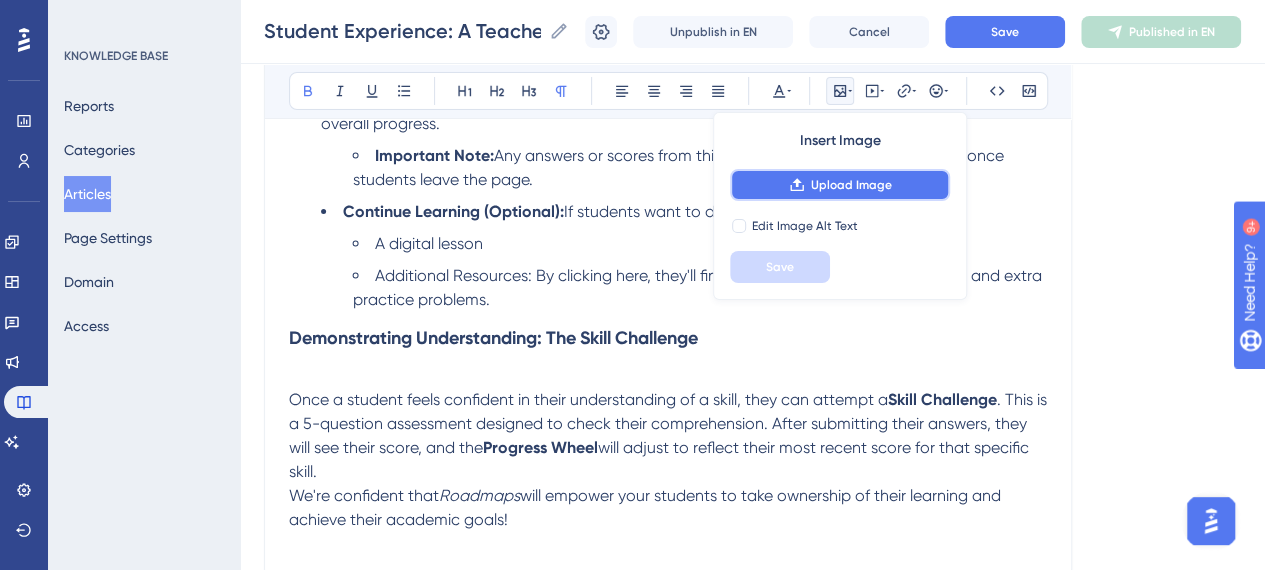 click on "Upload Image" at bounding box center (851, 185) 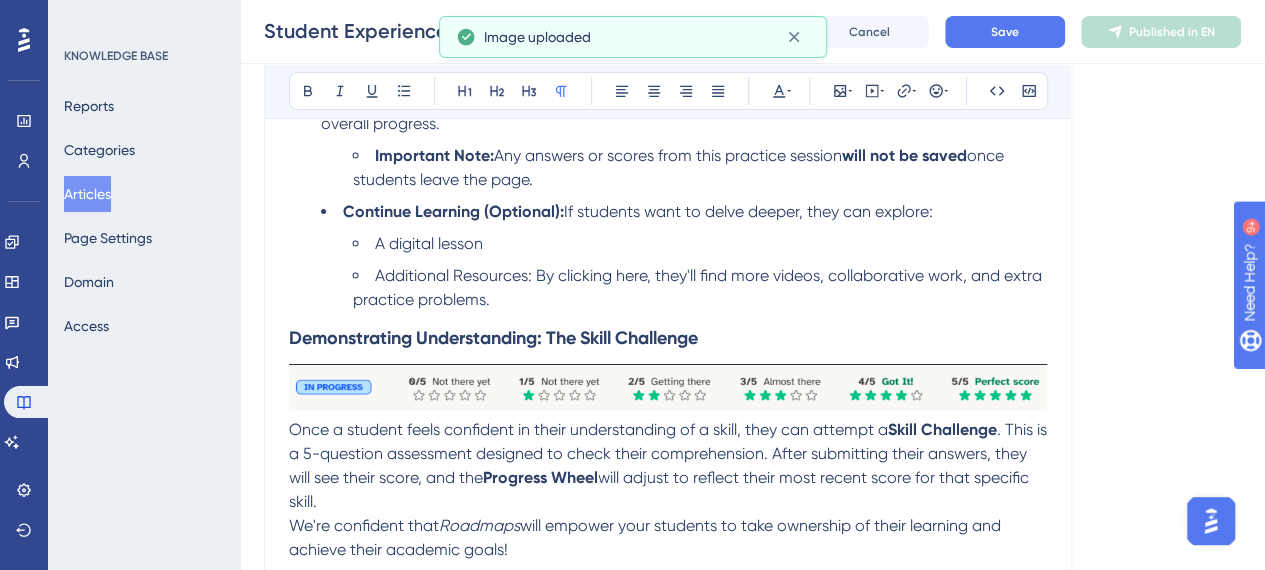 click at bounding box center [668, 387] 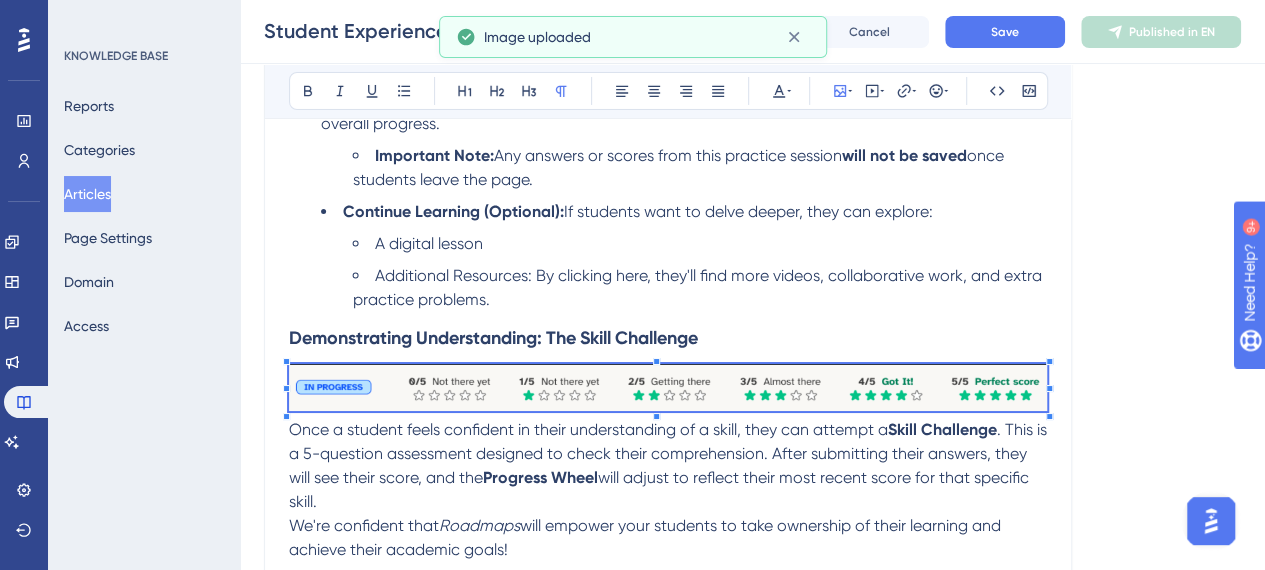 click at bounding box center (668, 387) 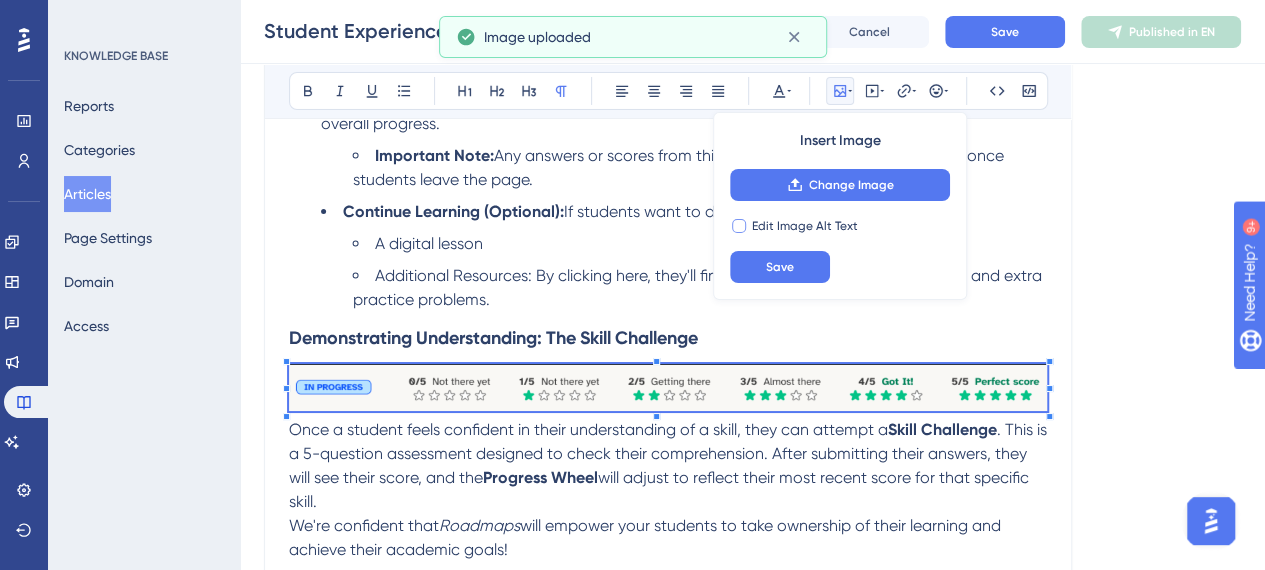 click on "Edit Image Alt Text" at bounding box center [805, 226] 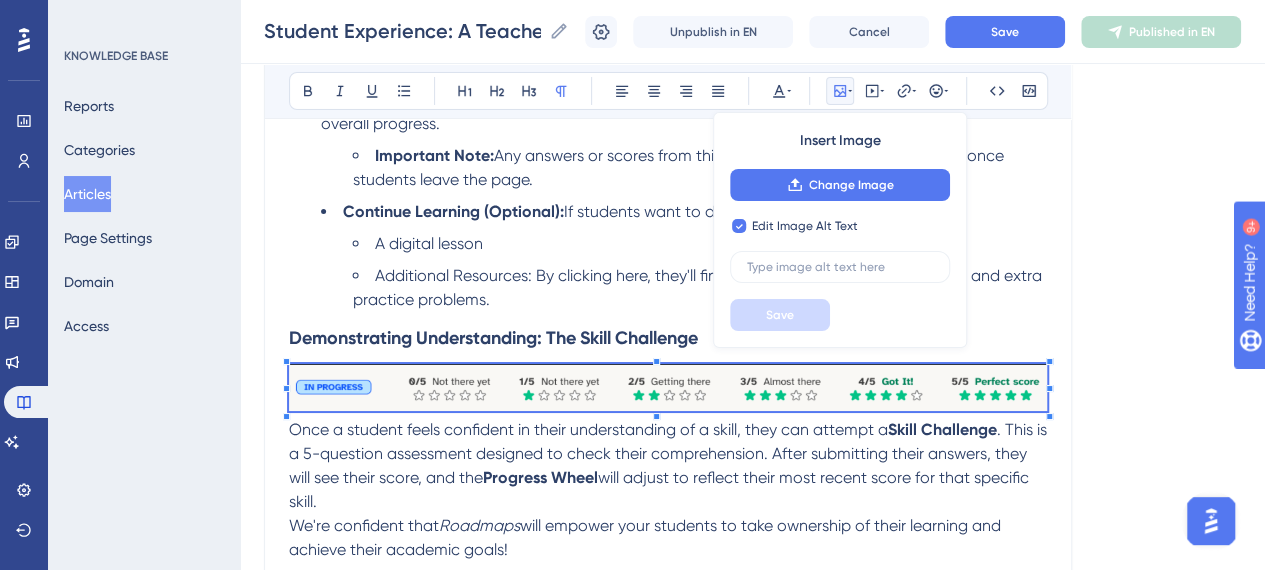 click at bounding box center [668, 387] 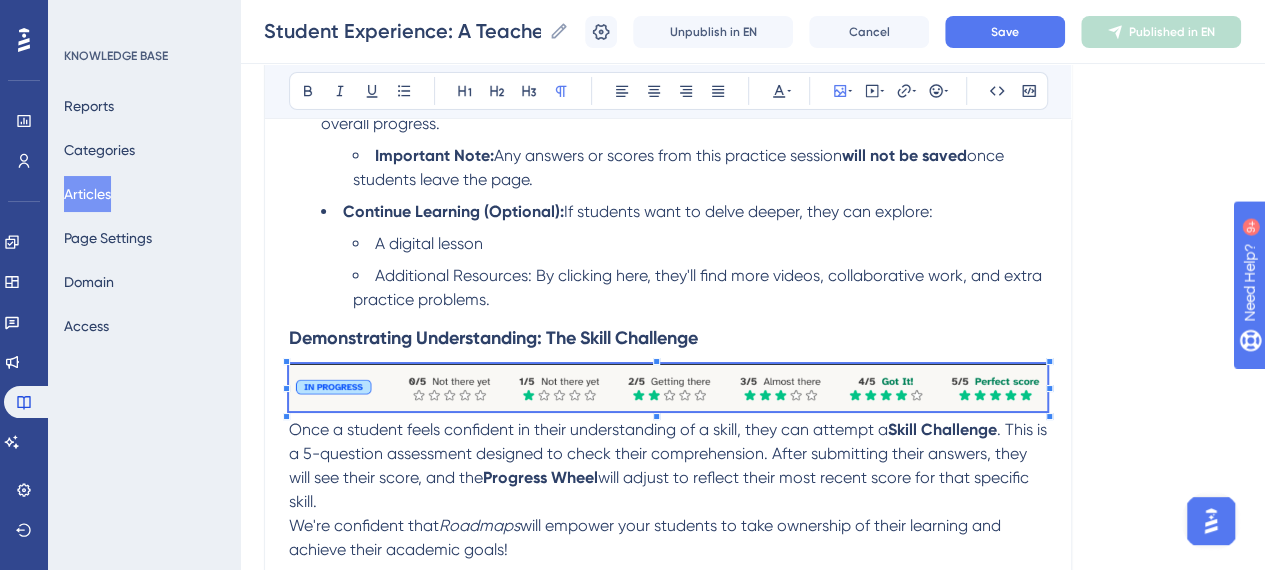 click at bounding box center [668, 387] 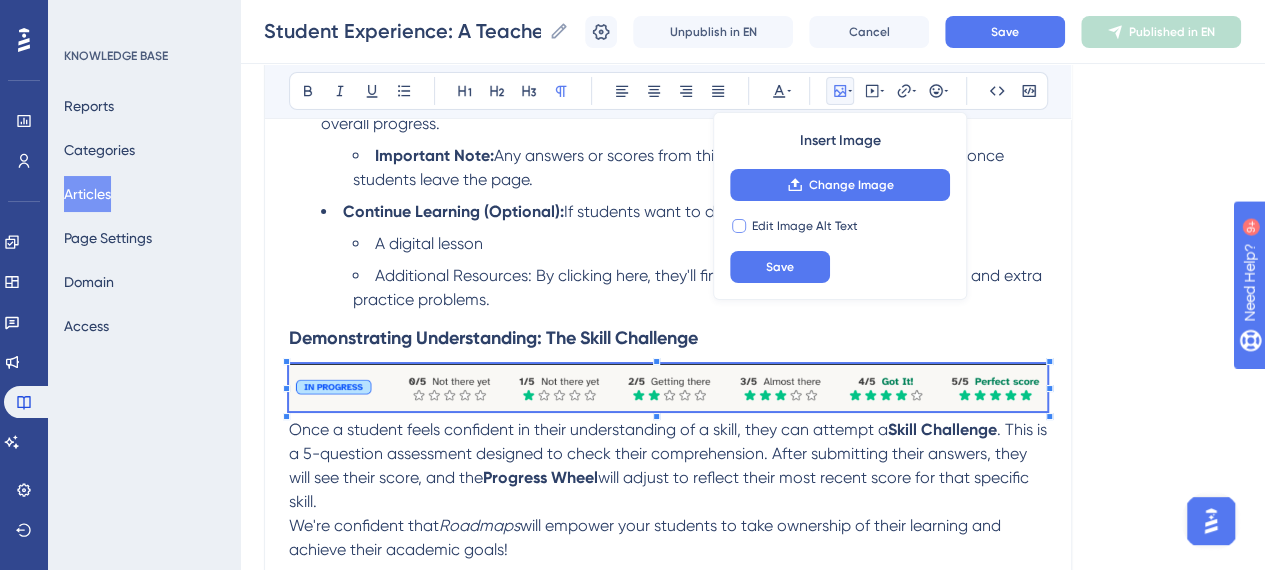 click on "Edit Image Alt Text" at bounding box center (805, 226) 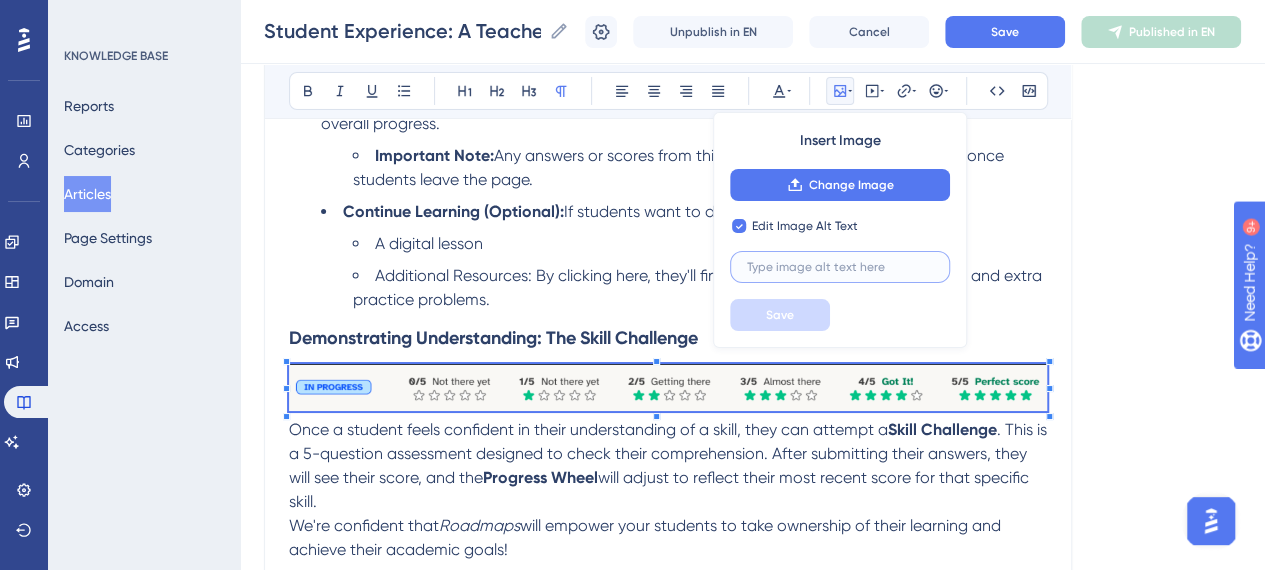 click at bounding box center (840, 267) 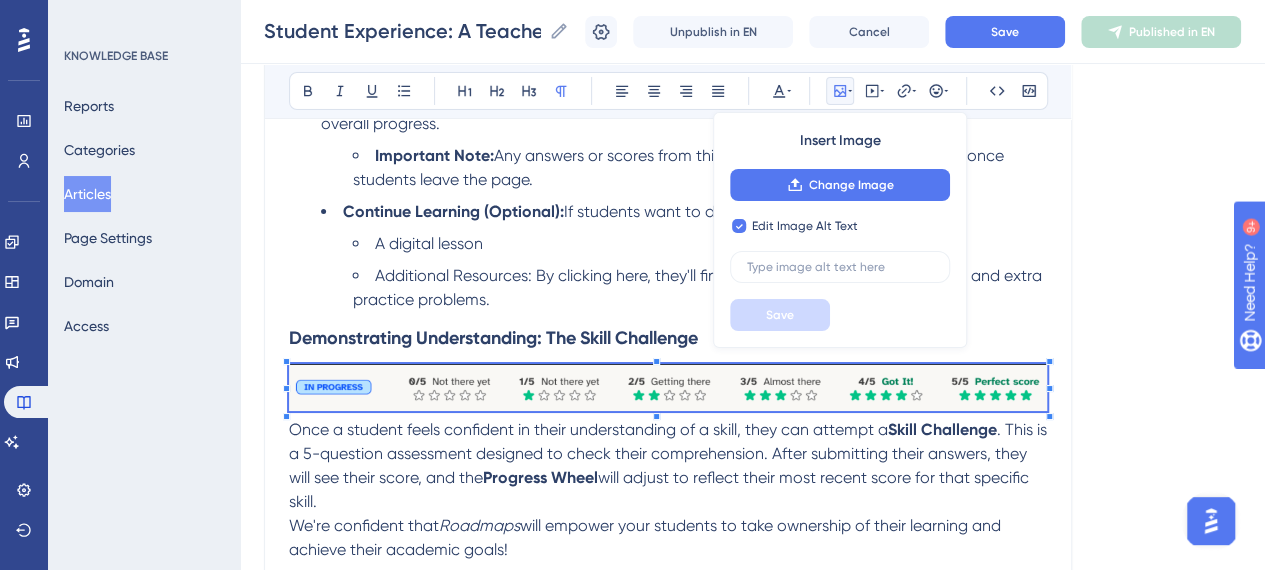 click at bounding box center [668, 387] 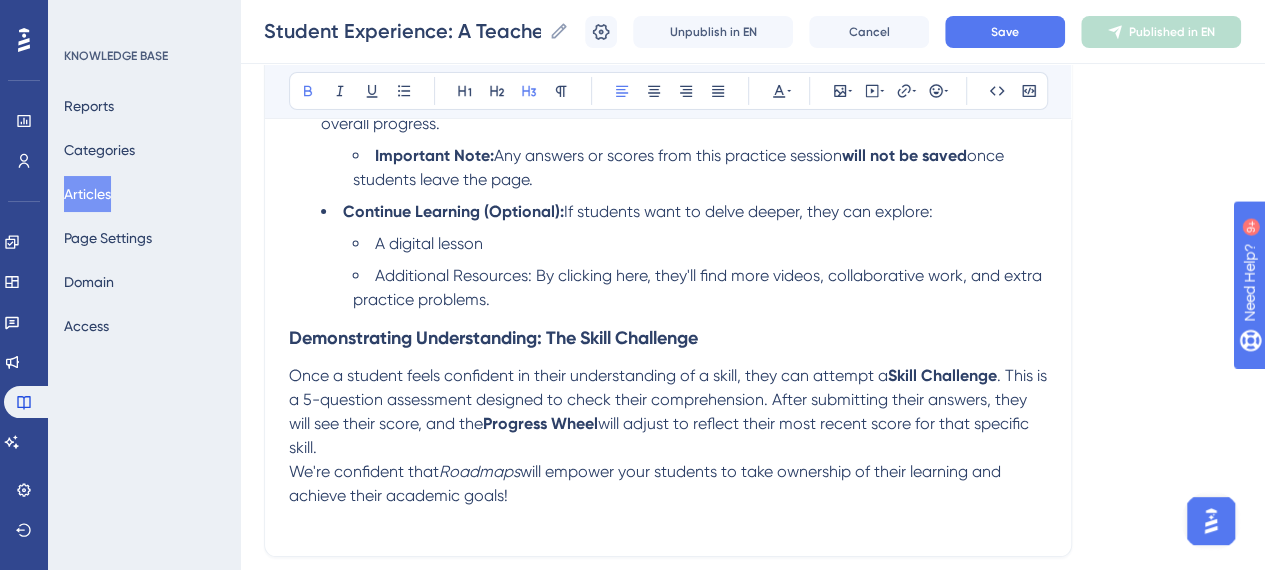click on "Demonstrating Understanding: The Skill Challenge" at bounding box center (668, 338) 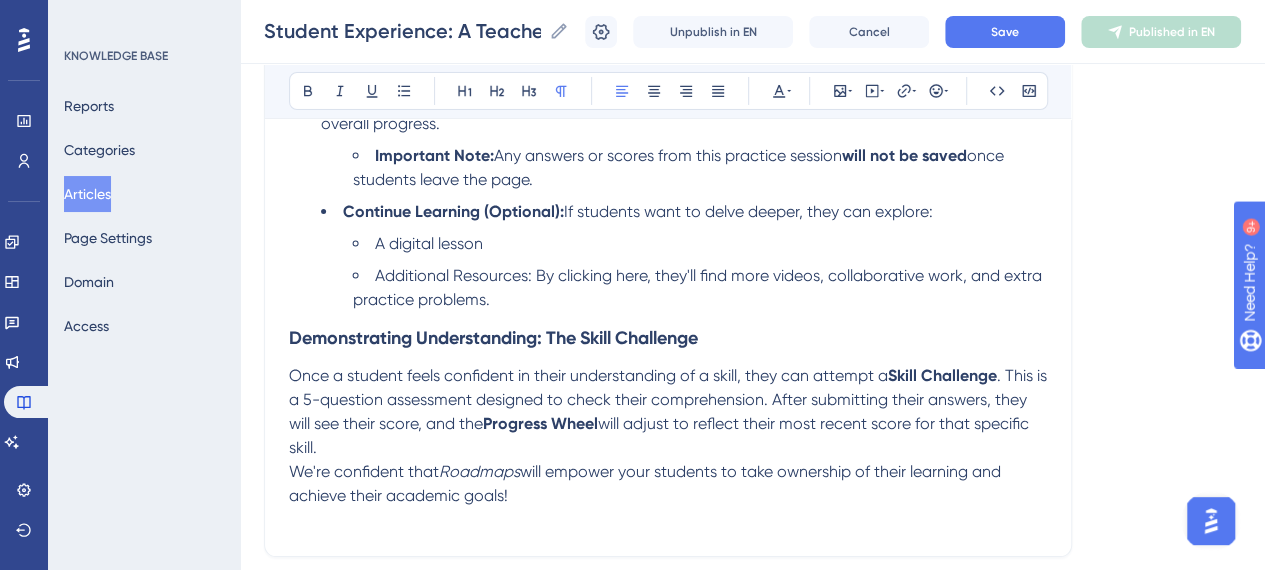 click on "Once a student feels confident in their understanding of a skill, they can attempt a" at bounding box center (588, 375) 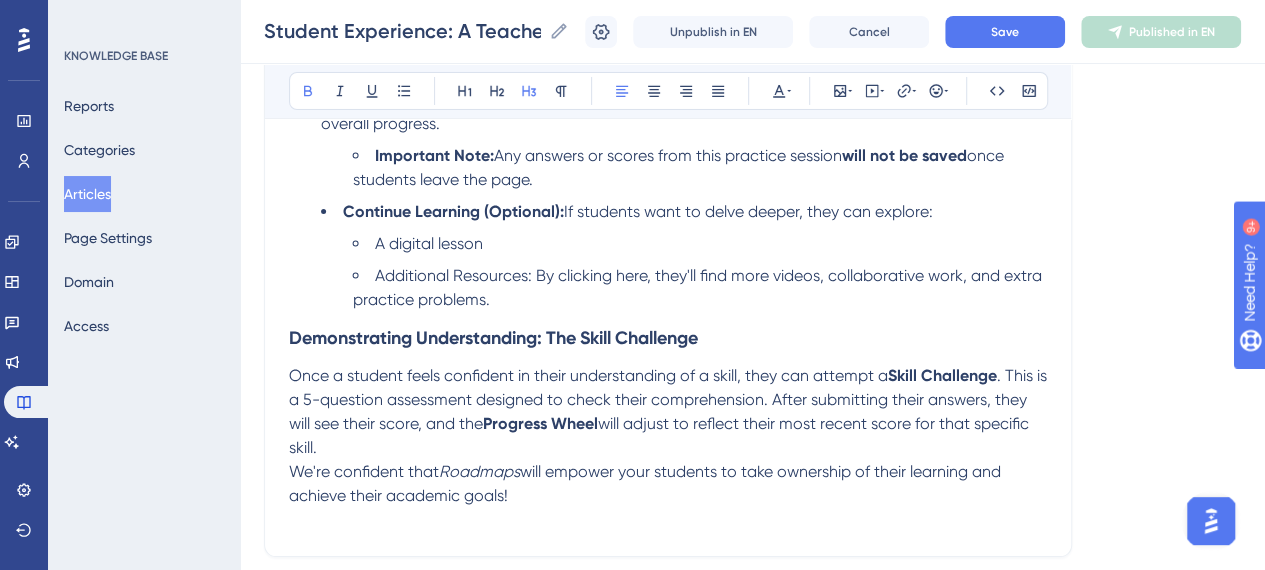 click on "Demonstrating Understanding: The Skill Challenge" at bounding box center [668, 338] 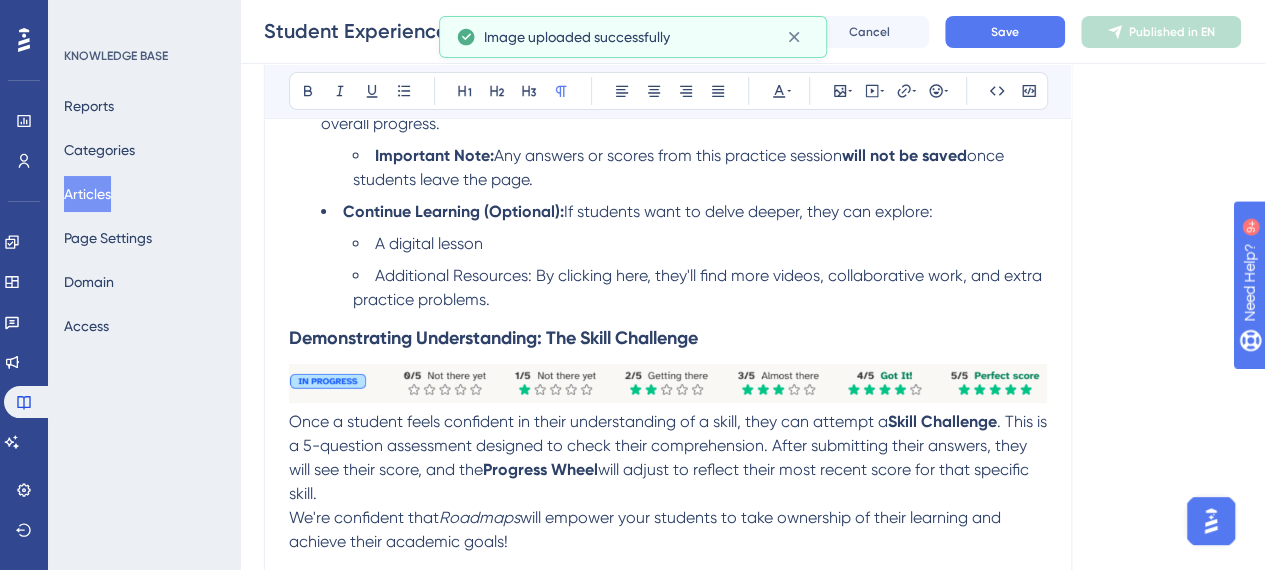 scroll, scrollTop: 3821, scrollLeft: 0, axis: vertical 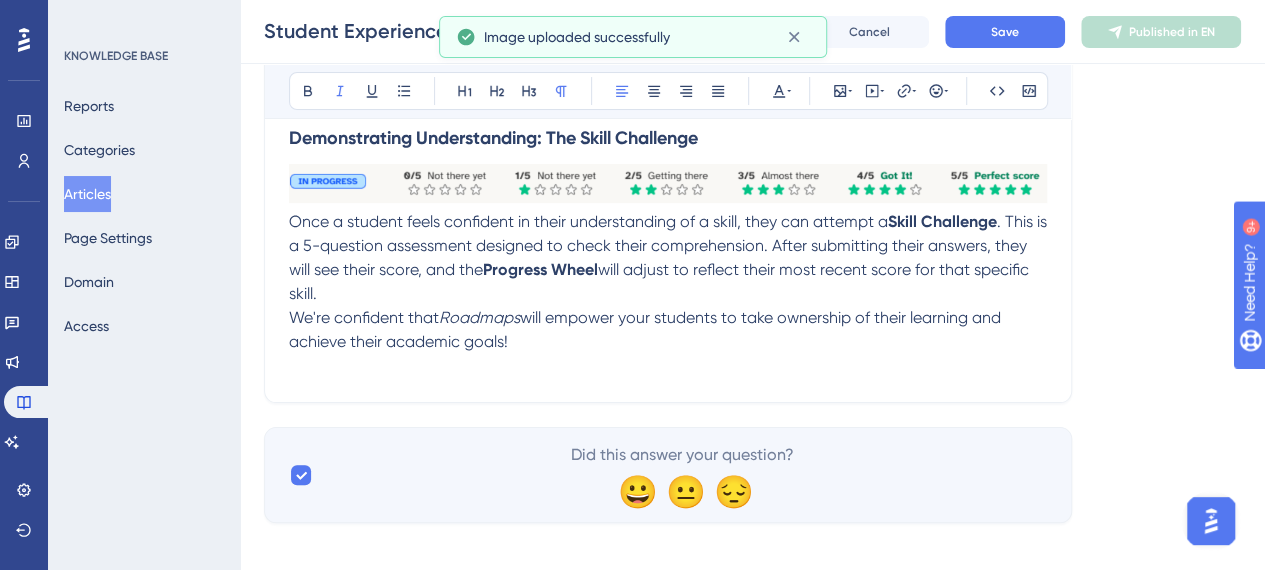 click on "Roadmaps" at bounding box center [479, 317] 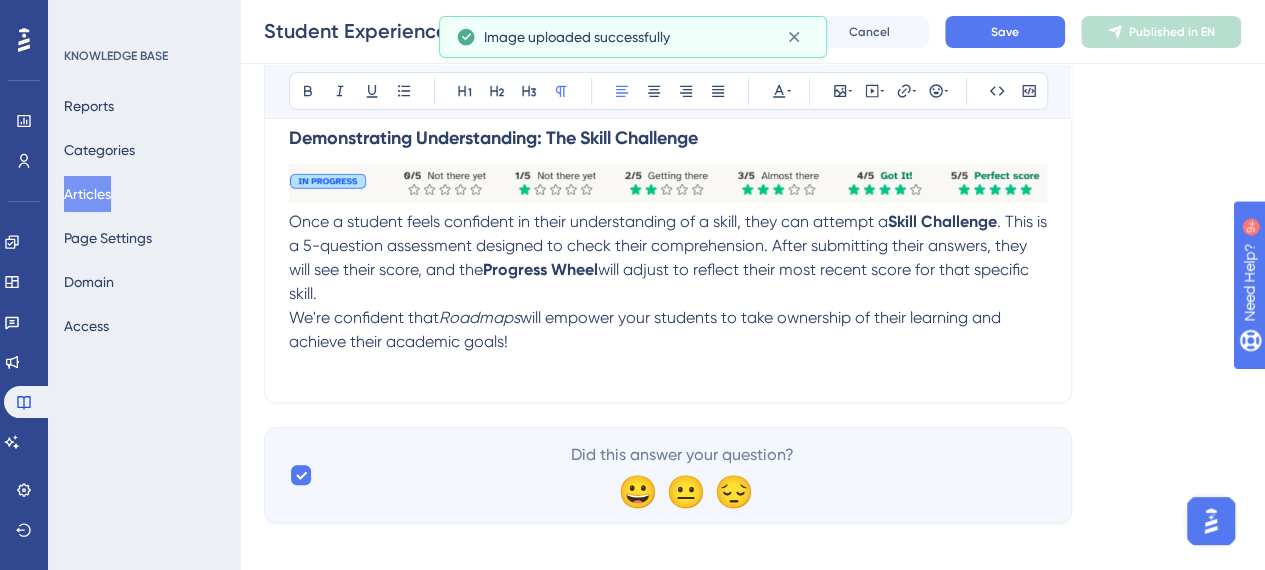 click on "We're confident that  Roadmaps  will empower your students to take ownership of their learning and achieve their academic goals!" at bounding box center [668, 330] 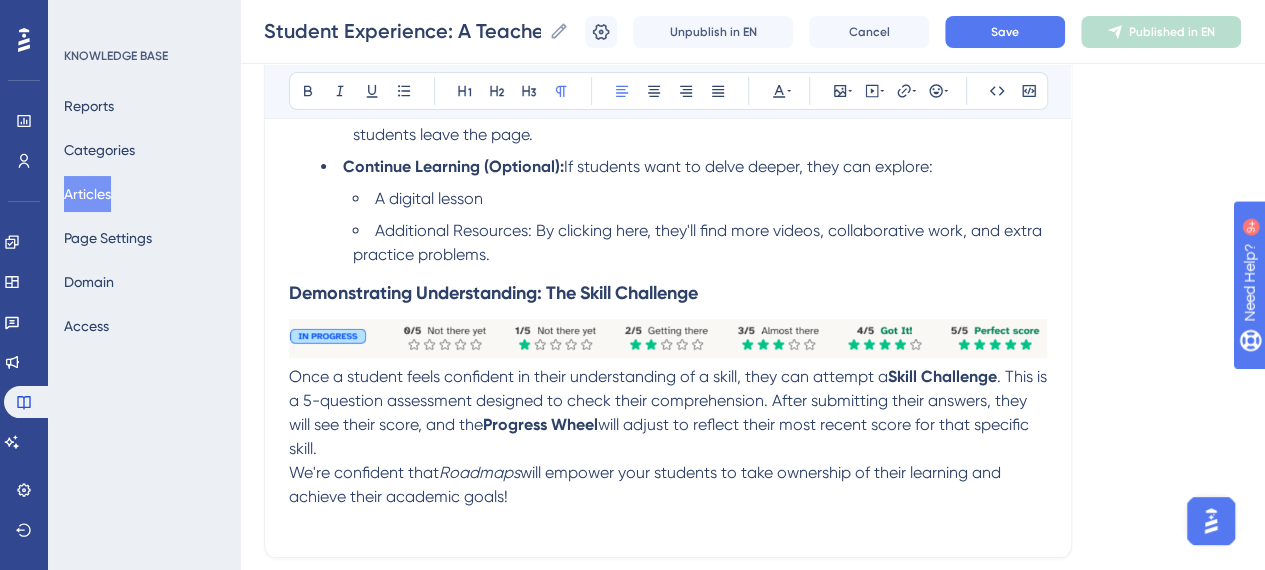 scroll, scrollTop: 3621, scrollLeft: 0, axis: vertical 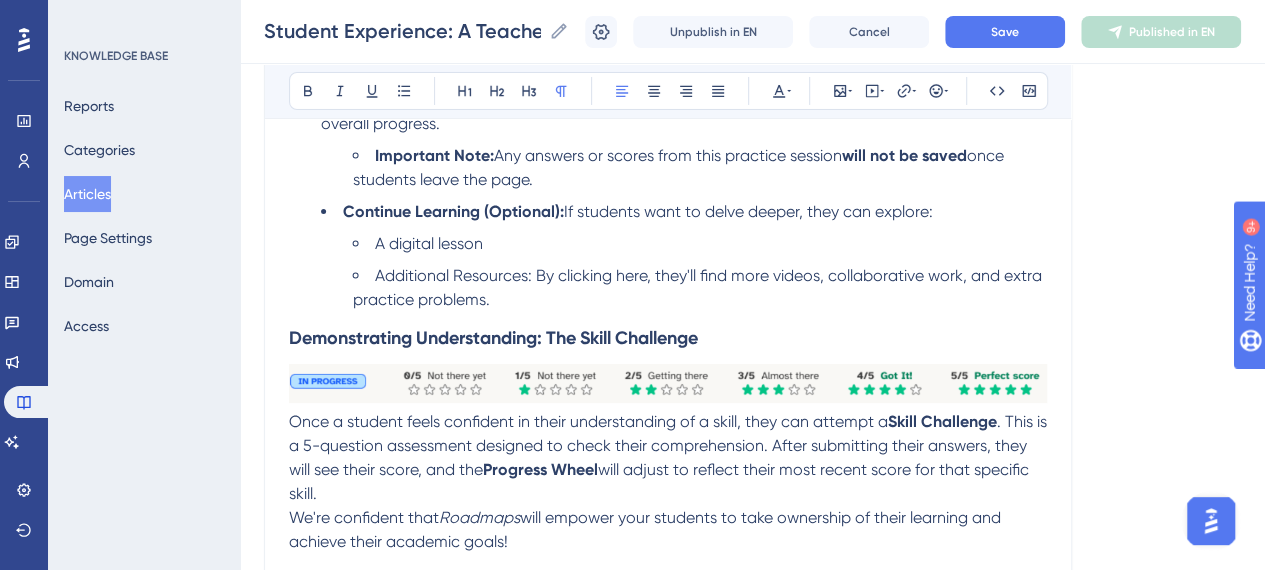 click at bounding box center [668, 383] 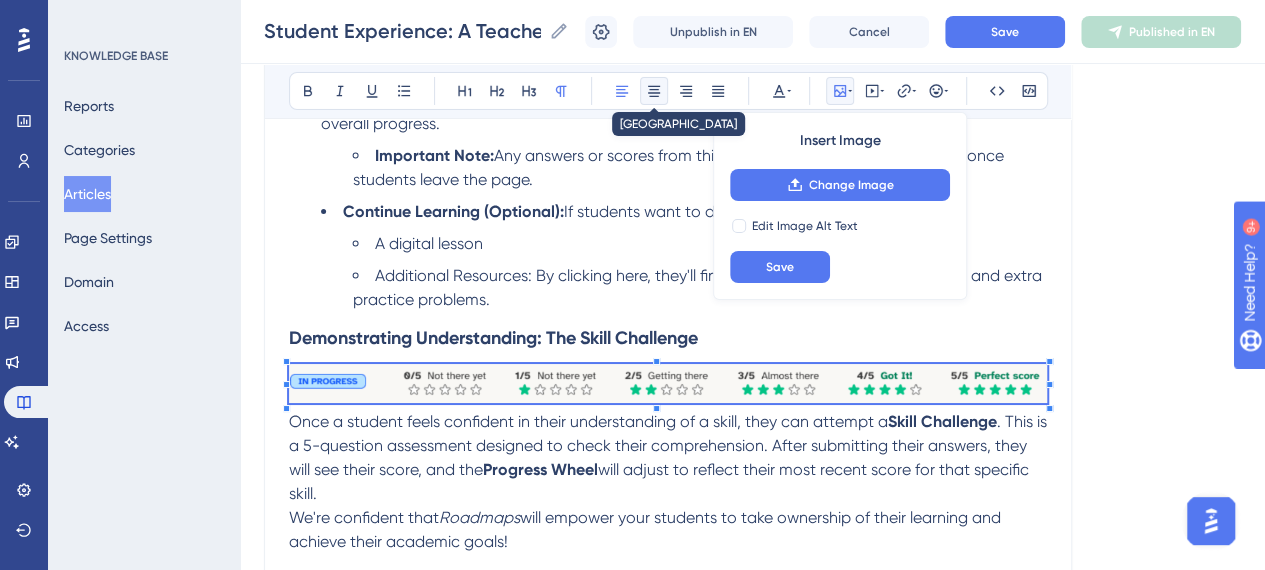 click 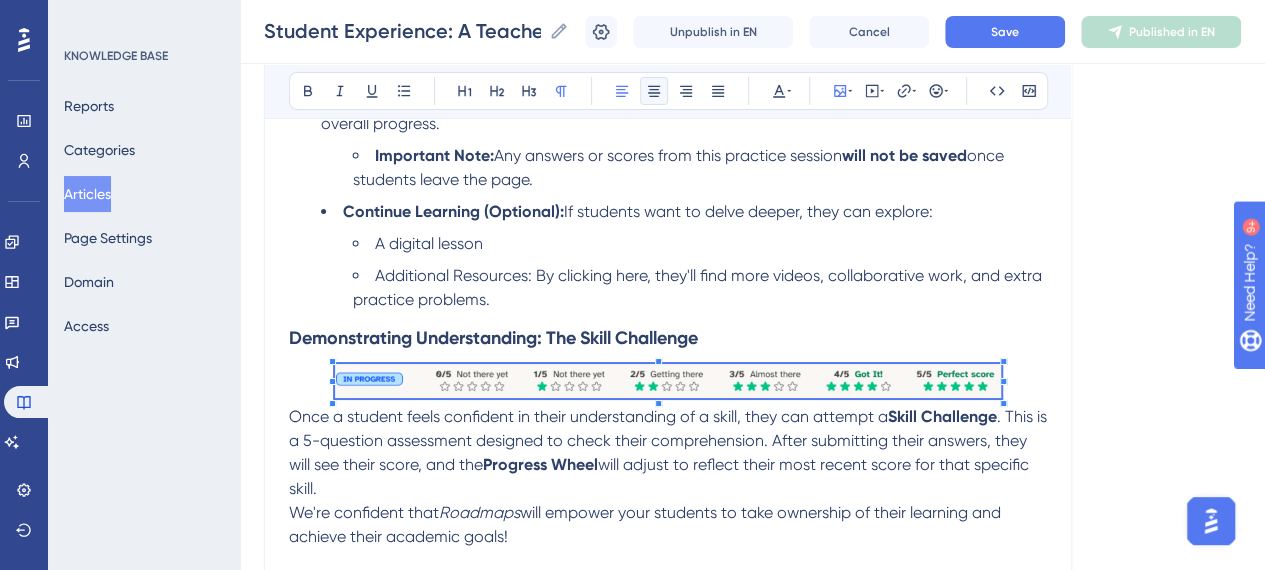 click on "Roadmaps  is designed to empower students on their learning journey, providing a personalized and intuitive experience. This guide will walk you through what your students will see and how they'll navigate the platform, from their initial diagnostic, to demostrating new skills, keeping track of their progress and more. Getting Started: The Diagnostic Assessment When your students first log in to  Roadmaps , they'll be prompted to start their diagnostic assessment. This assessment consists of approximately 34 questions and is crucial for personalizing their learning path. Students can pause and resume the assessment at any time, making it flexible for their schedules. We anticipate students will take anywhere from 45 to 60 minutes to complete it. The Student Homepage: Unit View Teacher Assignments:  Any assignments you create will appear prominently at the top of the page. Students can easily start an assignment by selecting the  Start Assignment  button. Unit Progress Bar: Empty Bar with Black Oval: before ." at bounding box center (668, -1312) 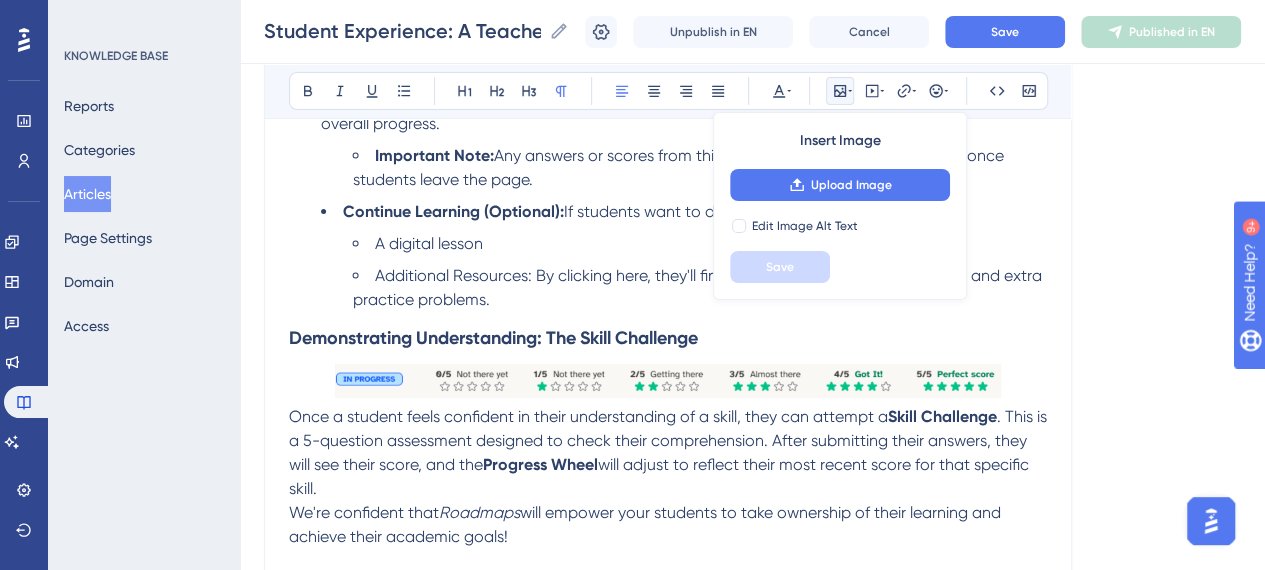 click on "will adjust to reflect their most recent score for that specific skill." at bounding box center (661, 476) 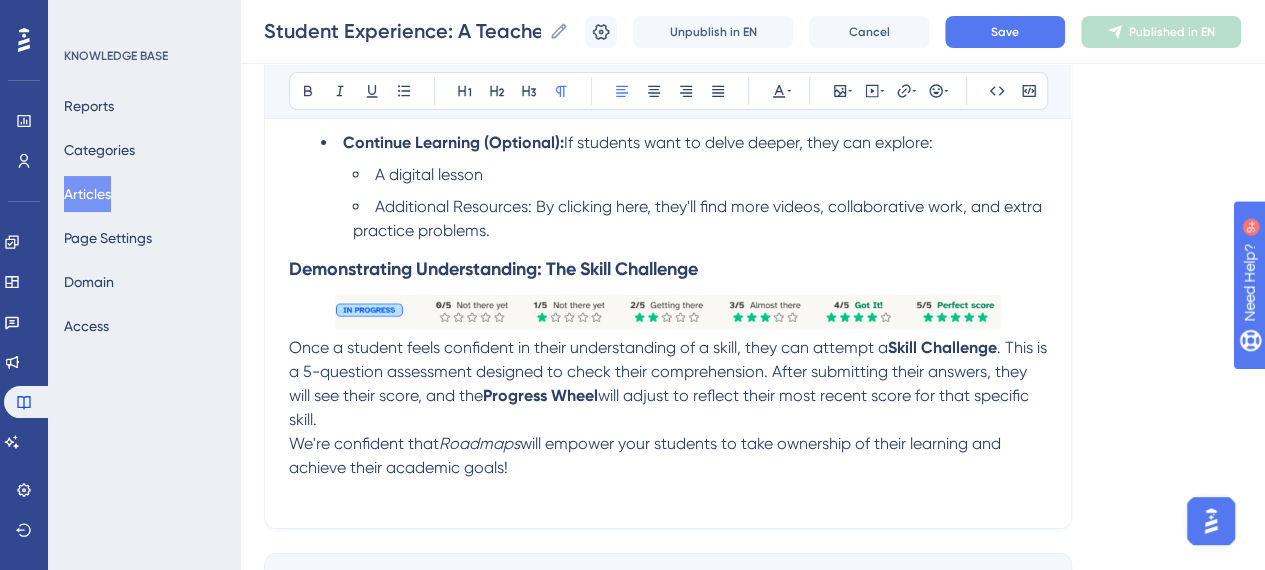 scroll, scrollTop: 3721, scrollLeft: 0, axis: vertical 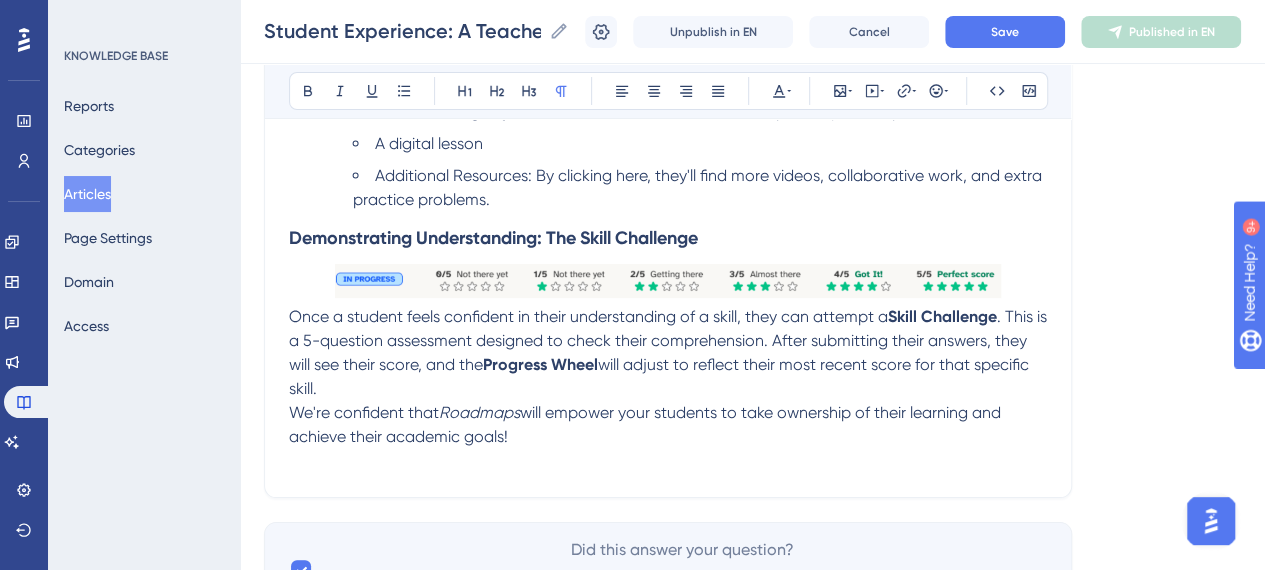 click at bounding box center (668, 461) 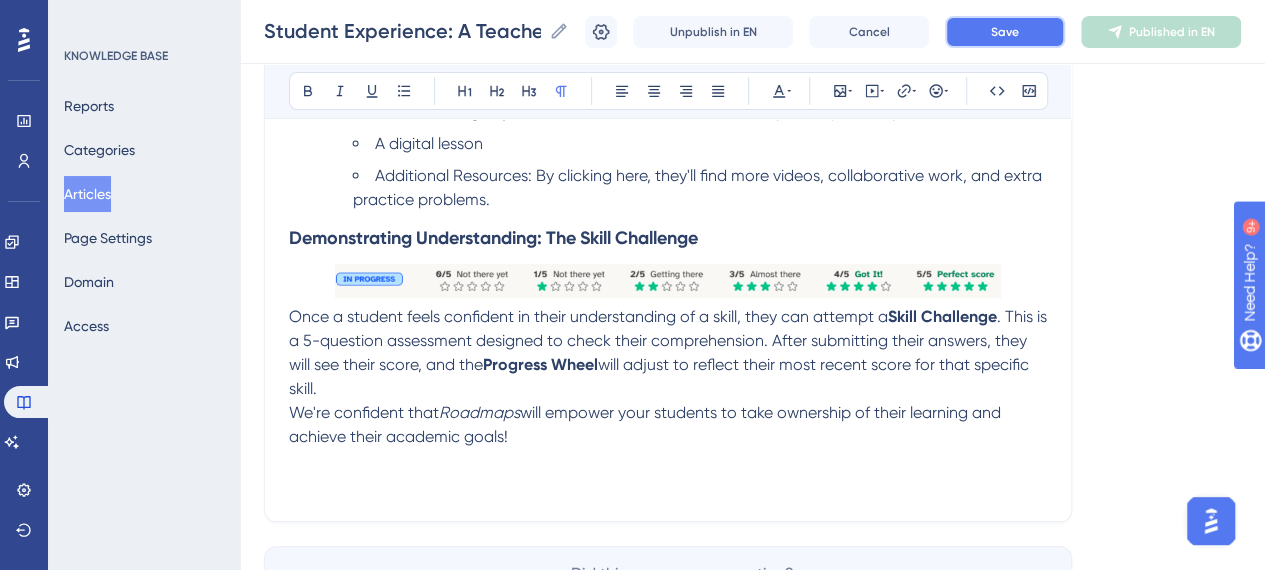 click on "Save" at bounding box center (1005, 32) 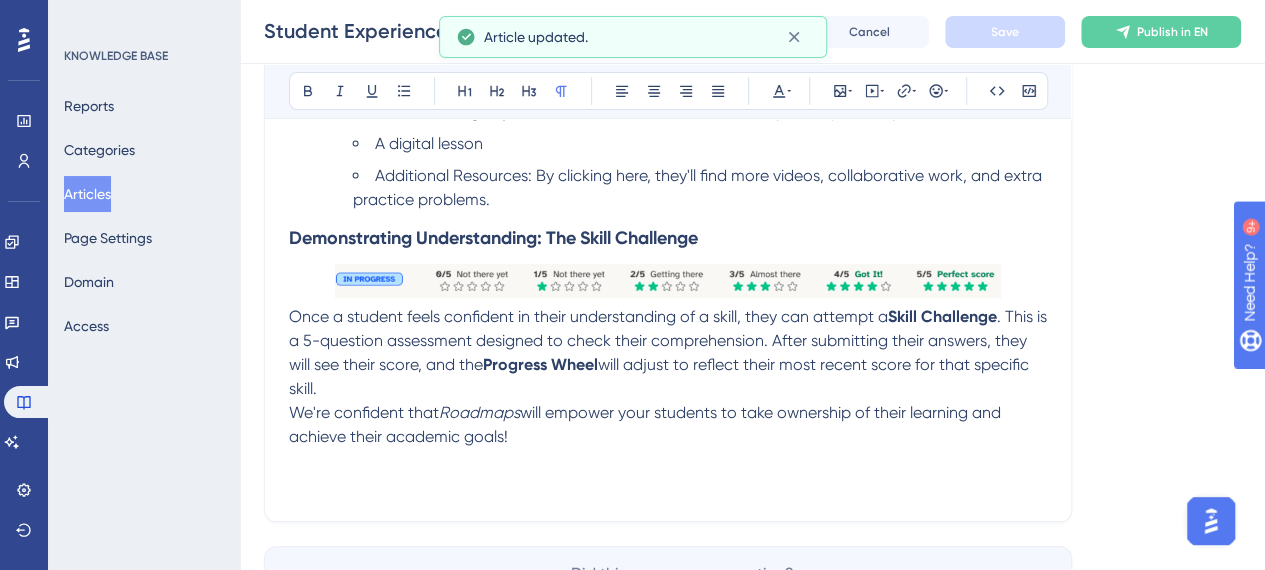click on "Articles" at bounding box center (87, 194) 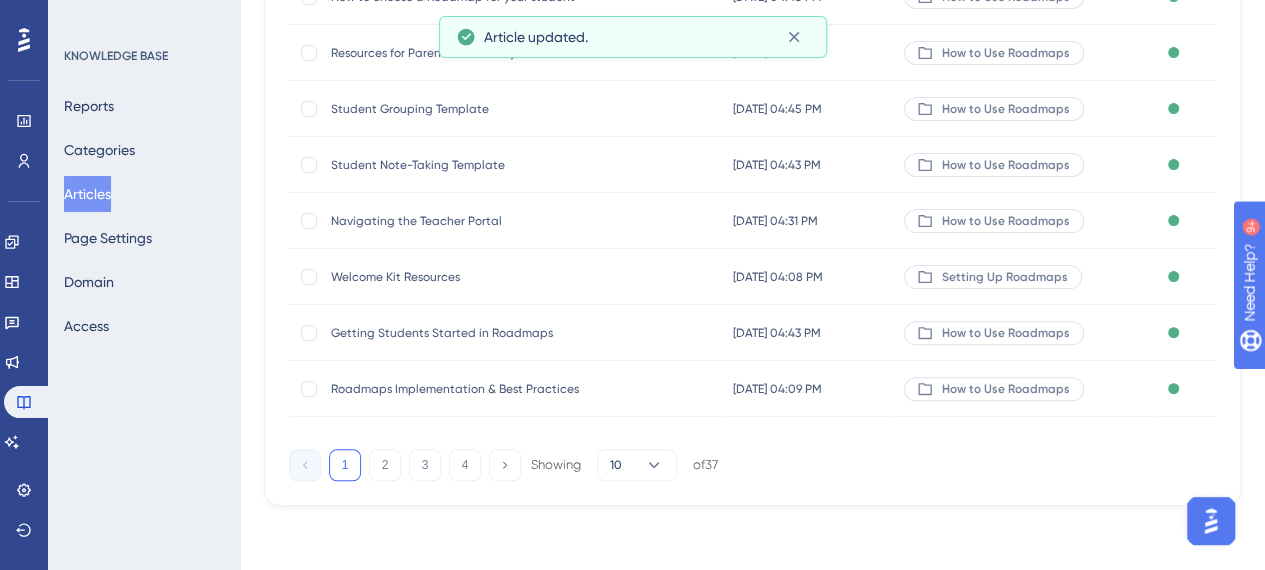 scroll, scrollTop: 0, scrollLeft: 0, axis: both 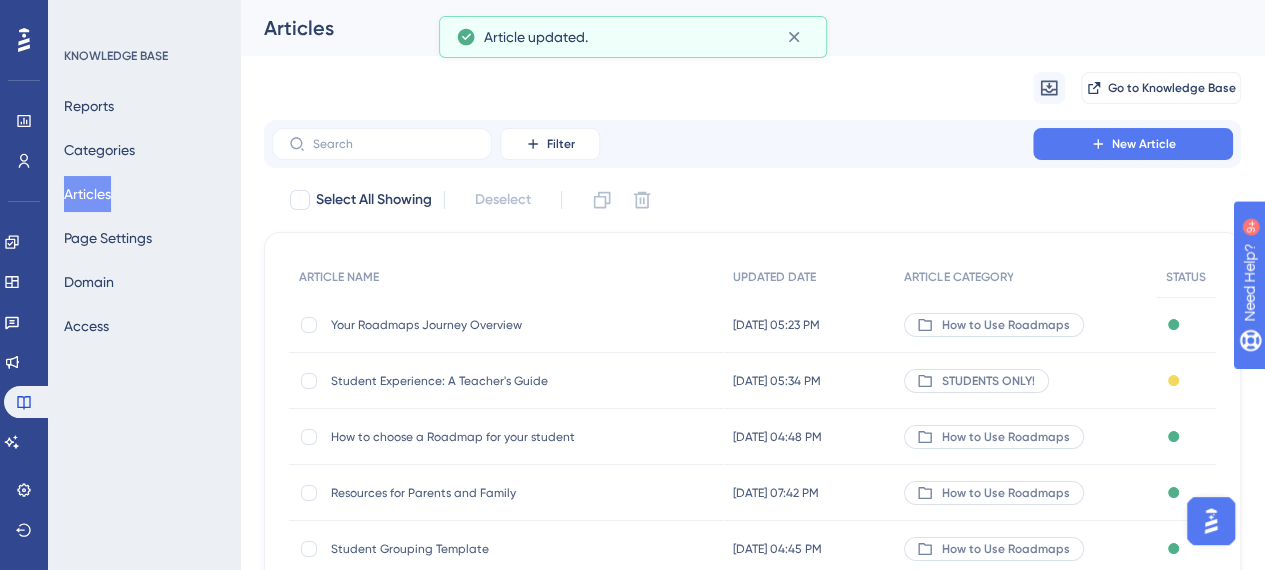 click on "Your Roadmaps Journey Overview Your Roadmaps Journey Overview" at bounding box center (491, 325) 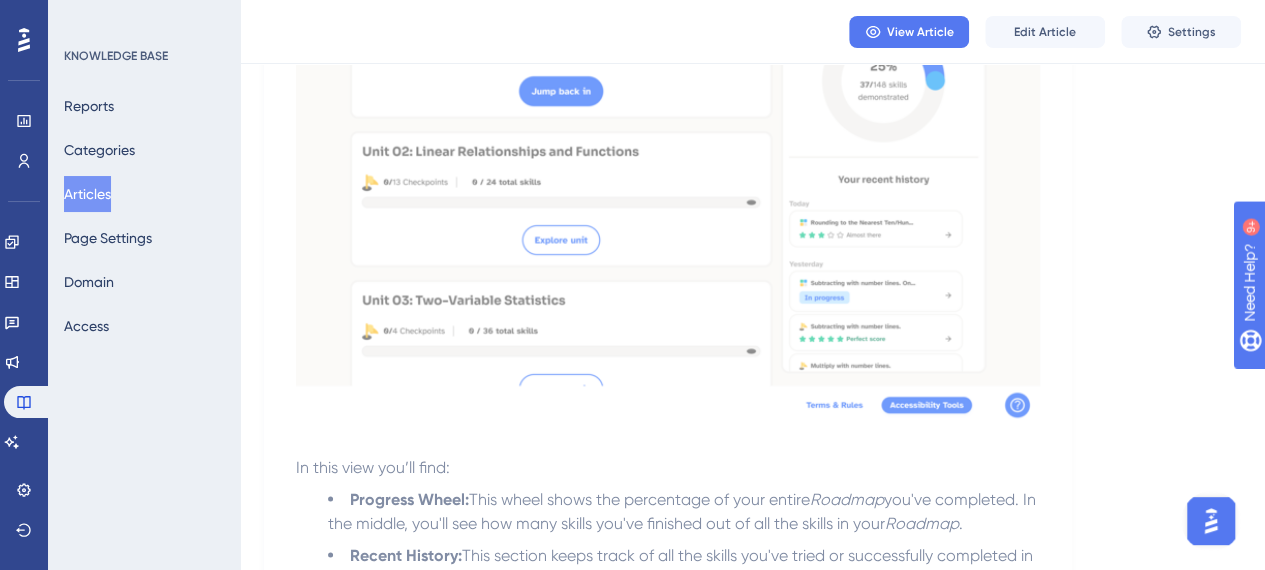scroll, scrollTop: 2000, scrollLeft: 0, axis: vertical 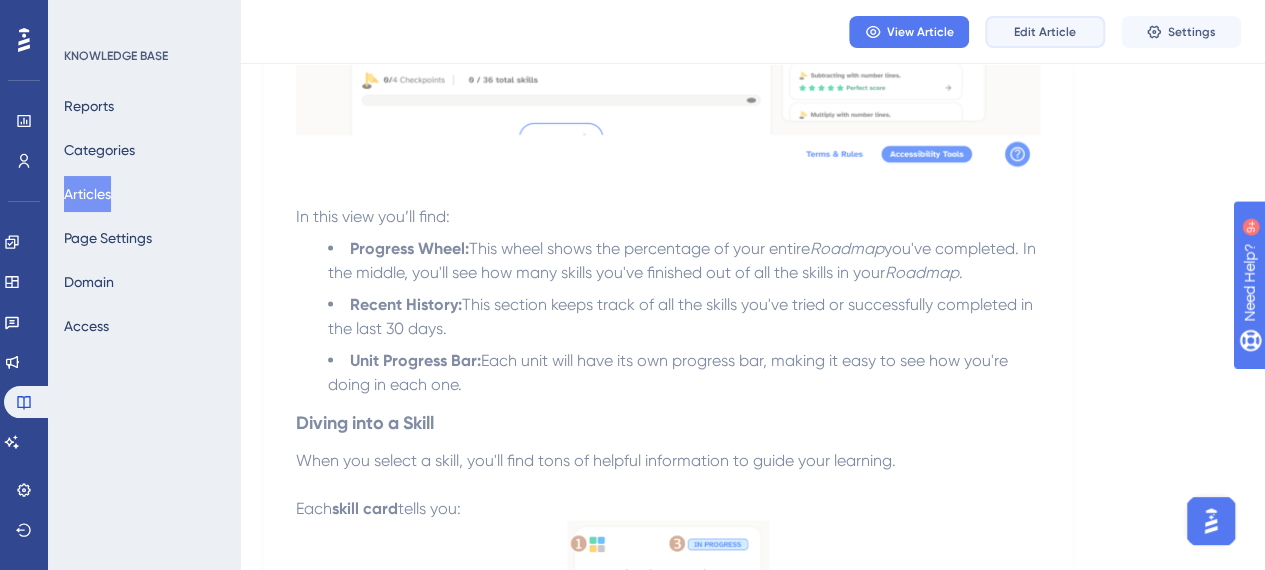 click on "Edit Article" at bounding box center [1045, 32] 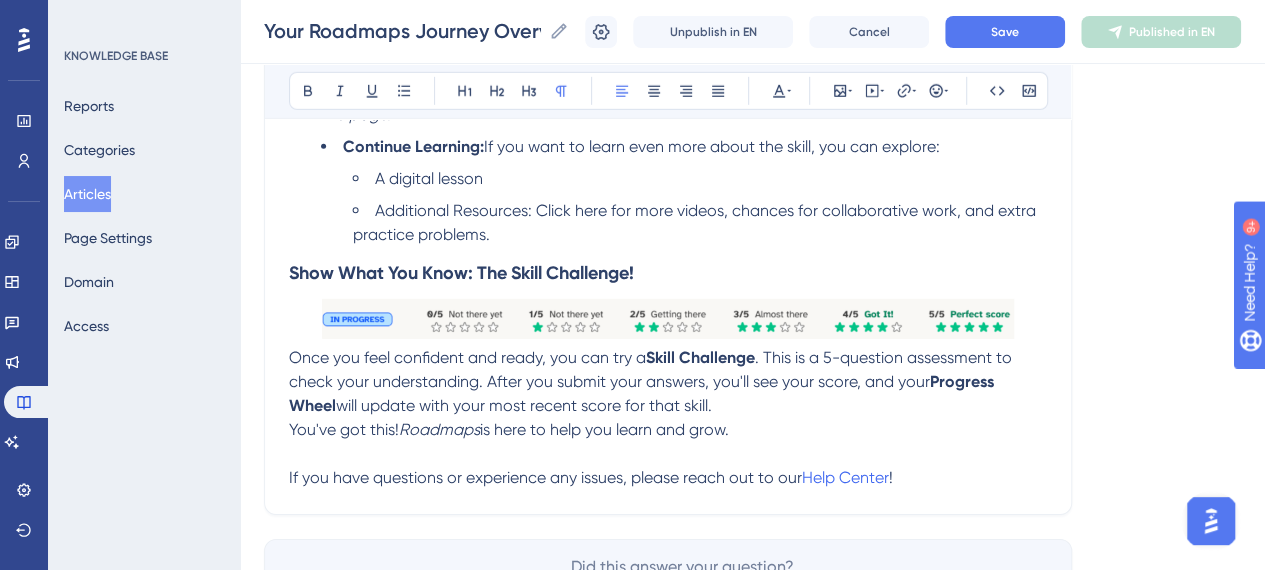 scroll, scrollTop: 3225, scrollLeft: 0, axis: vertical 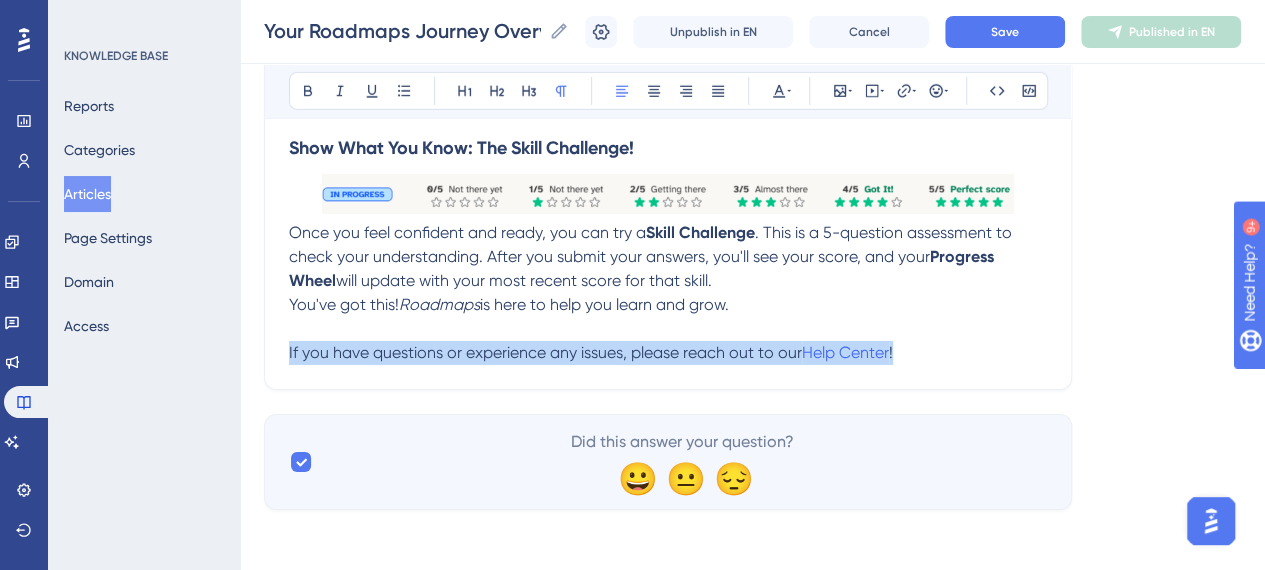 drag, startPoint x: 928, startPoint y: 354, endPoint x: 272, endPoint y: 355, distance: 656.00073 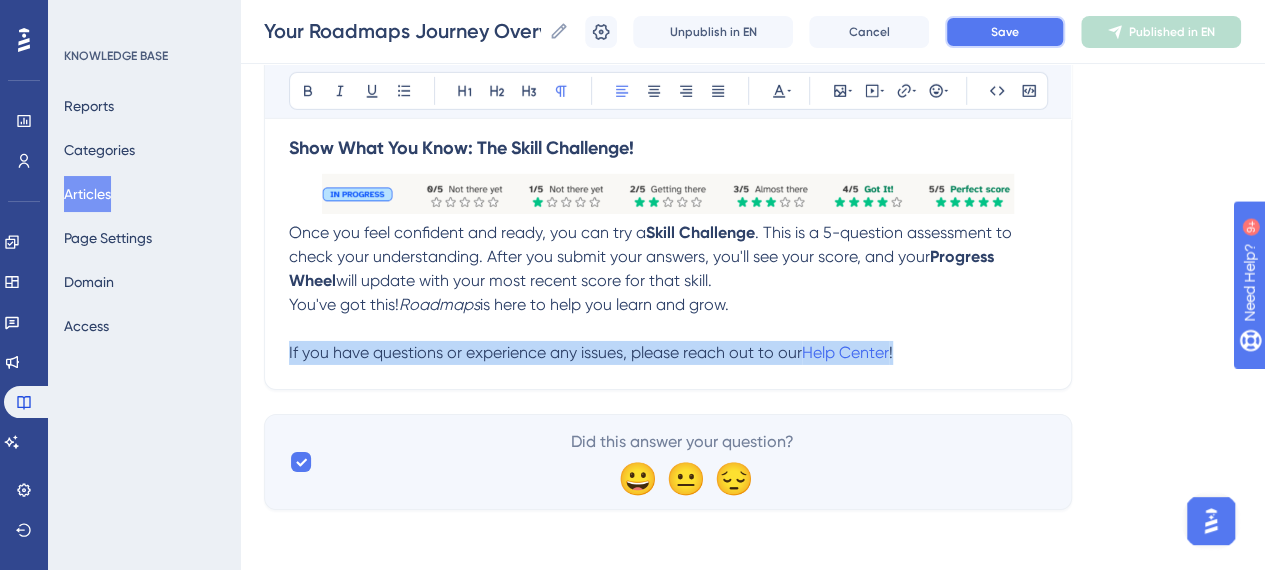 click on "Save" at bounding box center [1005, 32] 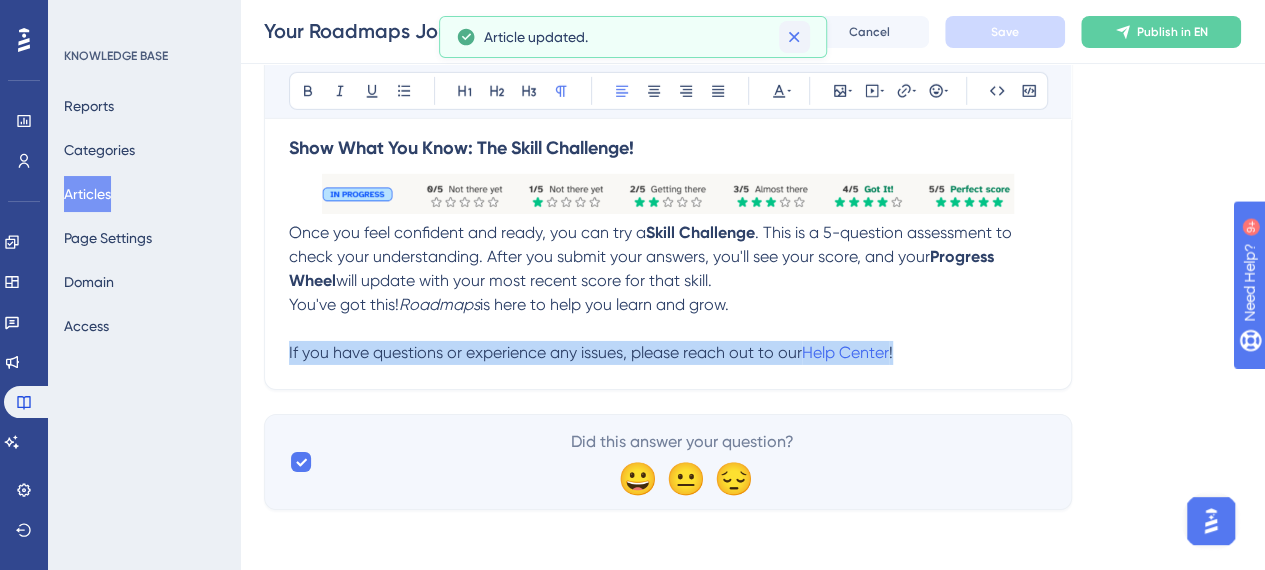 click 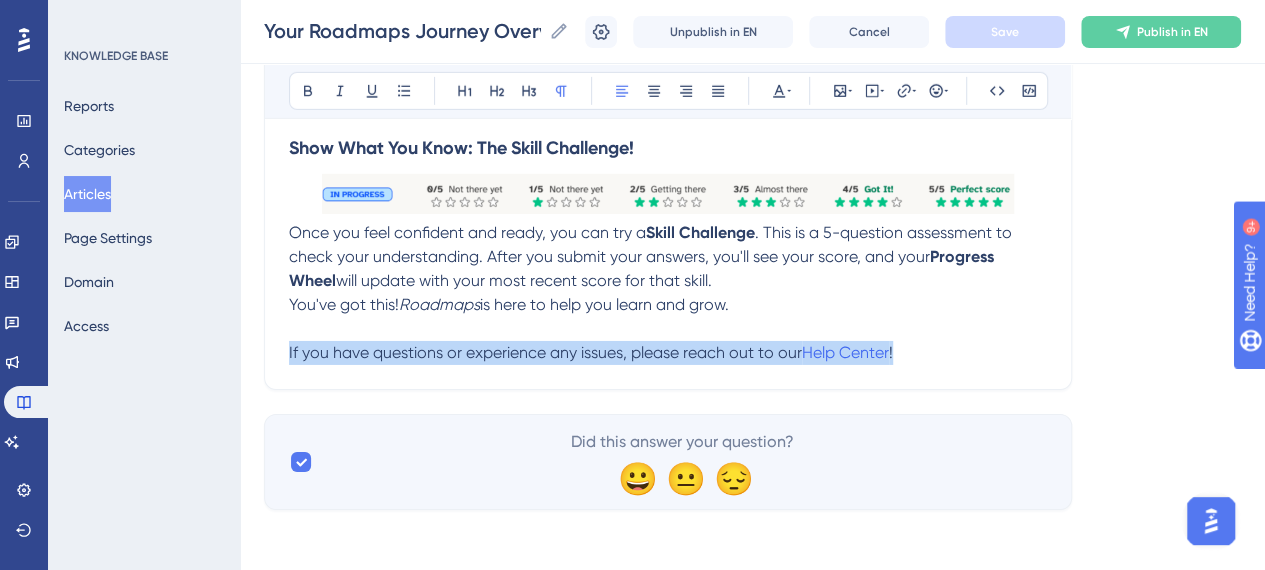 click on "Articles" at bounding box center [87, 194] 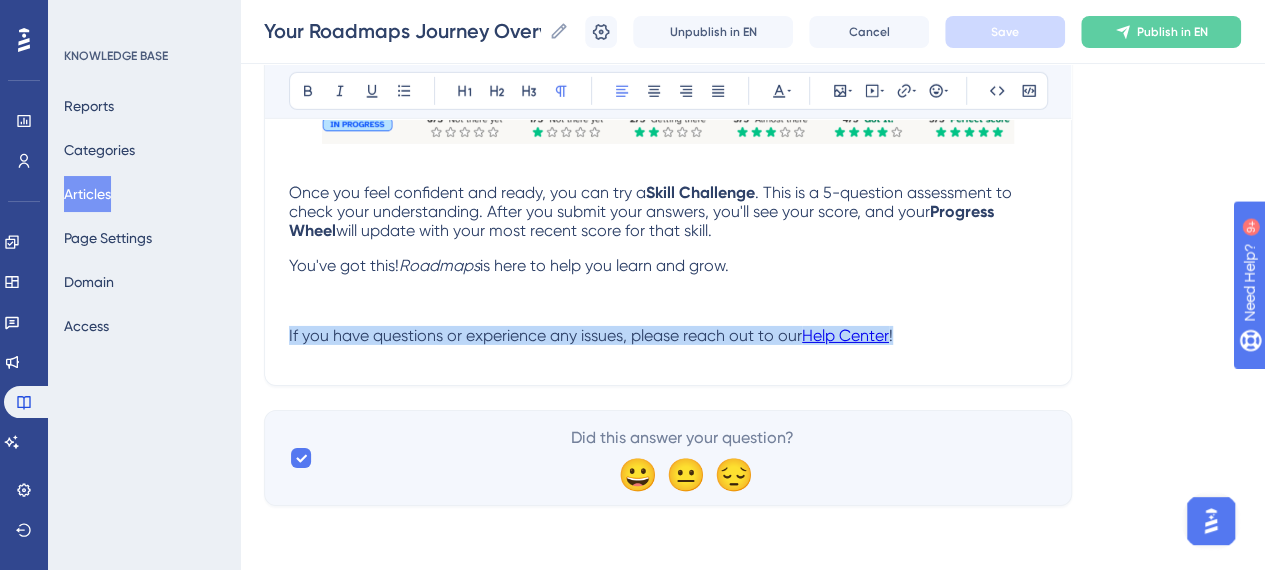 scroll, scrollTop: 0, scrollLeft: 0, axis: both 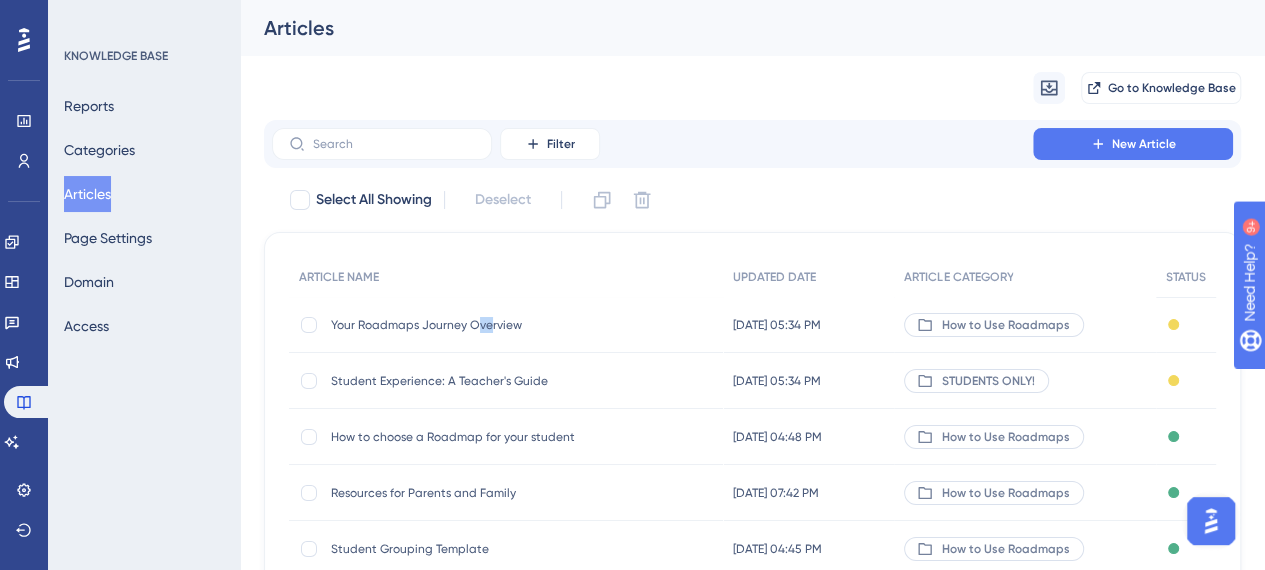 drag, startPoint x: 476, startPoint y: 330, endPoint x: 487, endPoint y: 347, distance: 20.248457 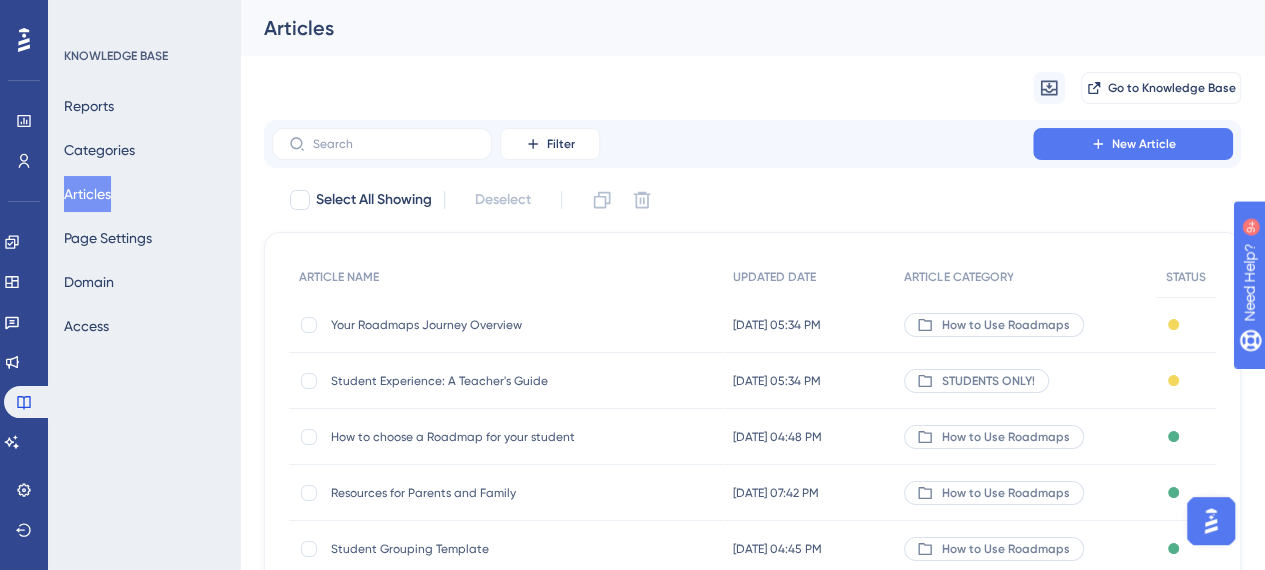 click on "Student Experience: A Teacher's Guide Student Experience: A Teacher's Guide" at bounding box center (491, 381) 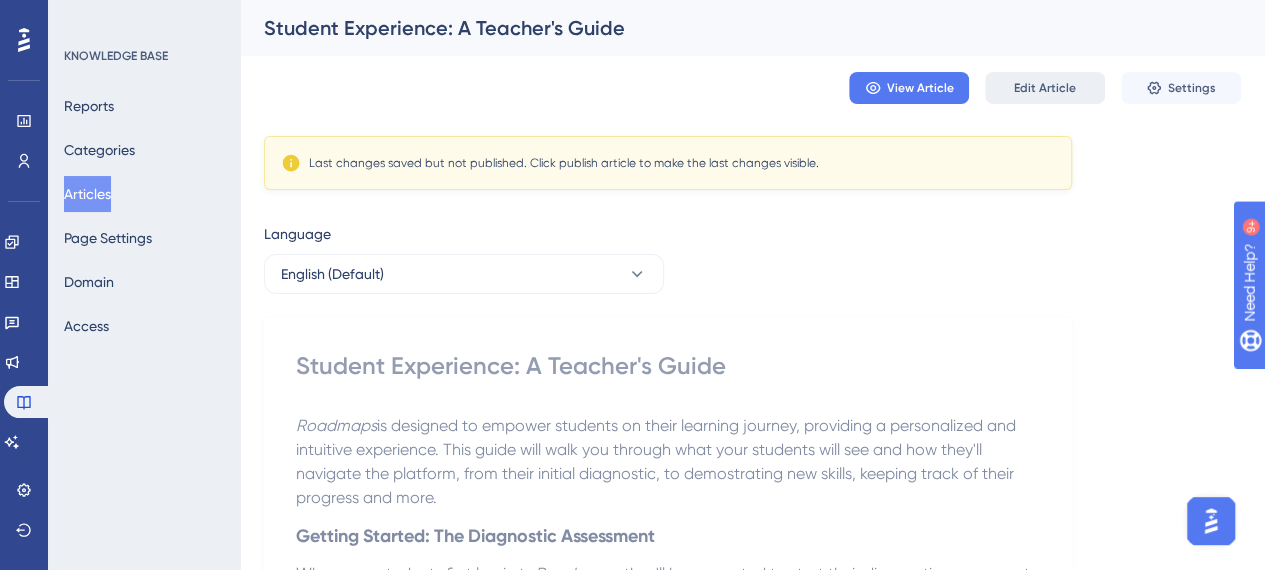 click on "Edit Article" at bounding box center [1045, 88] 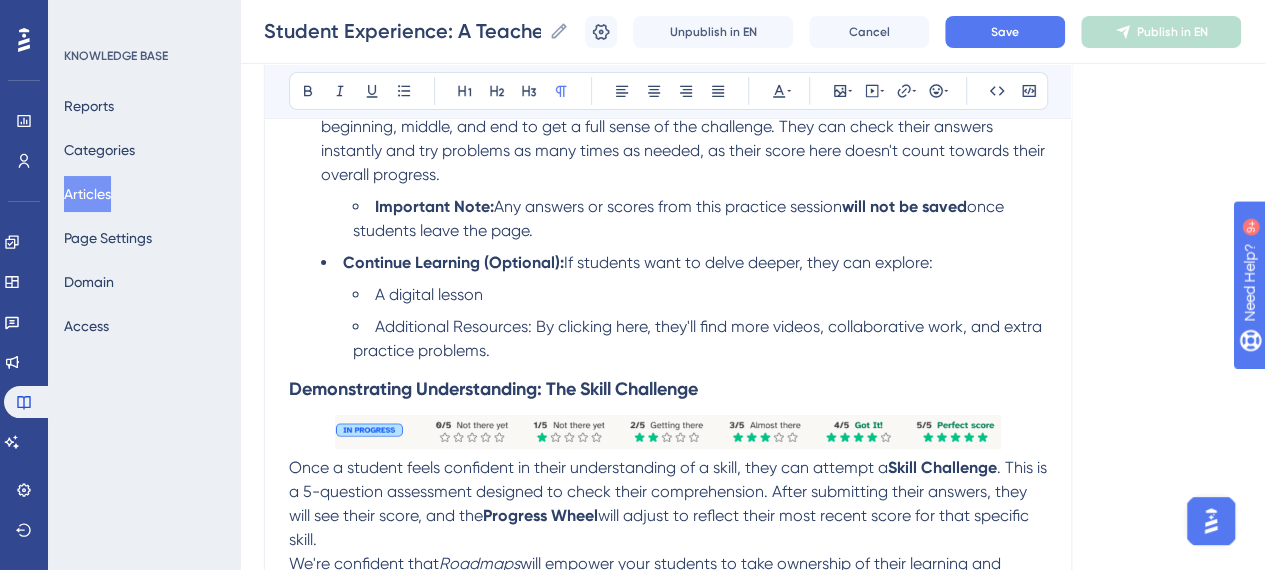 scroll, scrollTop: 3854, scrollLeft: 0, axis: vertical 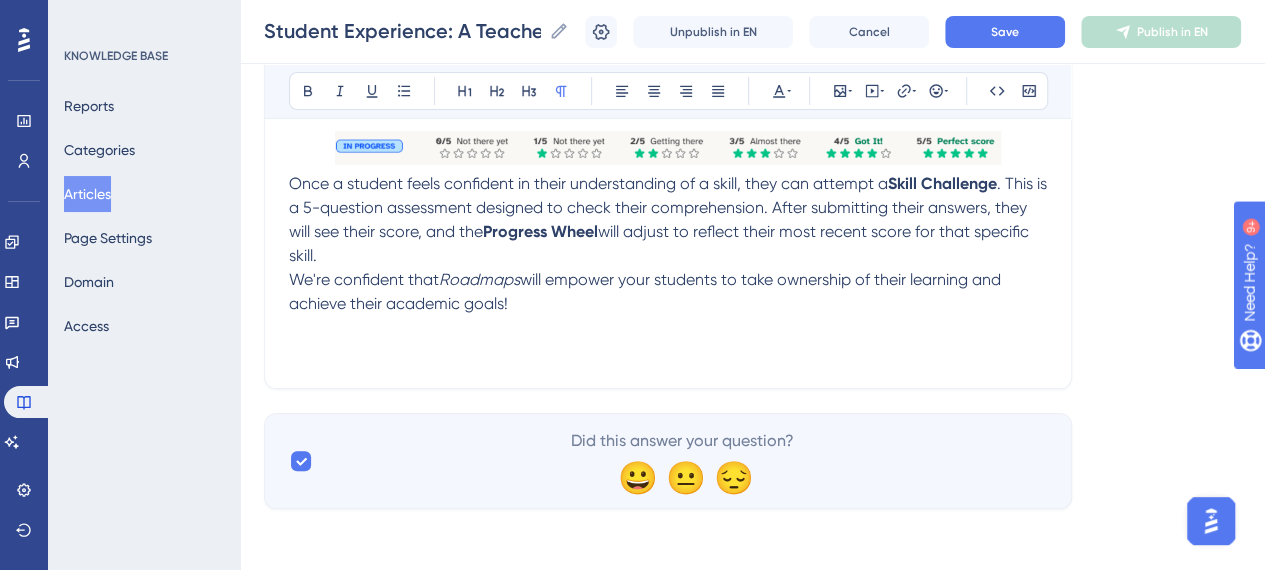 click on "Student Experience: A Teacher's Guide Bold Italic Underline Bullet Point Heading 1 Heading 2 Heading 3 Normal Align Left Align Center Align Right Align Justify Text Color Insert Image Embed Video Hyperlink Emojis Code Code Block Roadmaps  is designed to empower students on their learning journey, providing a personalized and intuitive experience. This guide will walk you through what your students will see and how they'll navigate the platform, from their initial diagnostic, to demostrating new skills, keeping track of their progress and more. Getting Started: The Diagnostic Assessment When your students first log in to  Roadmaps , they'll be prompted to start their diagnostic assessment. This assessment consists of approximately 34 questions and is crucial for personalizing their learning path. Students can pause and resume the assessment at any time, making it flexible for their schedules. We anticipate students will take anywhere from 45 to 60 minutes to complete it. The Student Homepage: Unit View button." at bounding box center (668, -1621) 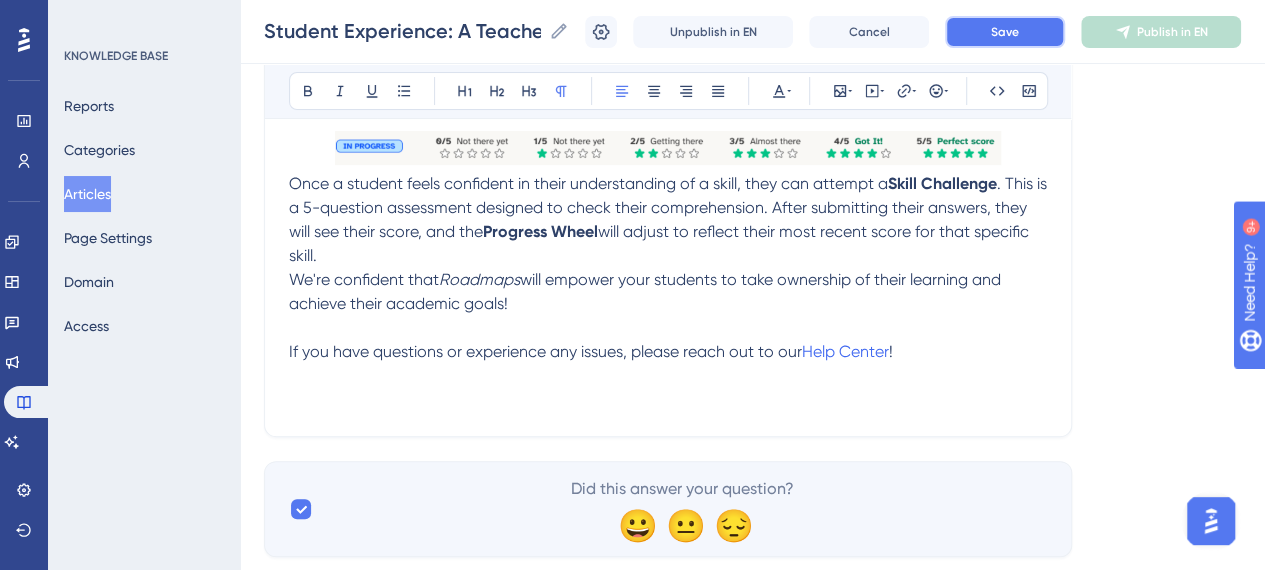 click on "Save" at bounding box center [1005, 32] 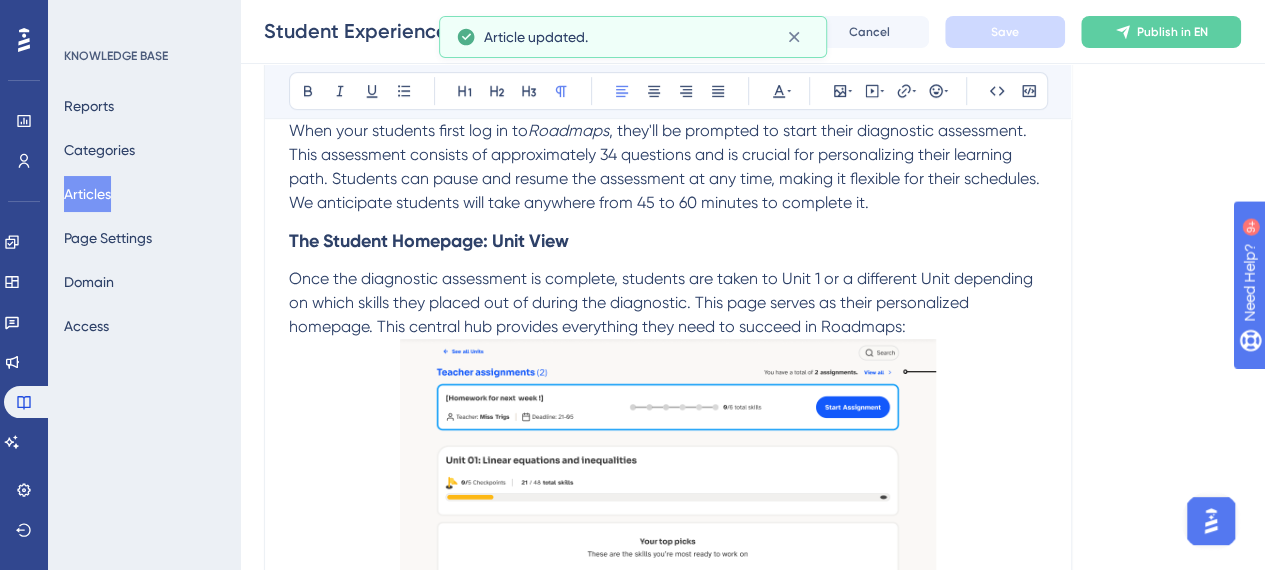 scroll, scrollTop: 0, scrollLeft: 0, axis: both 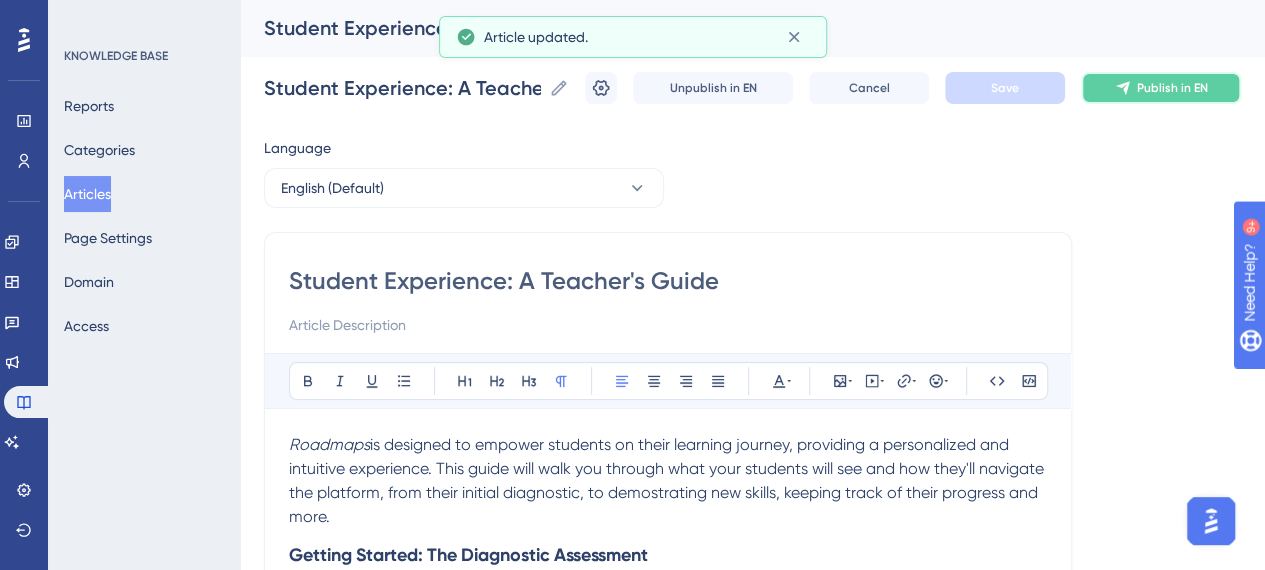 click on "Publish in EN" at bounding box center [1161, 88] 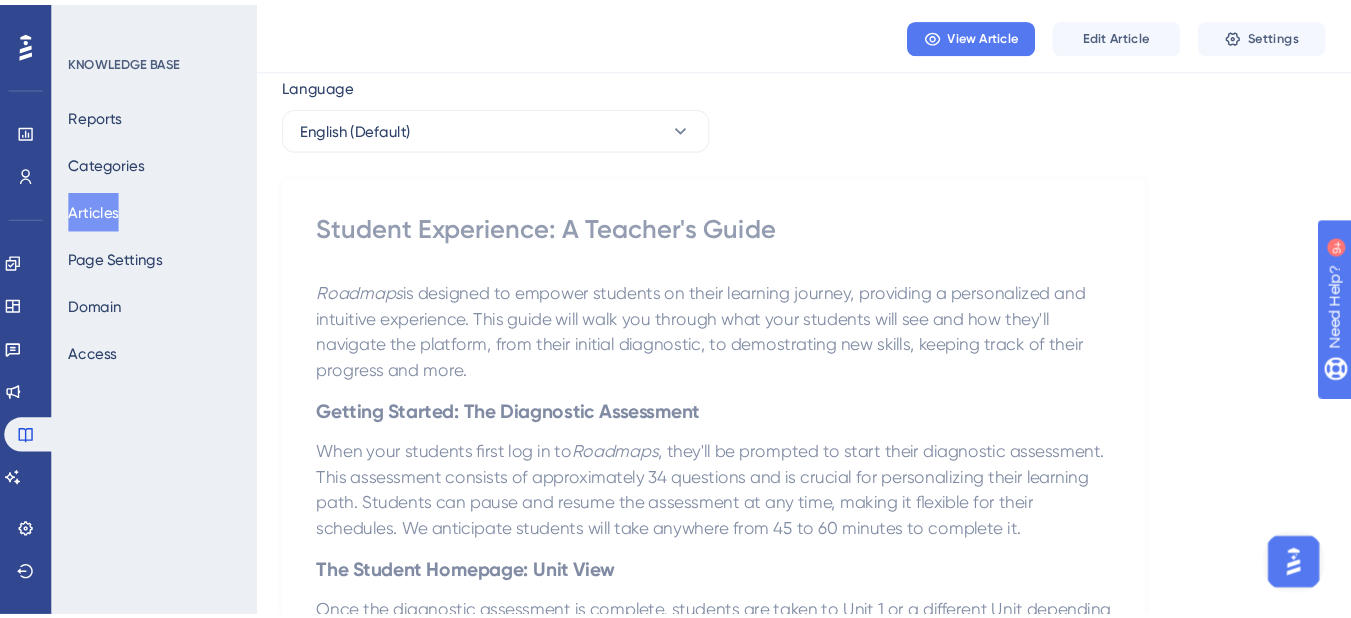 scroll, scrollTop: 0, scrollLeft: 0, axis: both 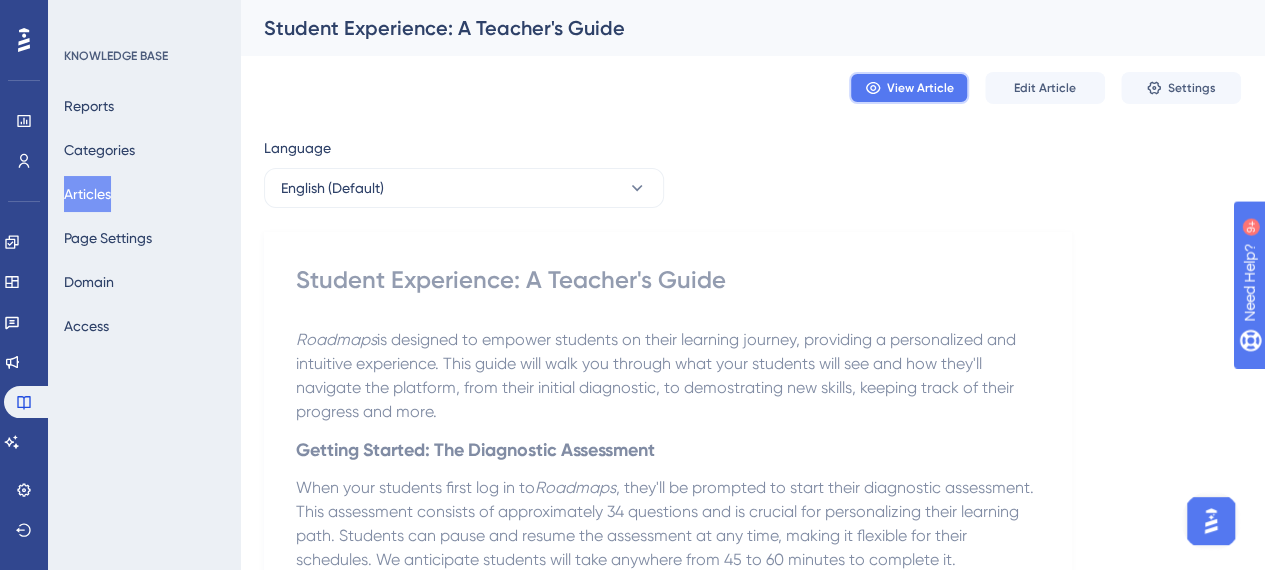 click on "View Article" at bounding box center [920, 88] 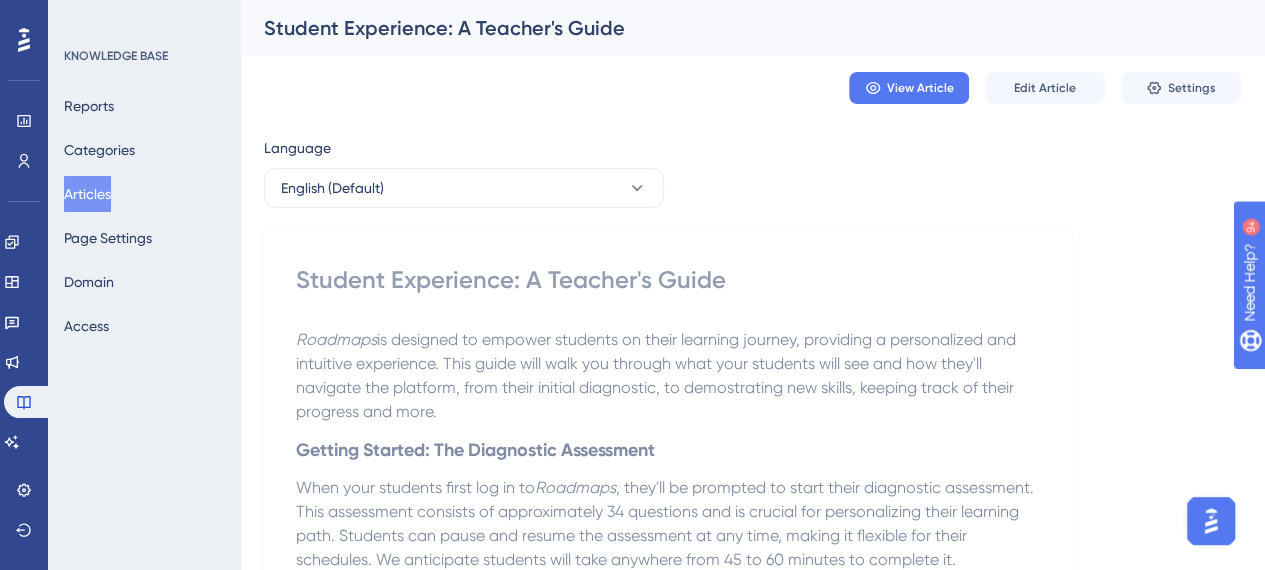 click on "Articles" at bounding box center [87, 194] 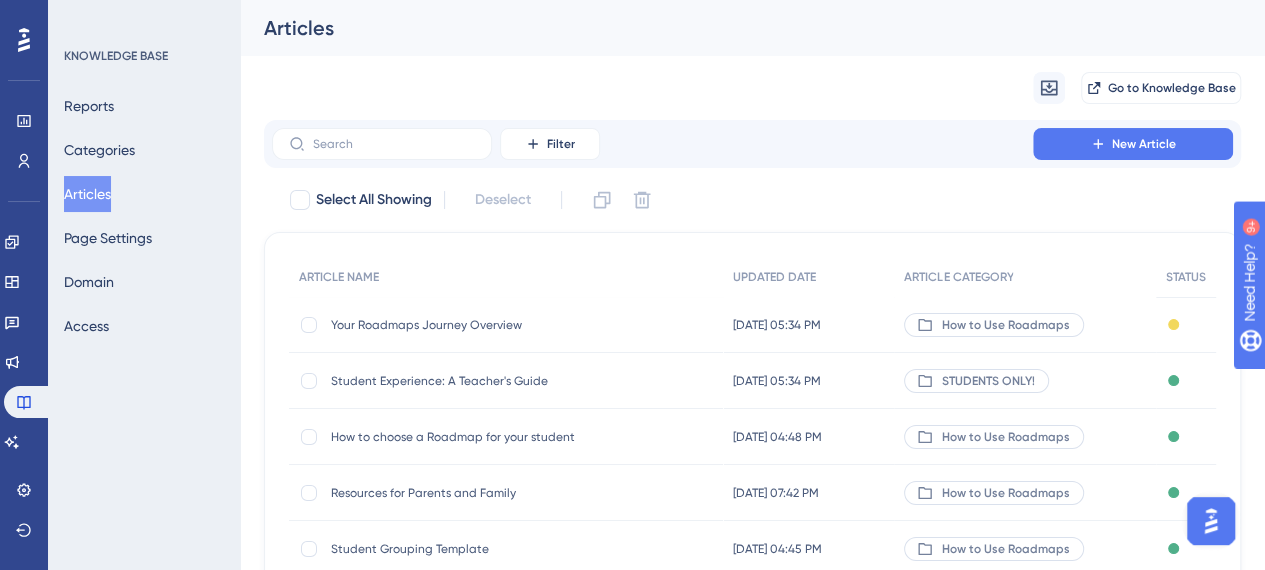 click on "Your Roadmaps Journey Overview" at bounding box center (491, 325) 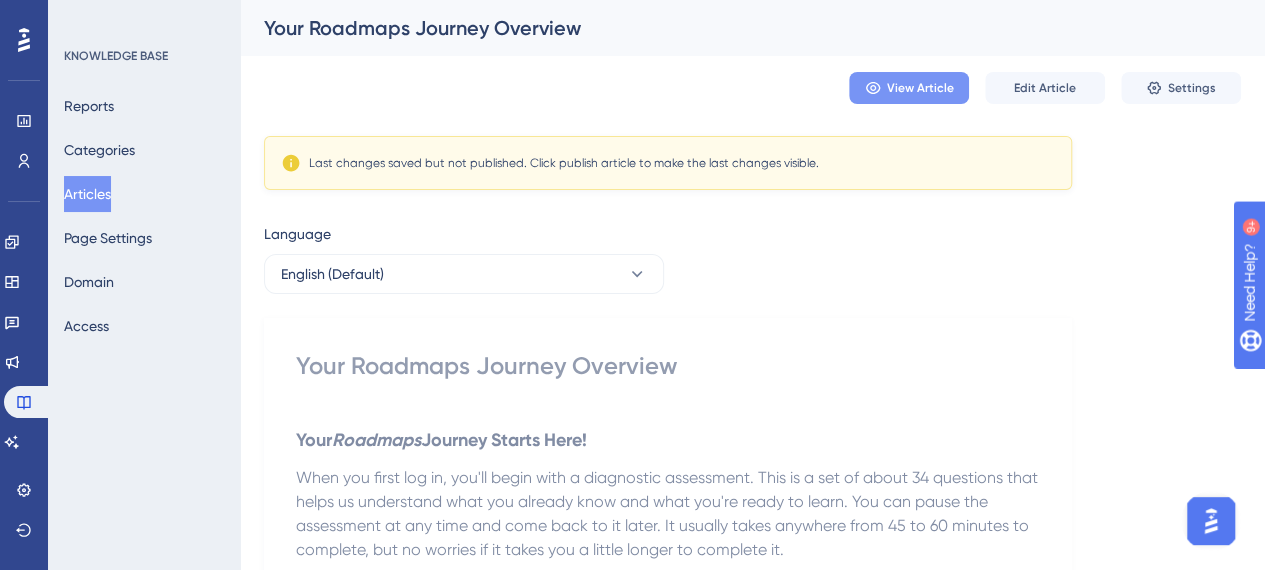 click 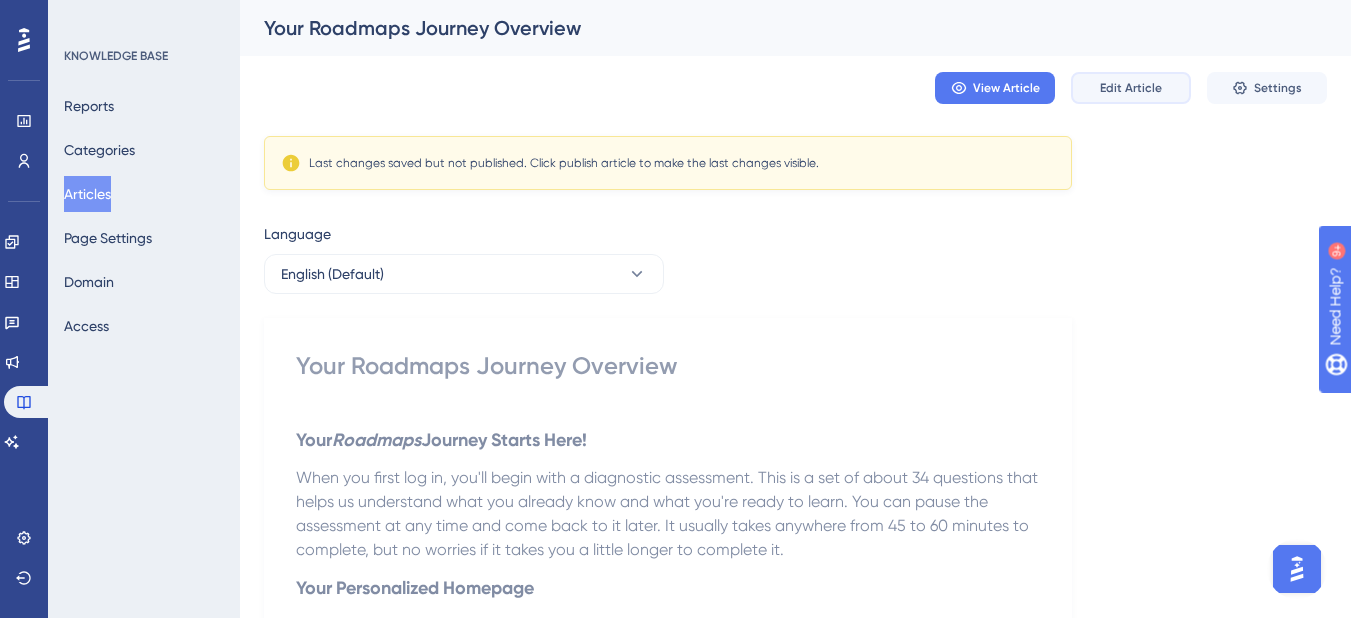 click on "Edit Article" at bounding box center [1131, 88] 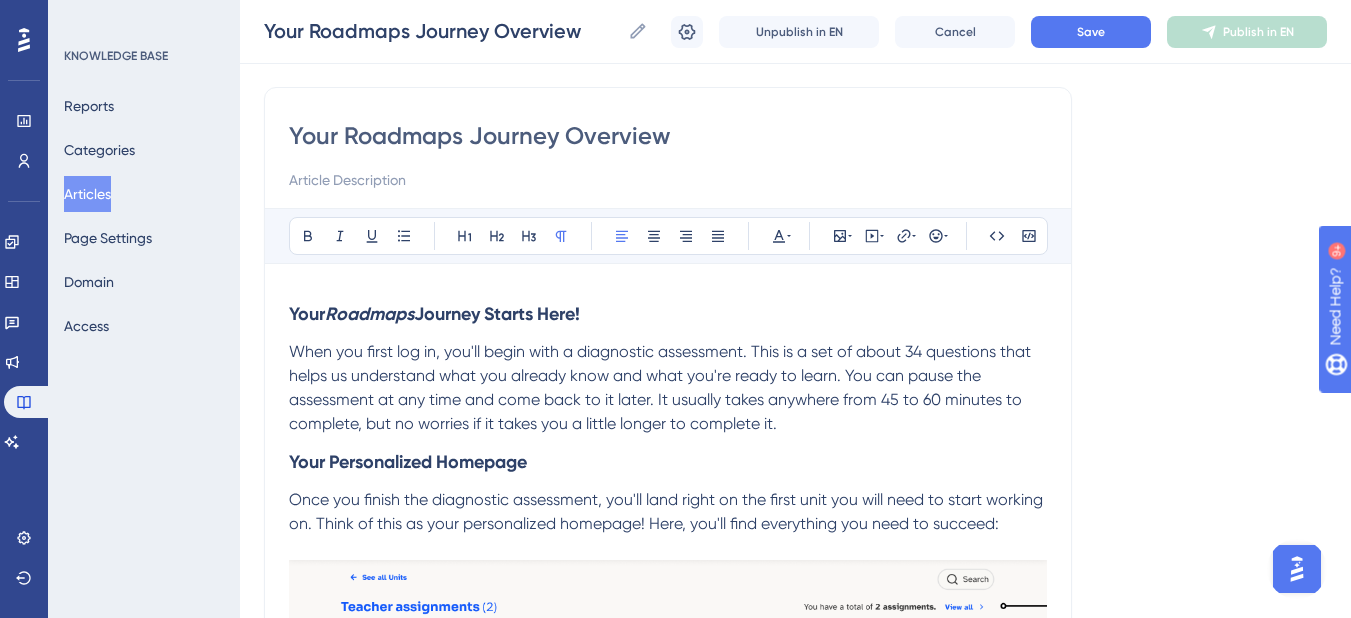 scroll, scrollTop: 0, scrollLeft: 0, axis: both 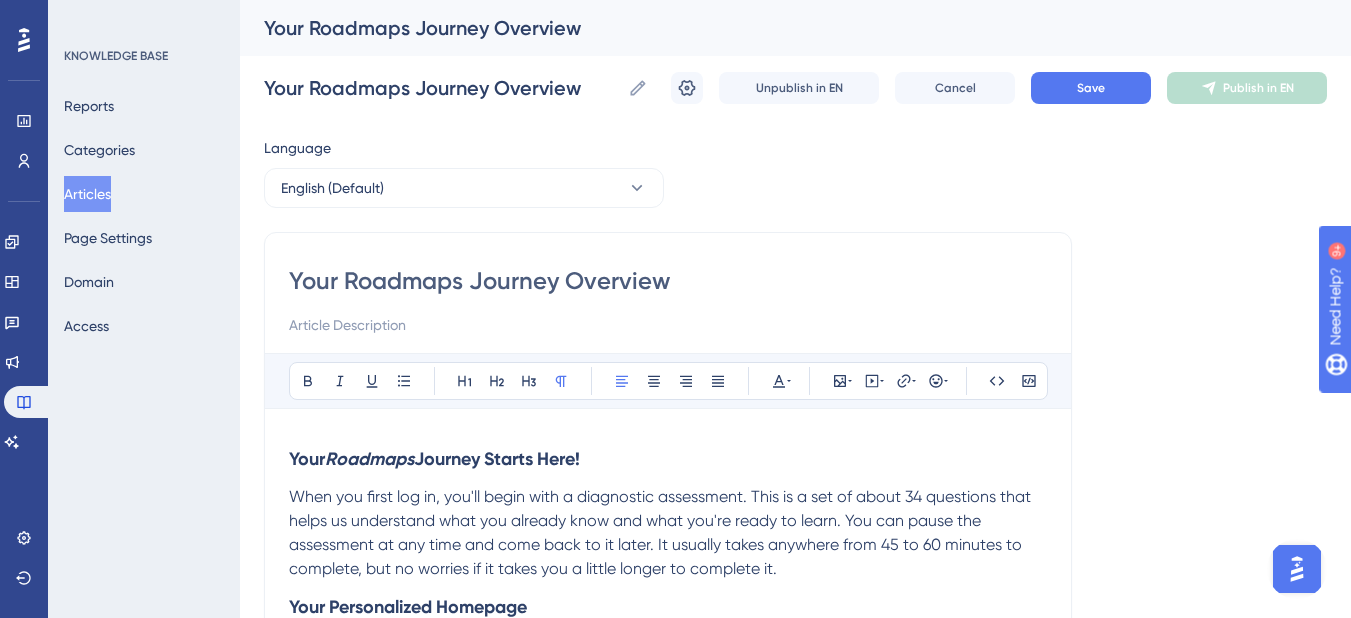 click on "Your Roadmaps Journey Overview" at bounding box center (668, 281) 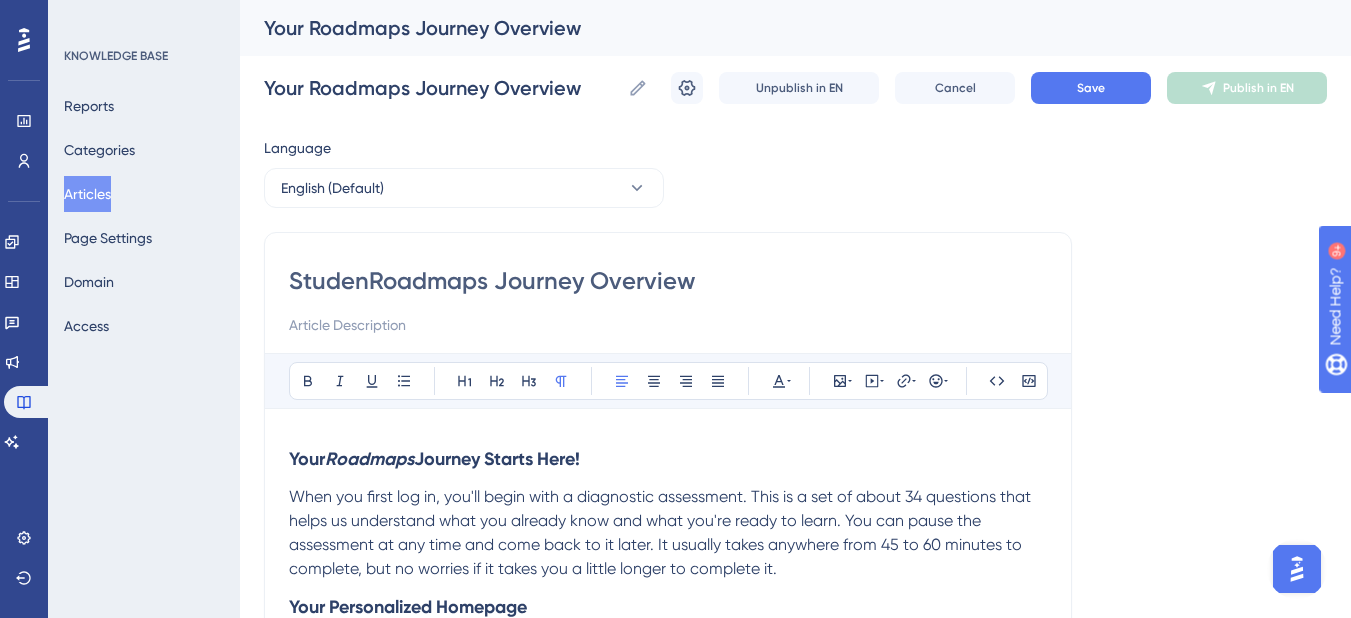 type on "StudentRoadmaps Journey Overview" 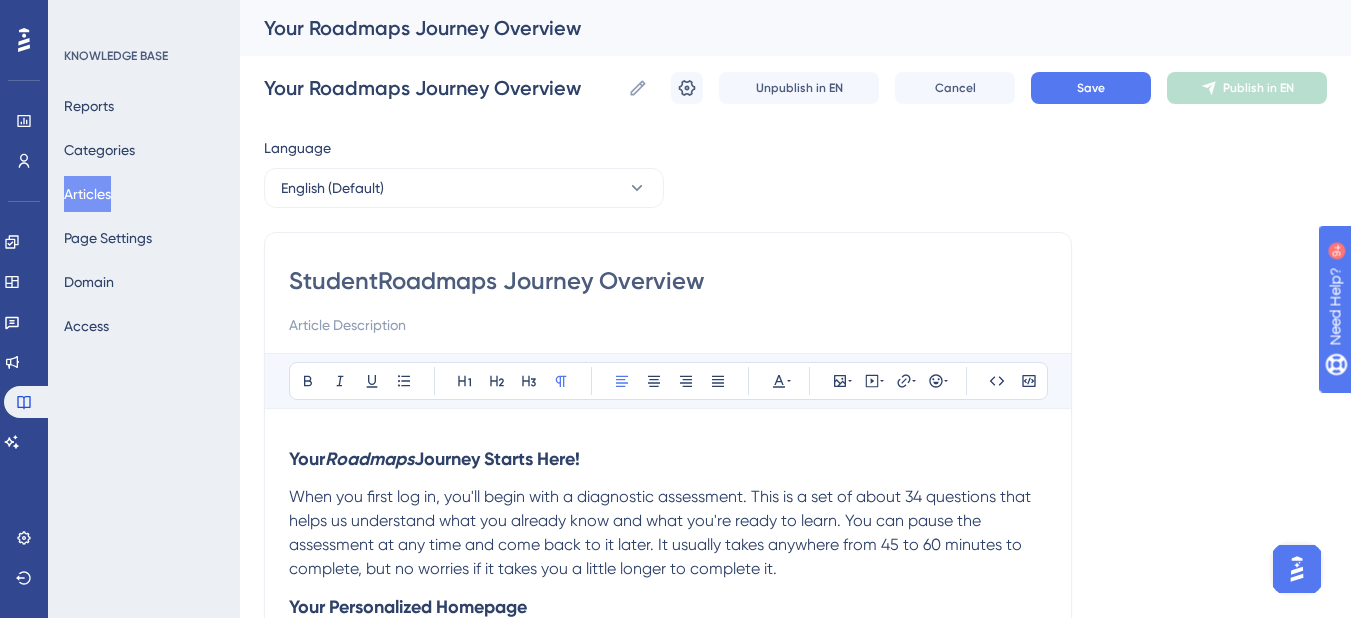 type on "StudentRoadmaps Journey Overview" 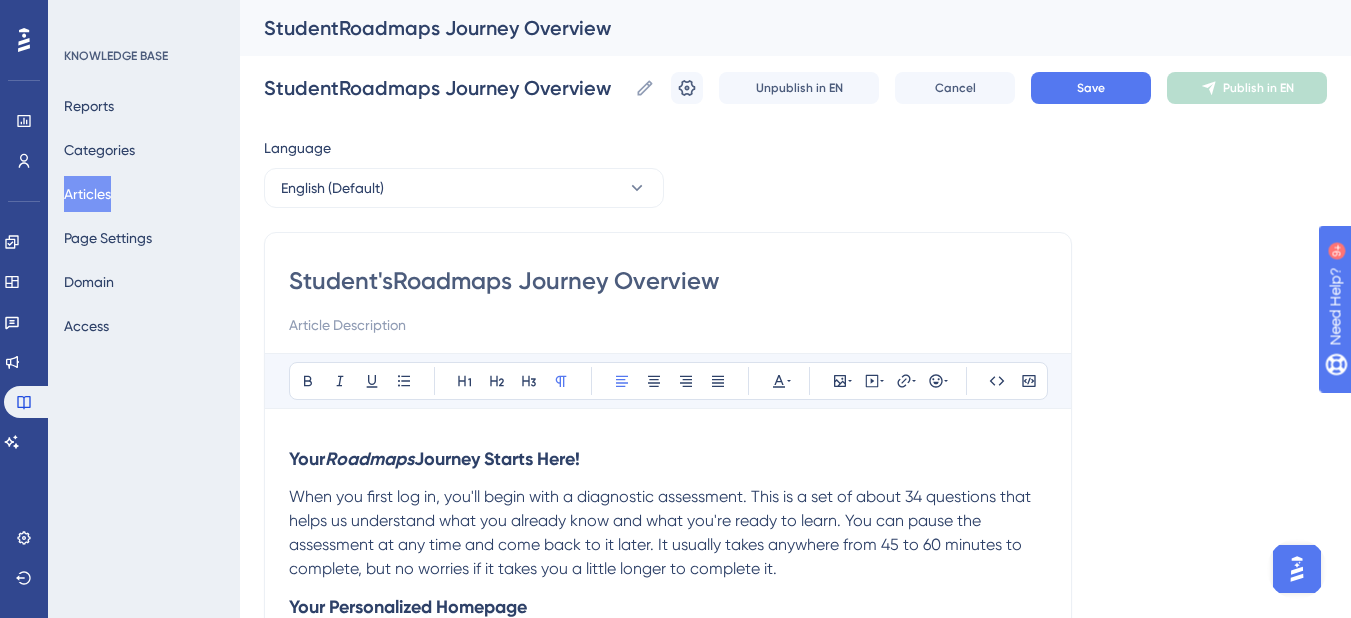 type on "Student's Roadmaps Journey Overview" 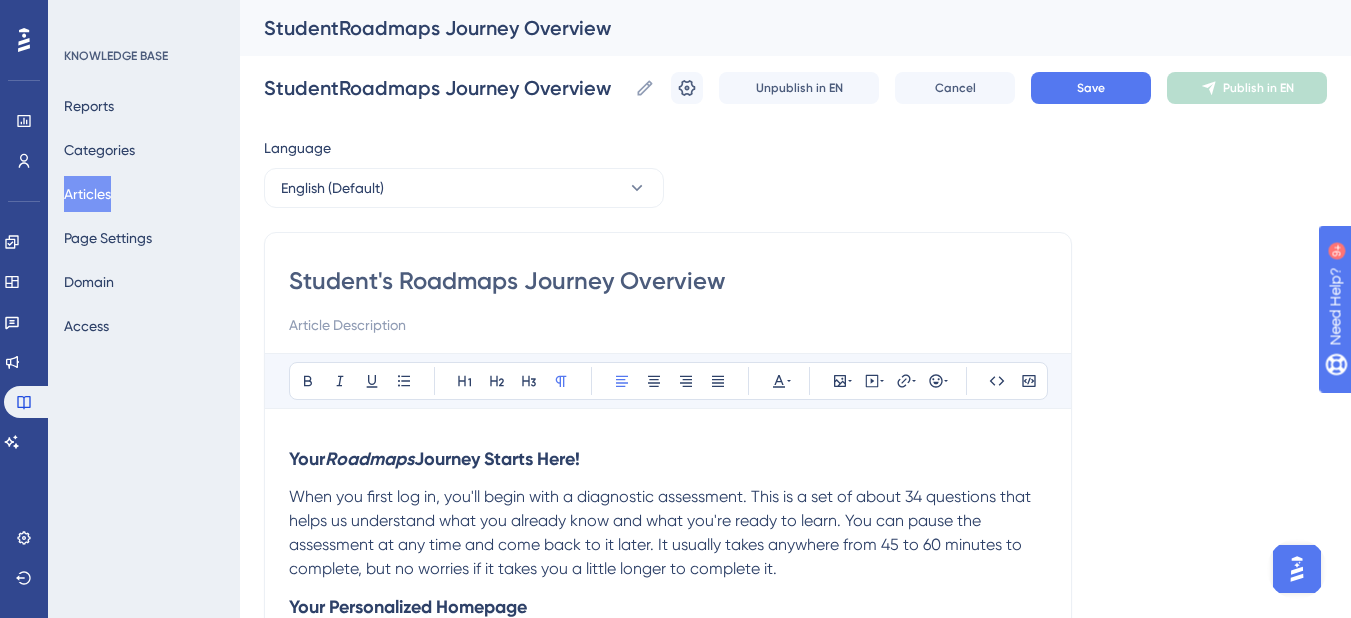 type on "Student's Roadmaps Journey Overview" 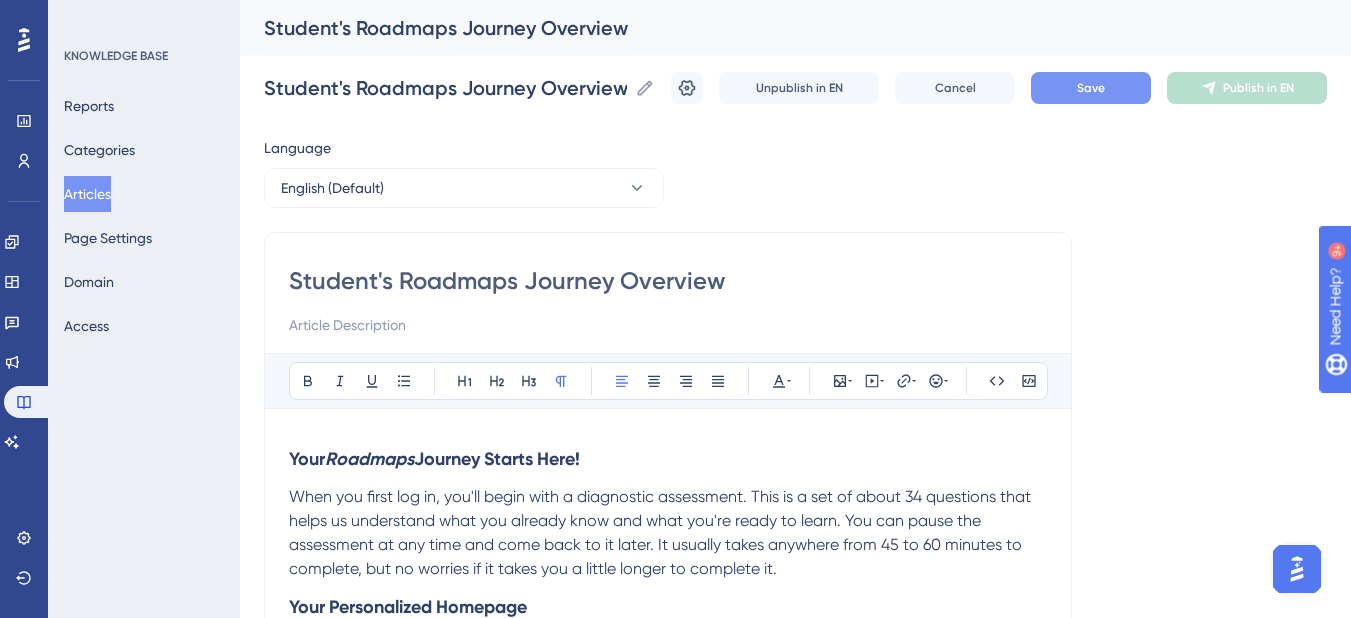 type on "Student's Roadmaps Journey Overview" 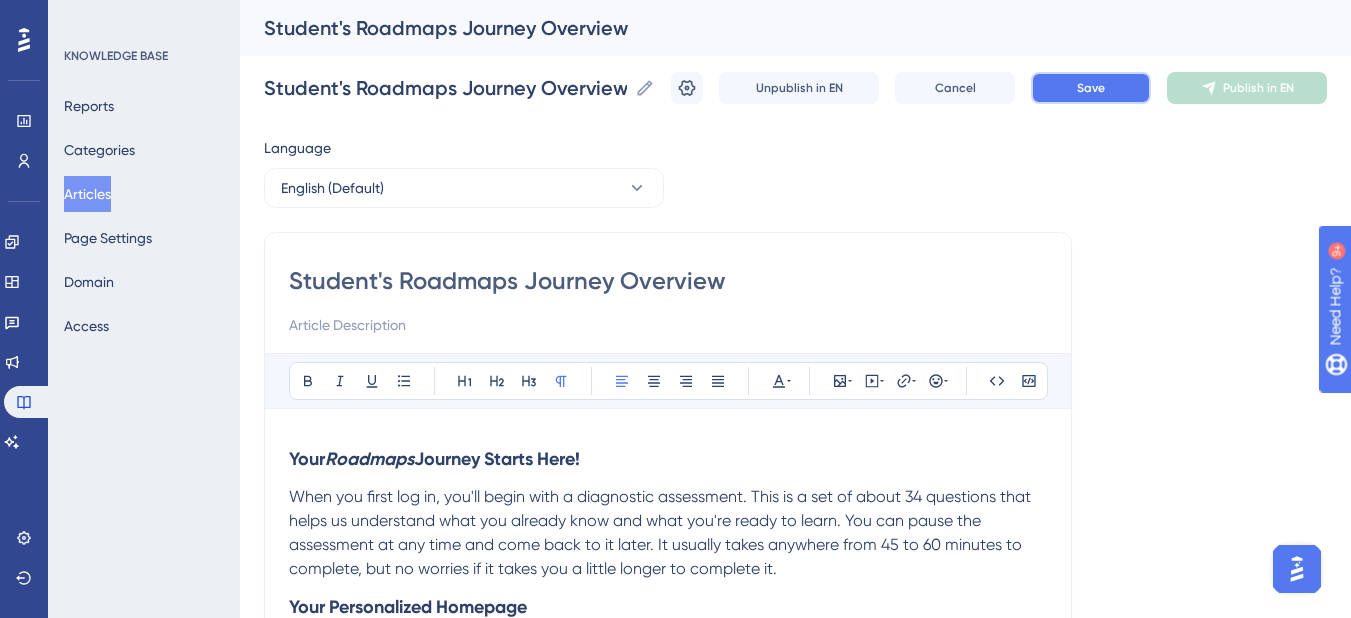 click on "Save" at bounding box center [1091, 88] 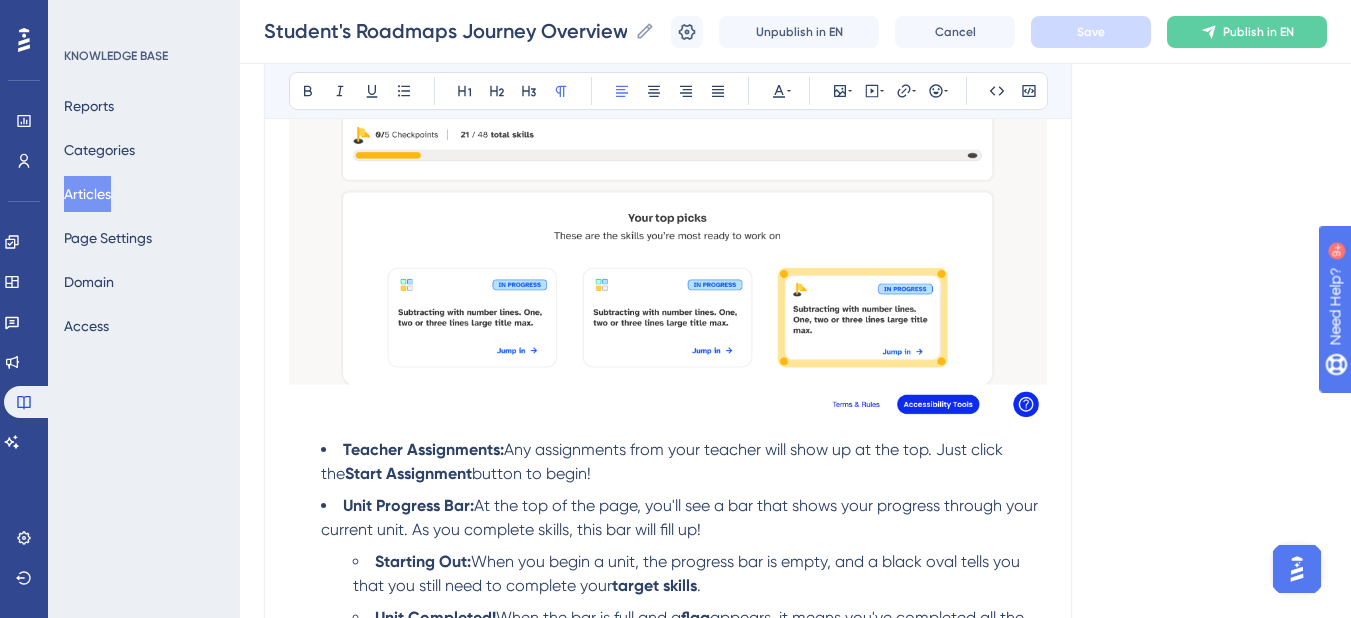 scroll, scrollTop: 800, scrollLeft: 0, axis: vertical 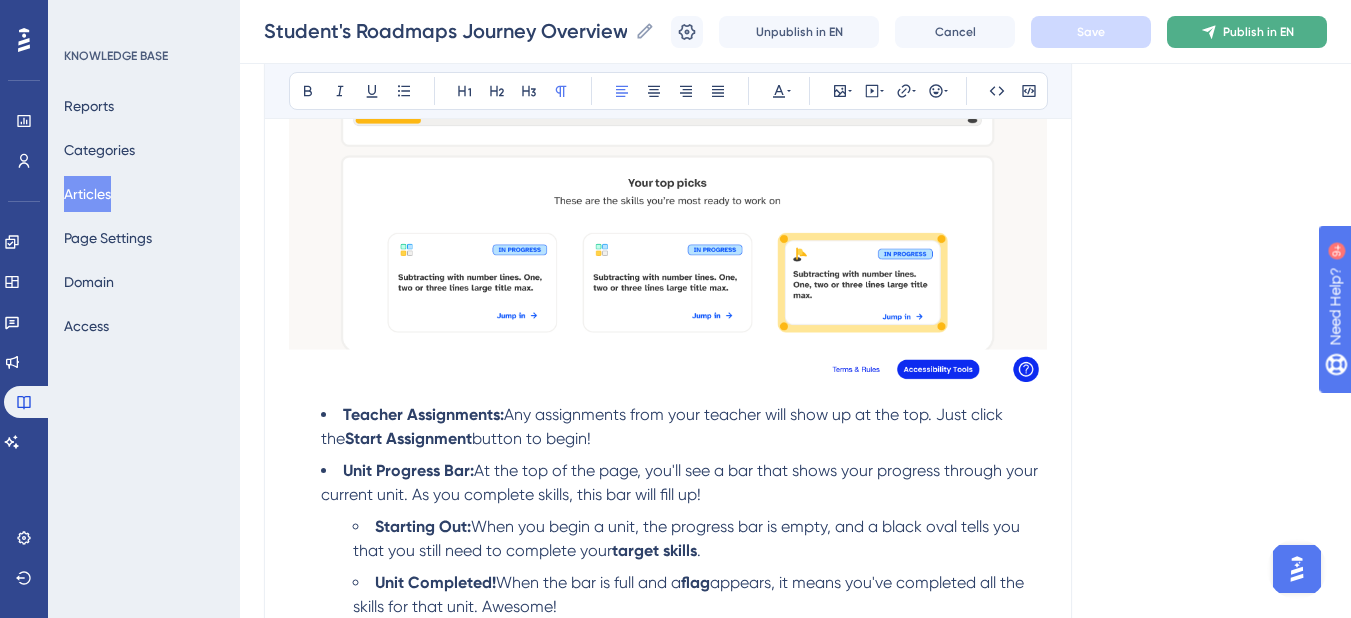 click on "Publish in EN" at bounding box center (1258, 32) 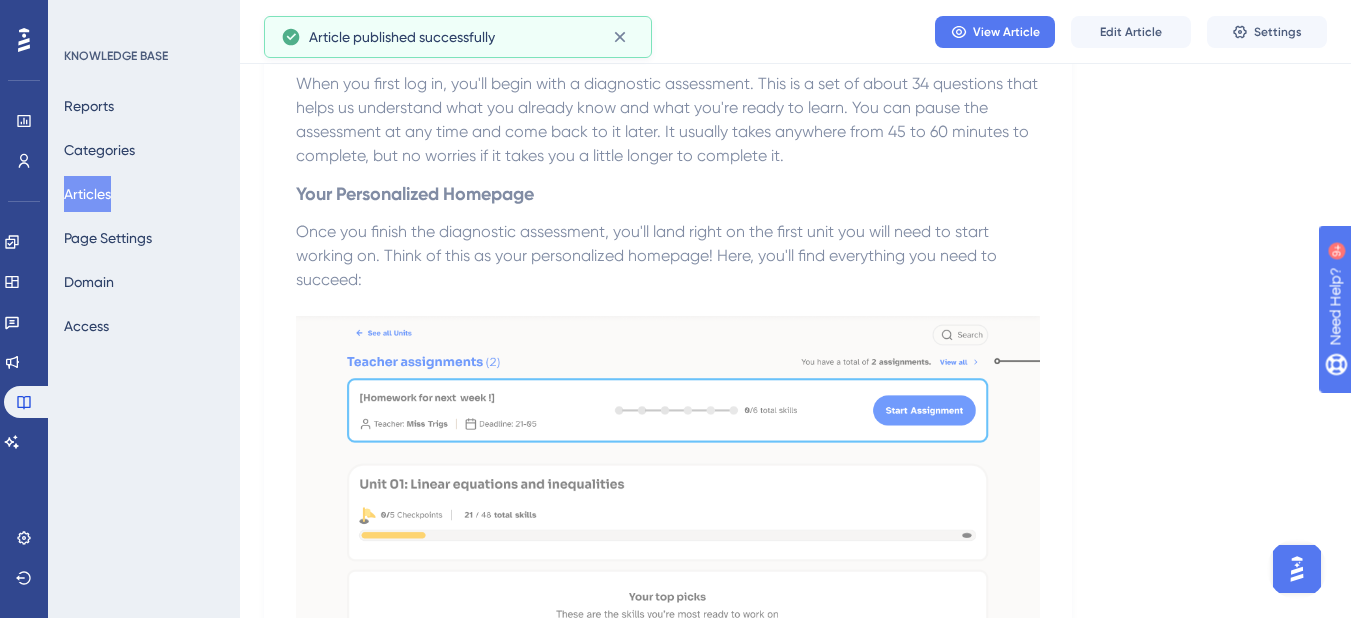scroll, scrollTop: 0, scrollLeft: 0, axis: both 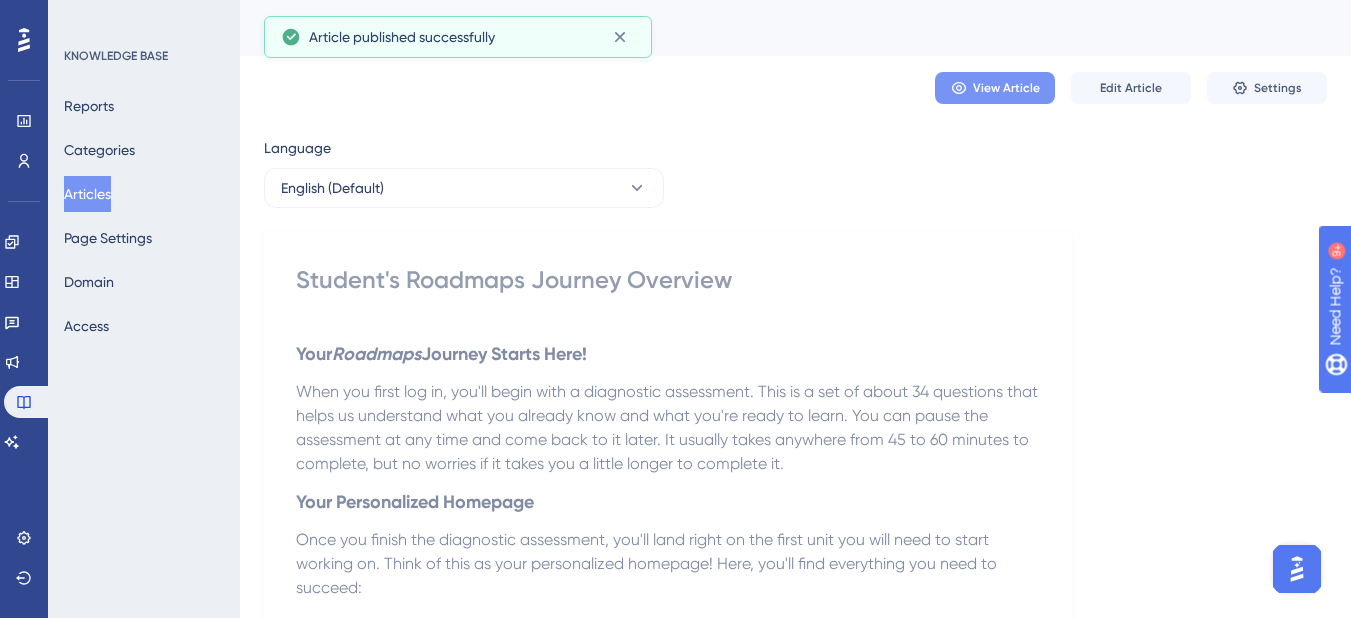 click on "View Article" at bounding box center (1006, 88) 